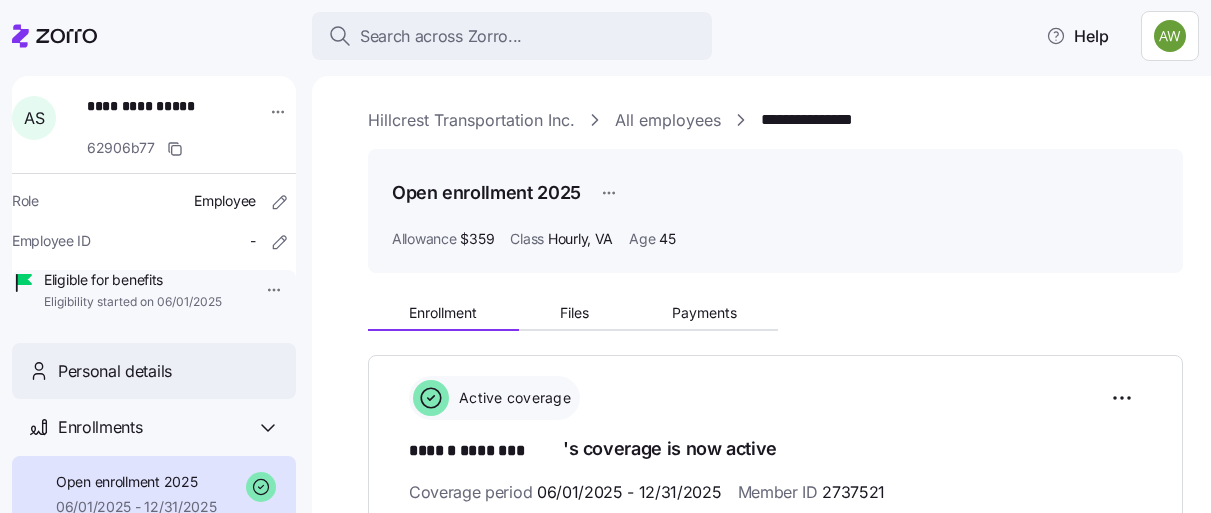 scroll, scrollTop: 0, scrollLeft: 0, axis: both 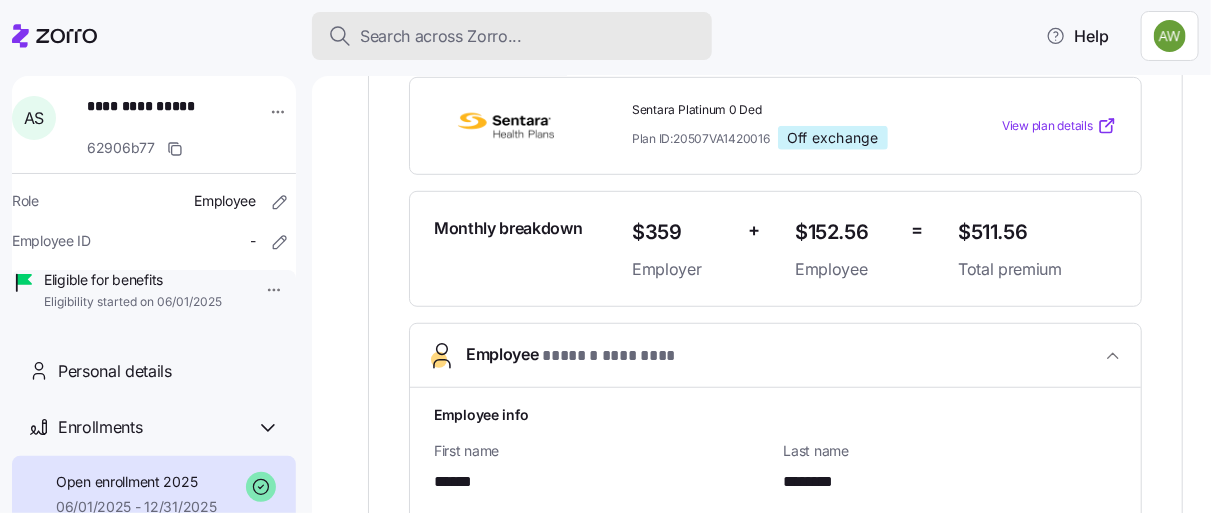 click on "Search across Zorro..." at bounding box center [441, 36] 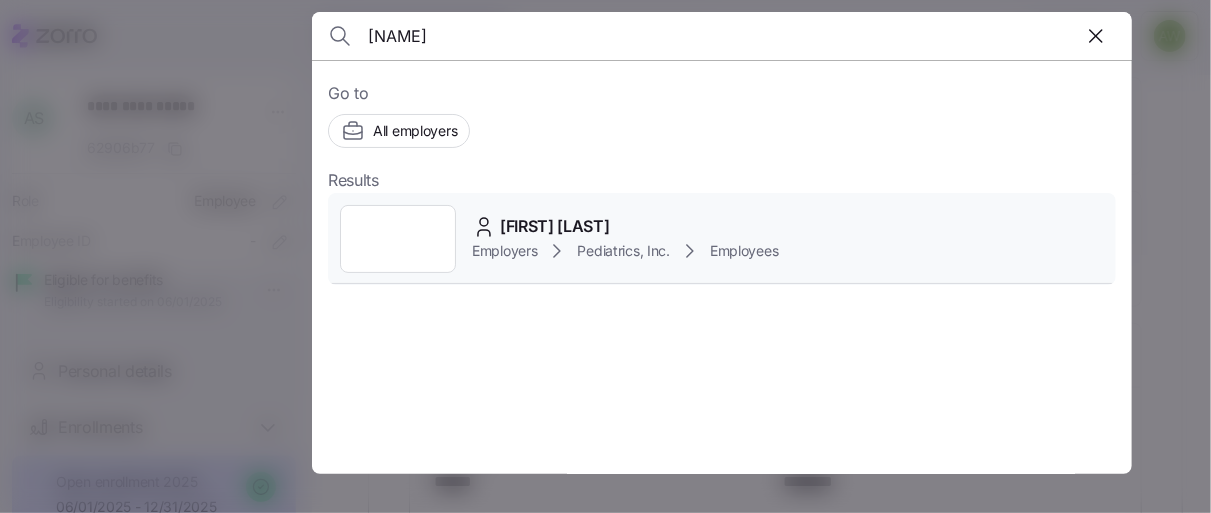 type on "tucker" 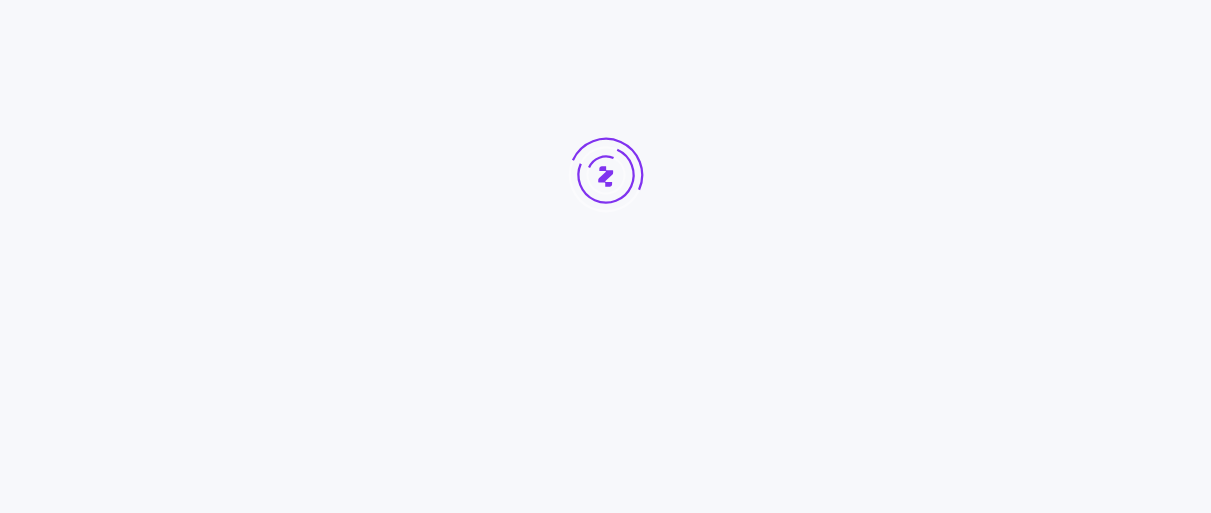 scroll, scrollTop: 0, scrollLeft: 0, axis: both 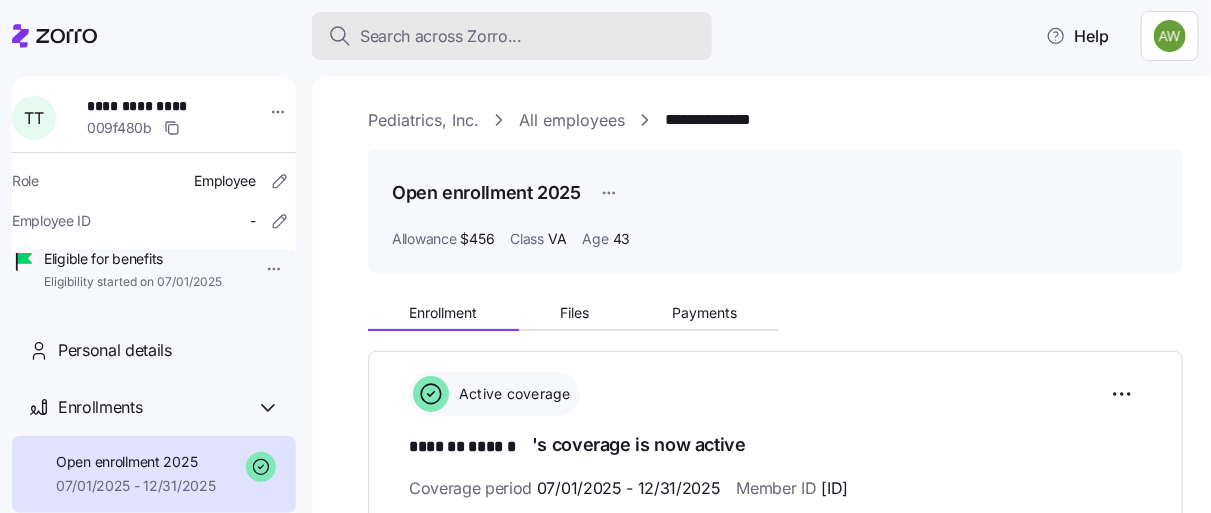 click on "Search across Zorro..." at bounding box center [512, 36] 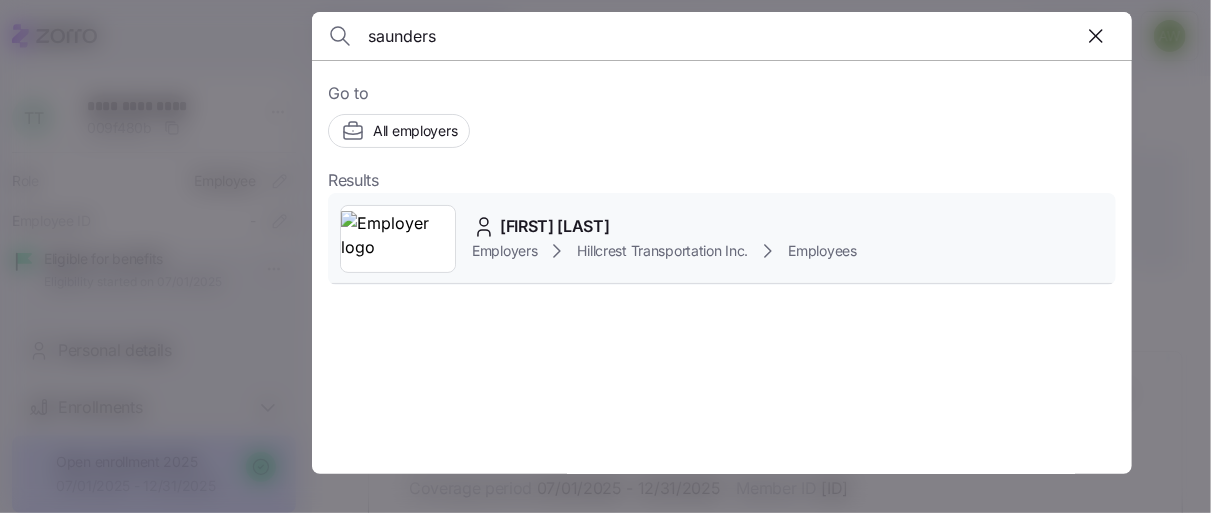 type on "saunders" 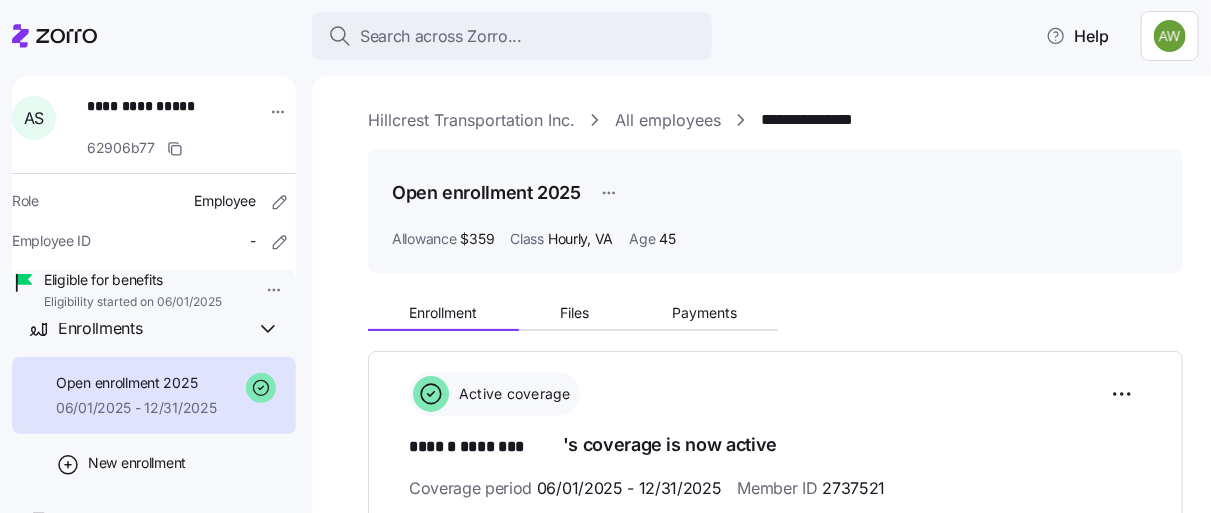 scroll, scrollTop: 106, scrollLeft: 0, axis: vertical 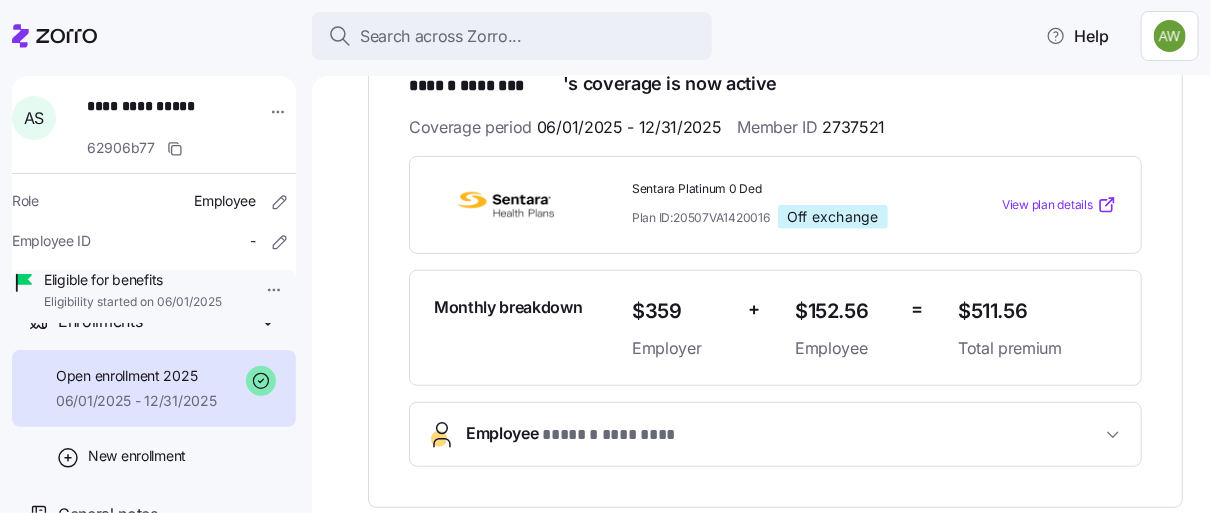 click on "Employee * ******   ******** *" at bounding box center [783, 434] 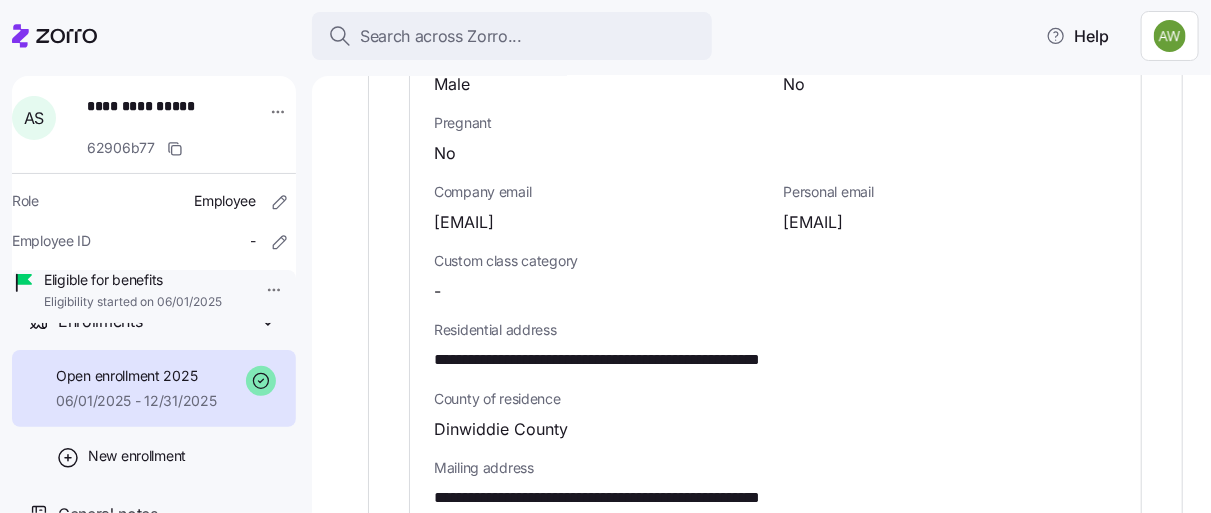scroll, scrollTop: 1020, scrollLeft: 0, axis: vertical 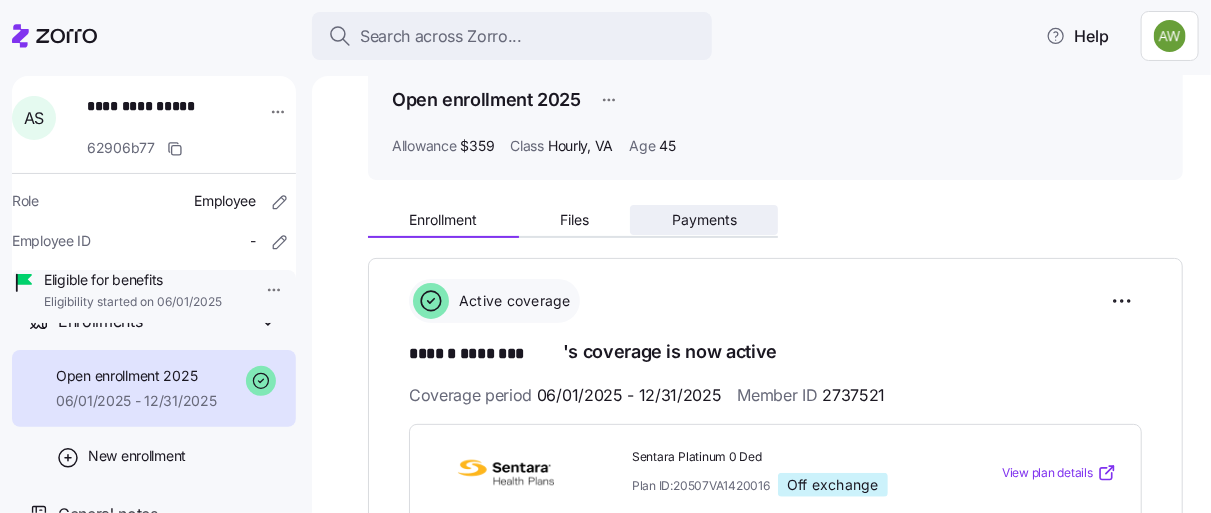 click on "Payments" at bounding box center (704, 220) 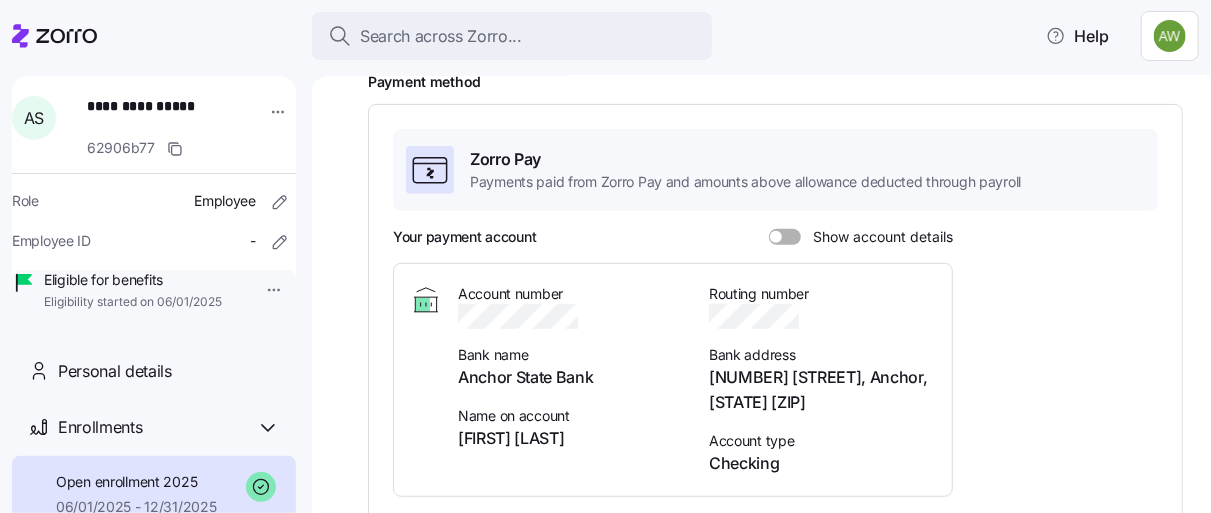 scroll, scrollTop: 280, scrollLeft: 0, axis: vertical 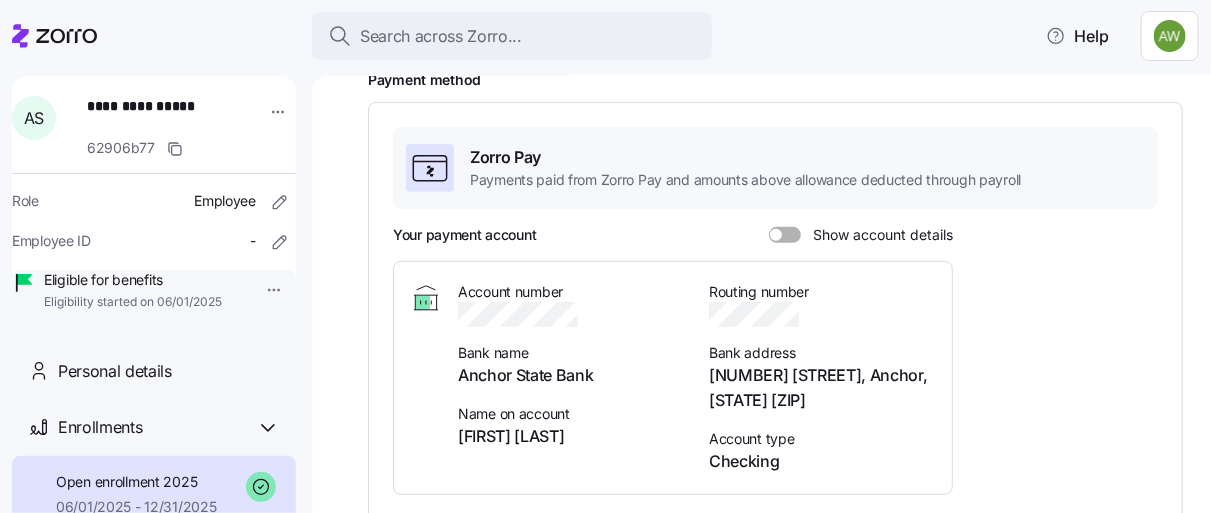 click at bounding box center (792, 235) 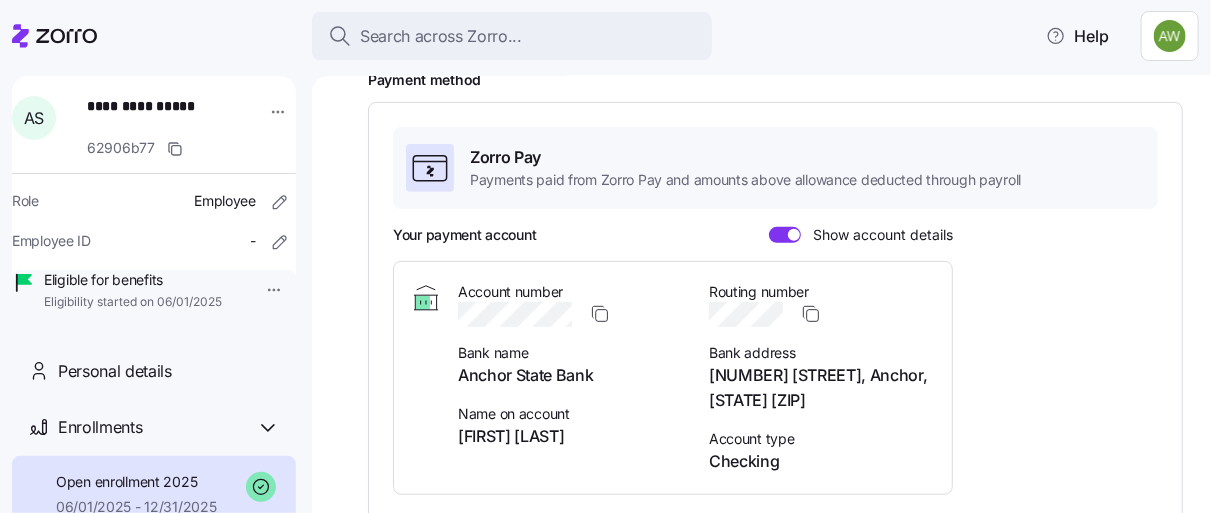 drag, startPoint x: 1200, startPoint y: 495, endPoint x: 730, endPoint y: 489, distance: 470.0383 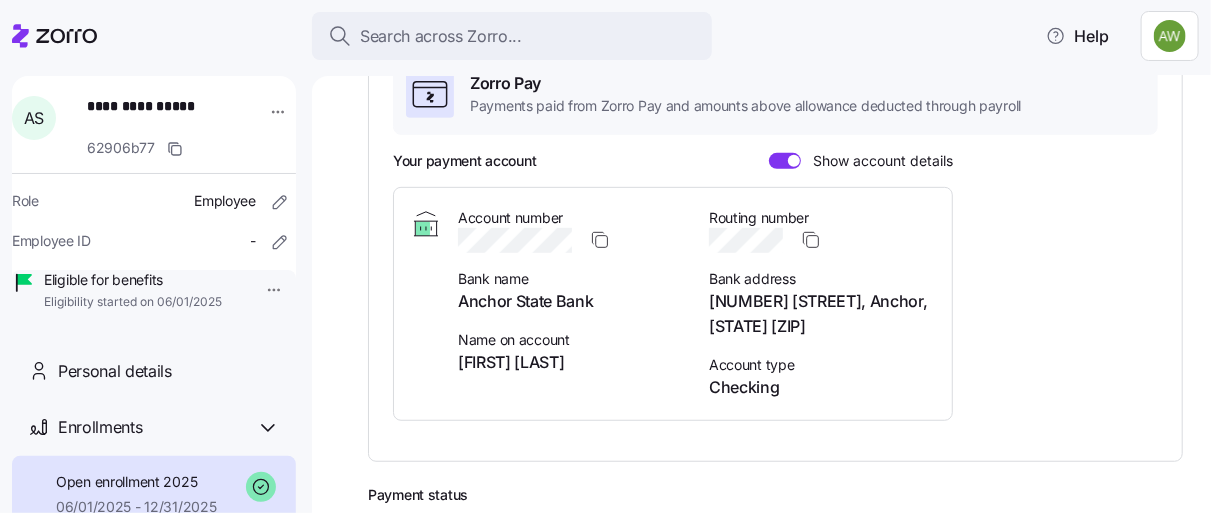scroll, scrollTop: 398, scrollLeft: 0, axis: vertical 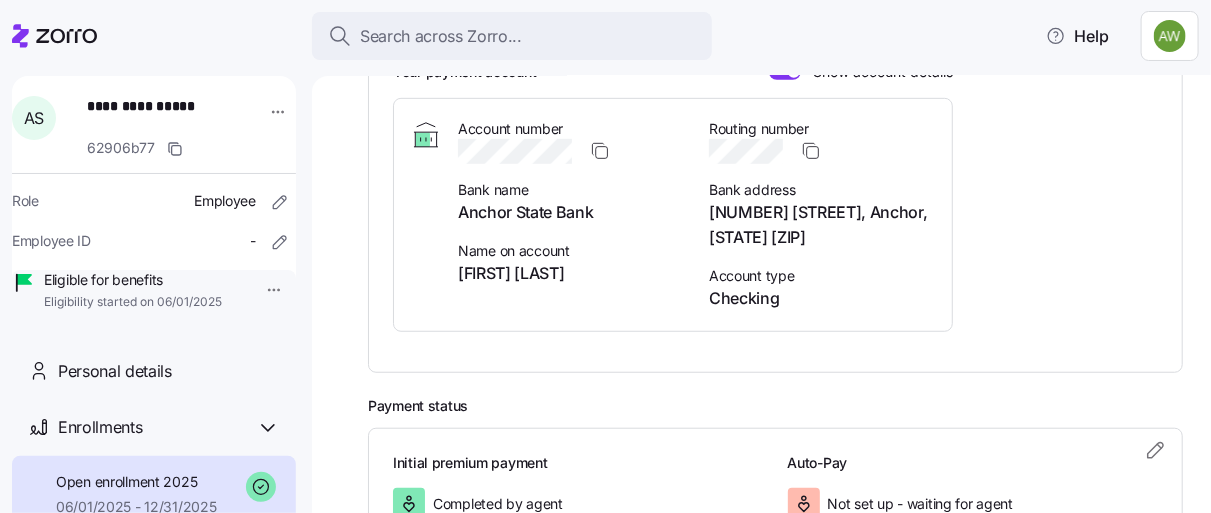 click on "**********" at bounding box center [761, 294] 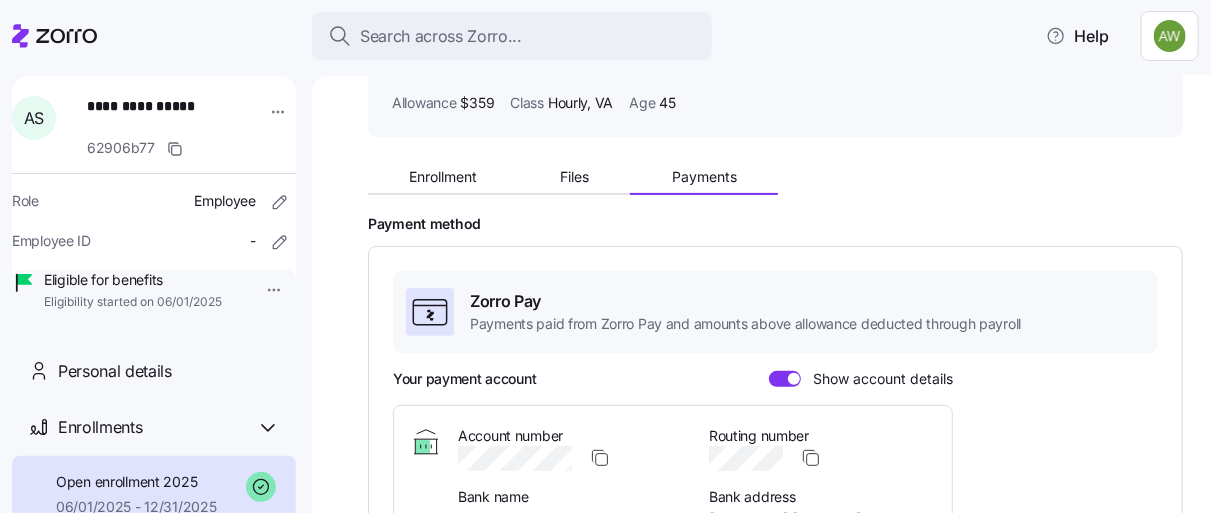 scroll, scrollTop: 130, scrollLeft: 0, axis: vertical 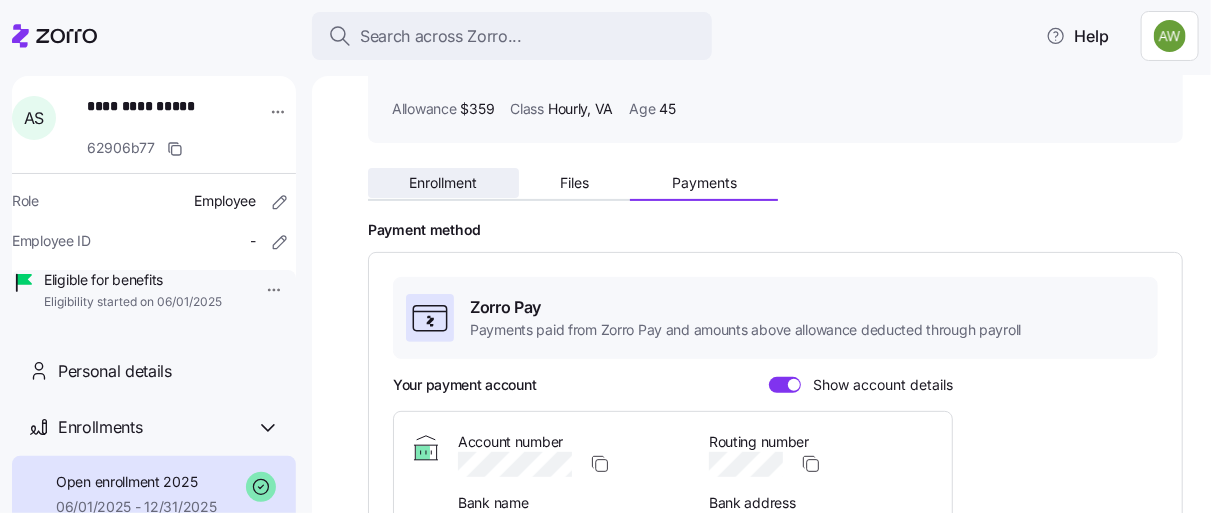 click on "Enrollment" at bounding box center [443, 183] 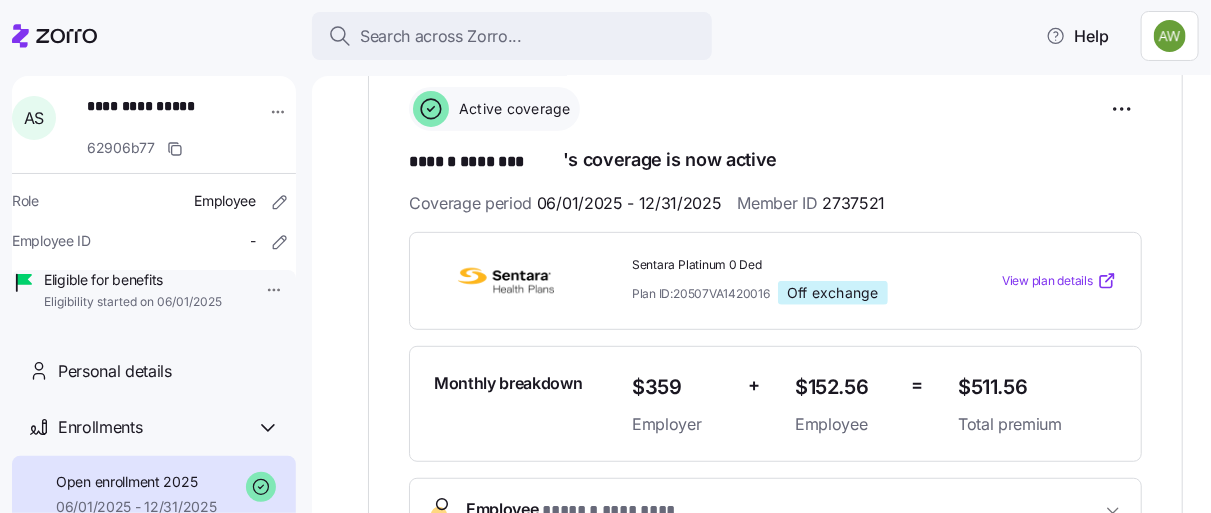 scroll, scrollTop: 287, scrollLeft: 0, axis: vertical 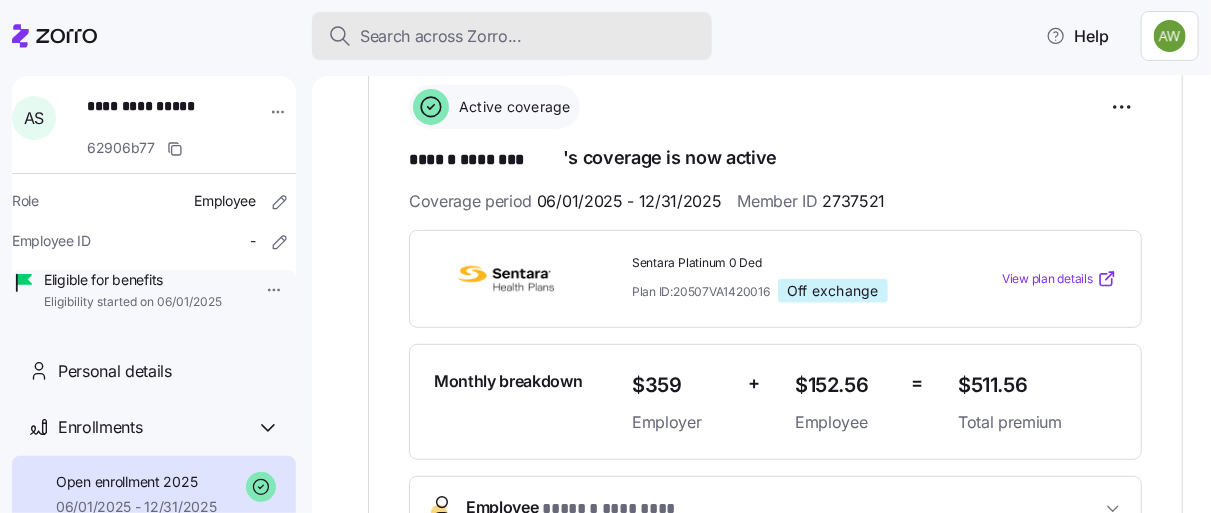 click on "Search across Zorro..." at bounding box center [512, 36] 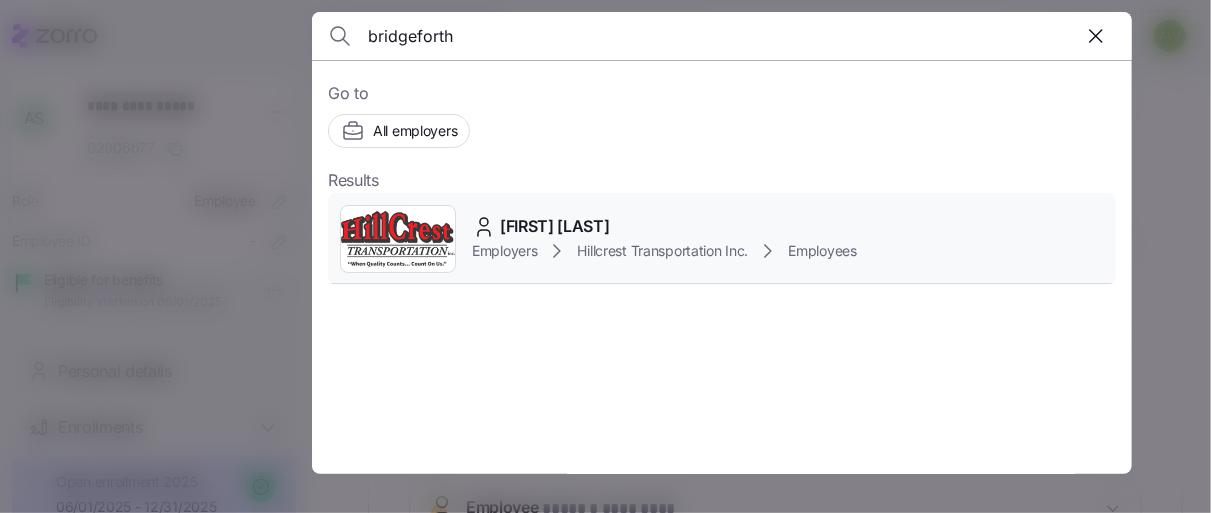 type on "bridgeforth" 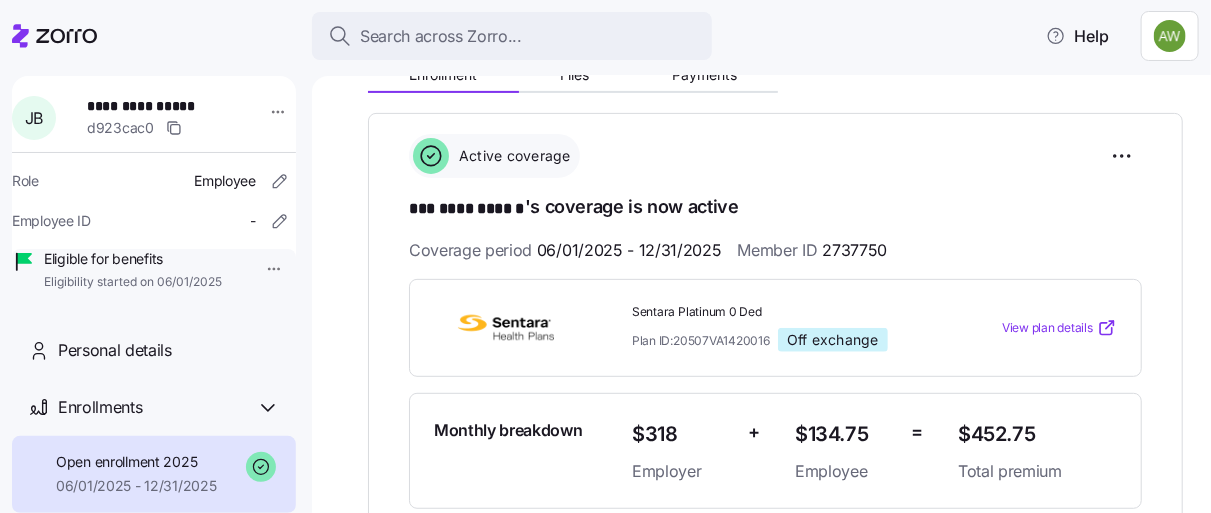 scroll, scrollTop: 254, scrollLeft: 0, axis: vertical 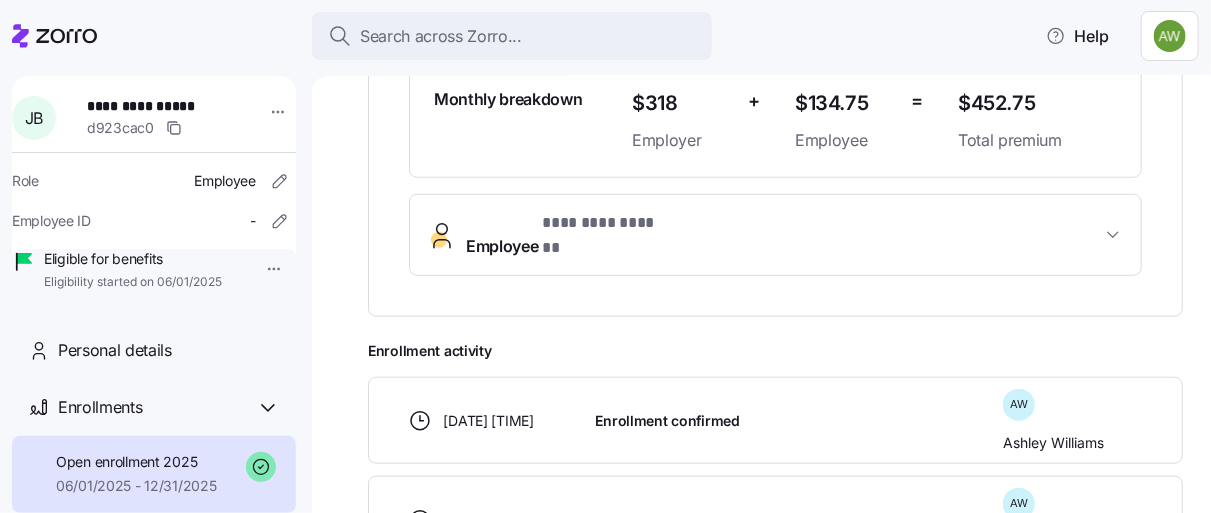 click on "**********" at bounding box center [783, 235] 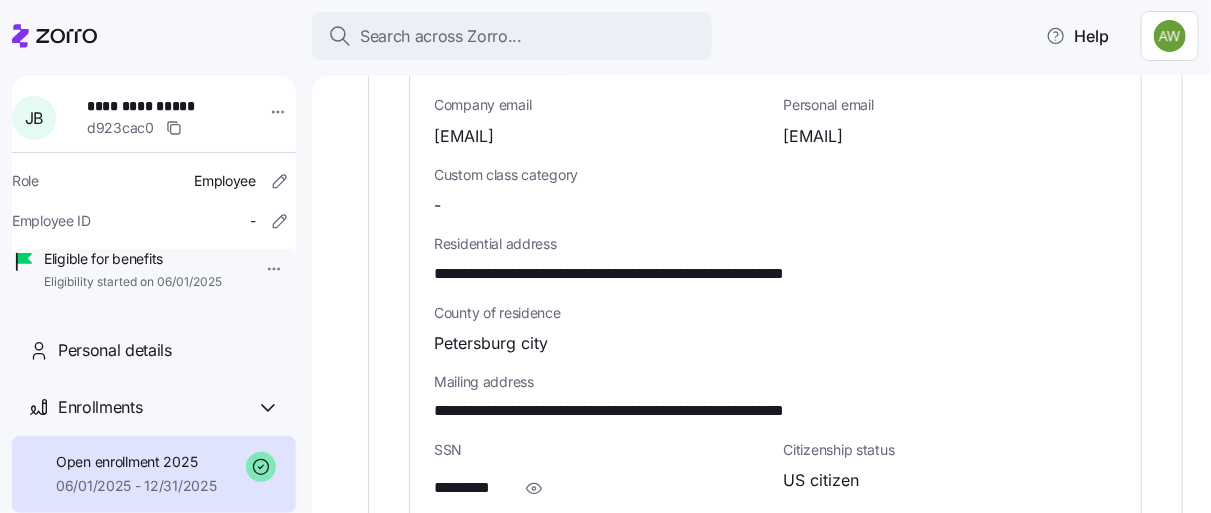 scroll, scrollTop: 1102, scrollLeft: 0, axis: vertical 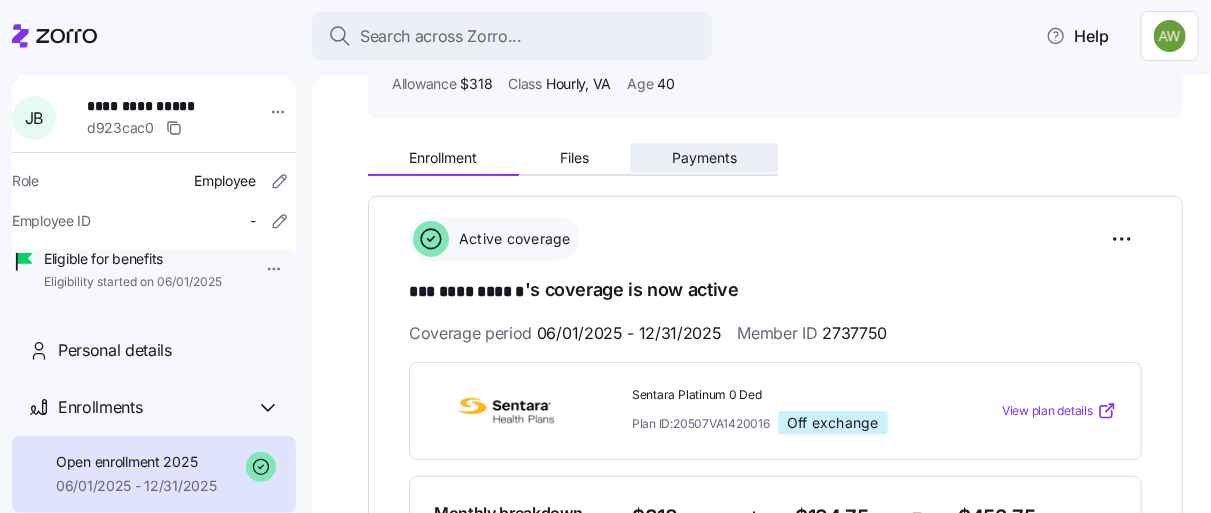 click on "Payments" at bounding box center [704, 158] 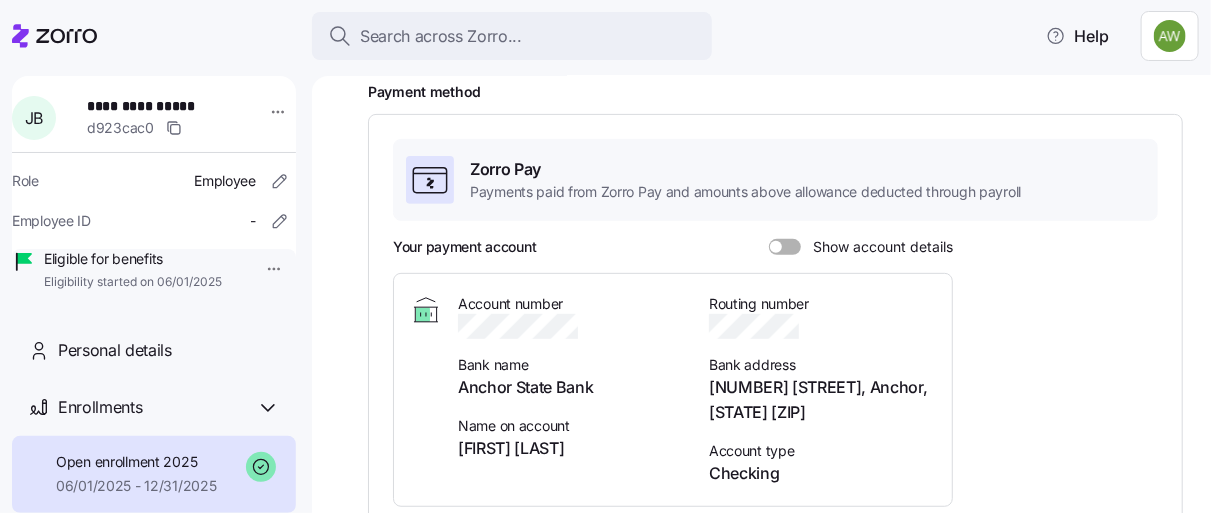 scroll, scrollTop: 0, scrollLeft: 0, axis: both 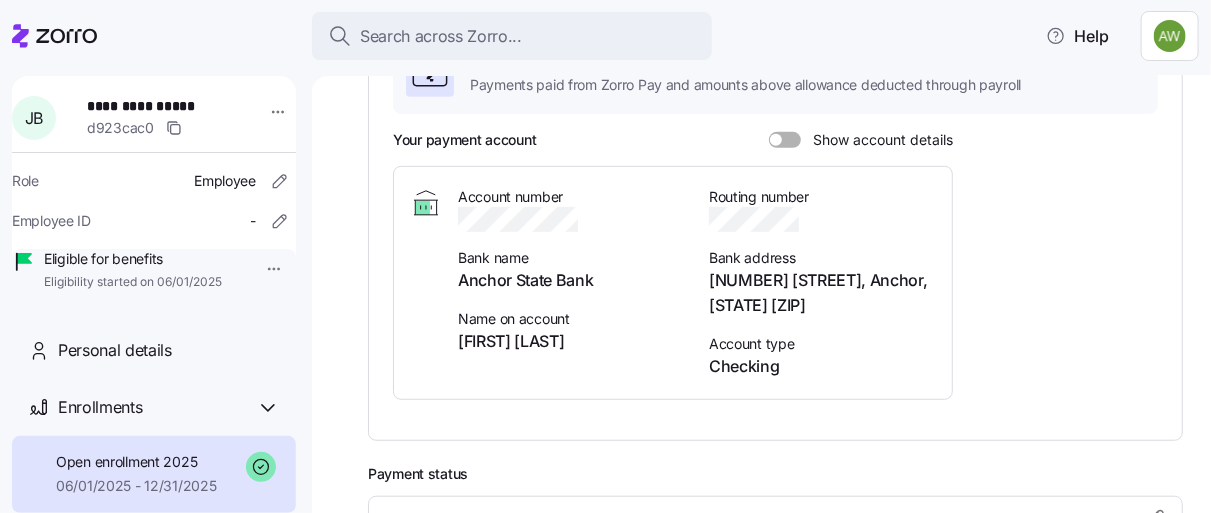 click at bounding box center (792, 140) 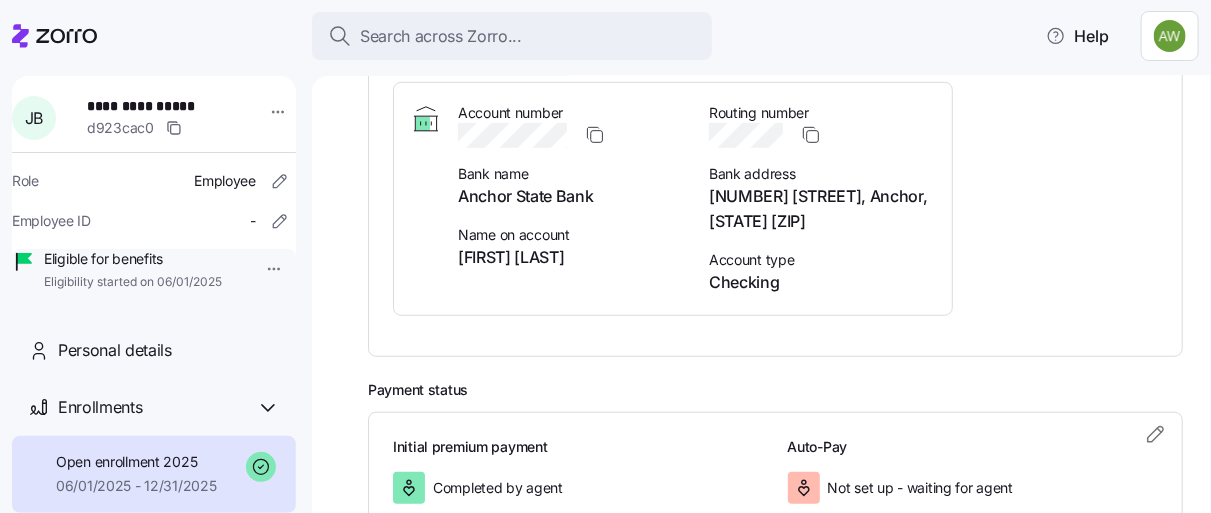 scroll, scrollTop: 469, scrollLeft: 0, axis: vertical 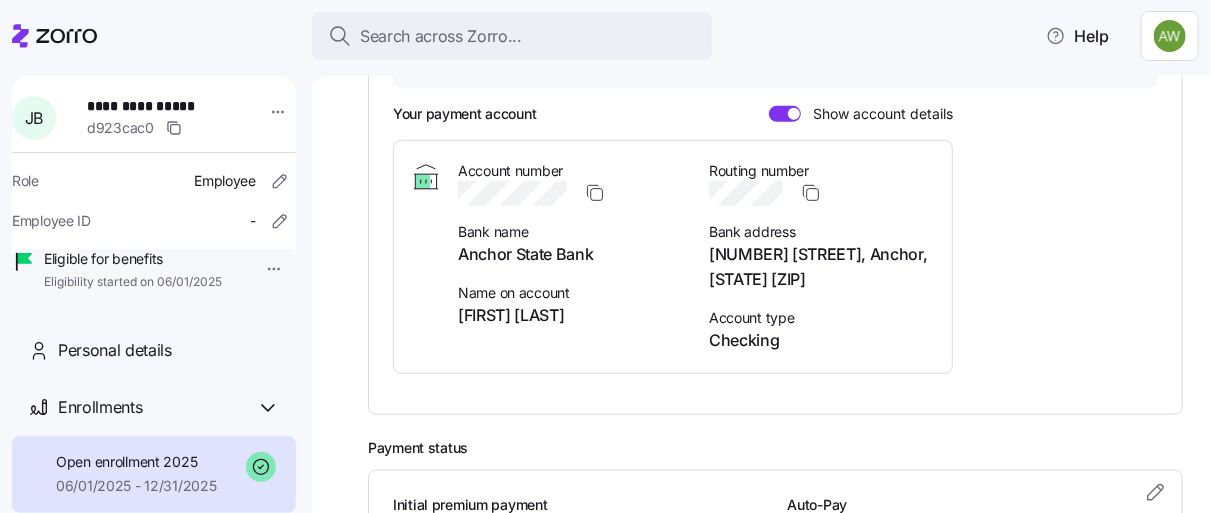 drag, startPoint x: 1200, startPoint y: 271, endPoint x: 681, endPoint y: 90, distance: 549.65625 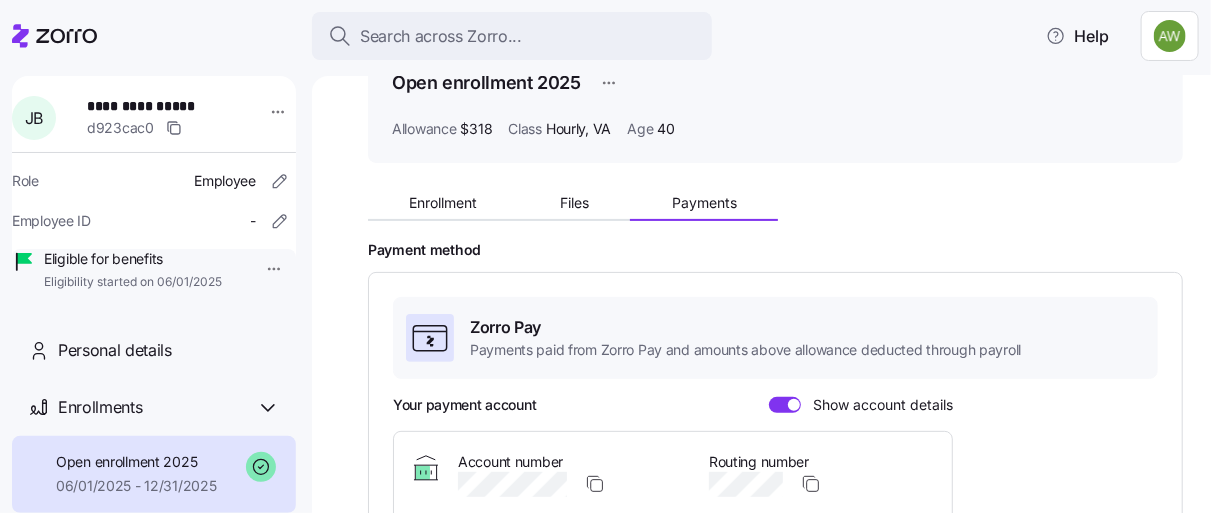 scroll, scrollTop: 113, scrollLeft: 0, axis: vertical 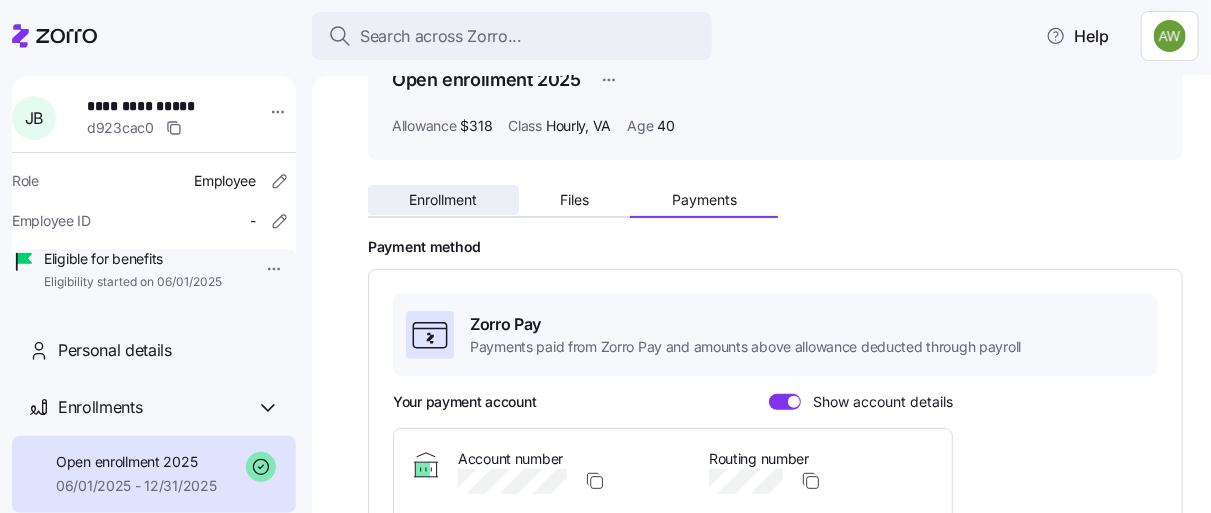 click on "Enrollment" at bounding box center (443, 200) 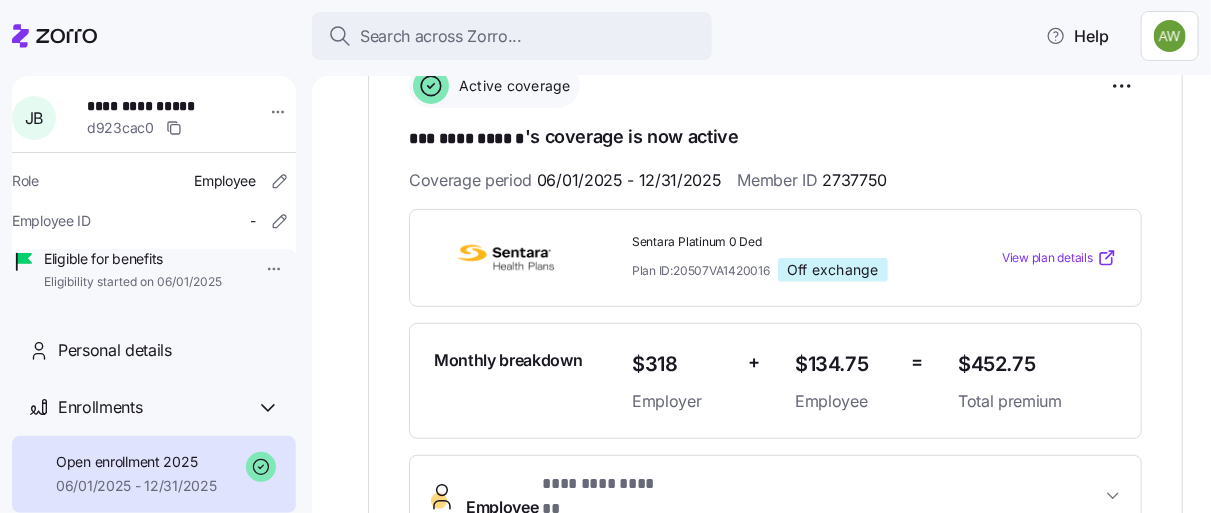 scroll, scrollTop: 310, scrollLeft: 0, axis: vertical 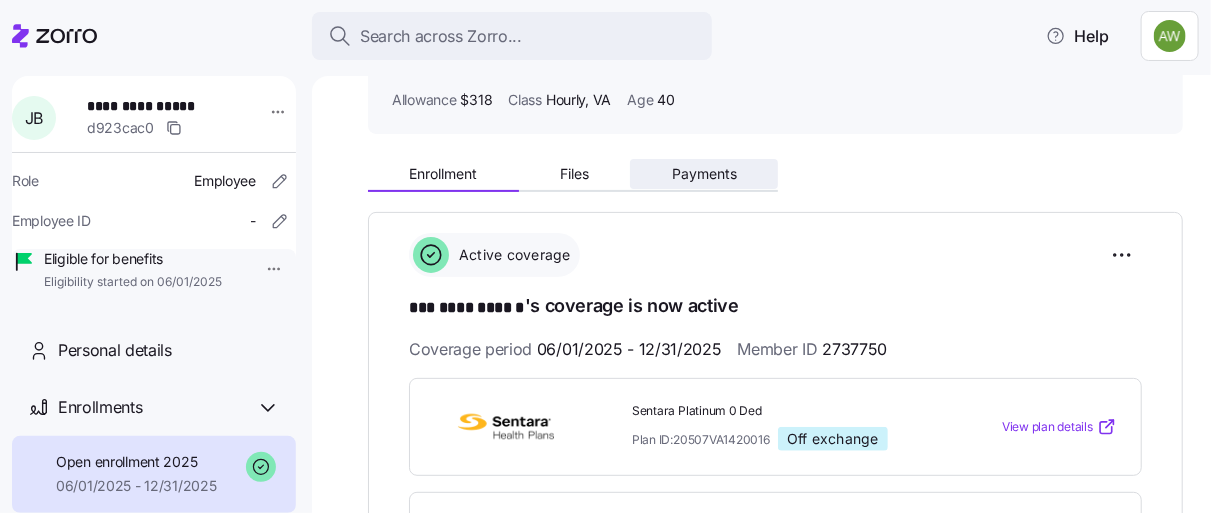 click on "Payments" at bounding box center [704, 174] 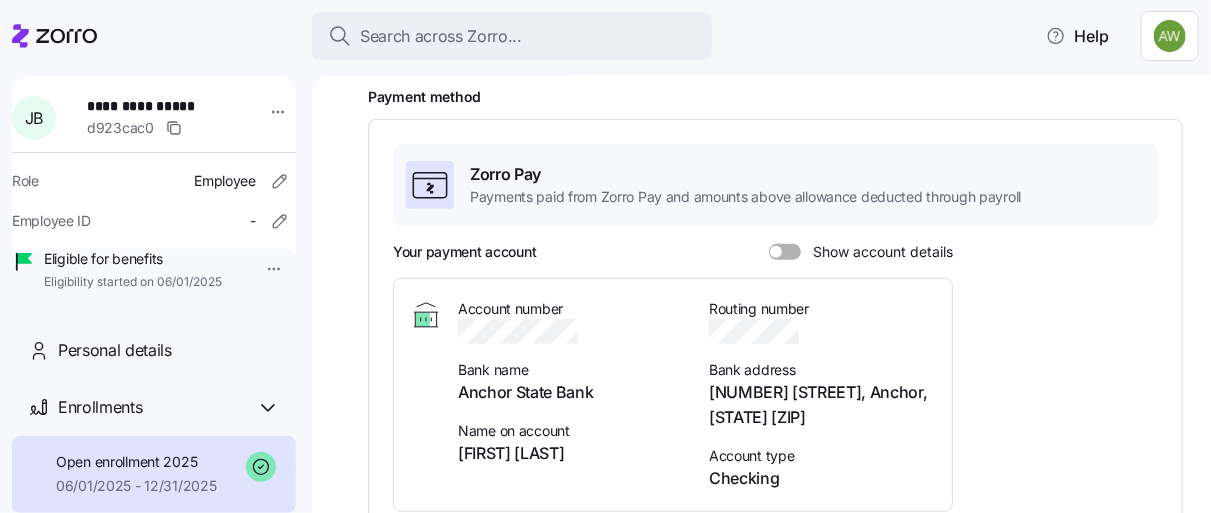 scroll, scrollTop: 304, scrollLeft: 0, axis: vertical 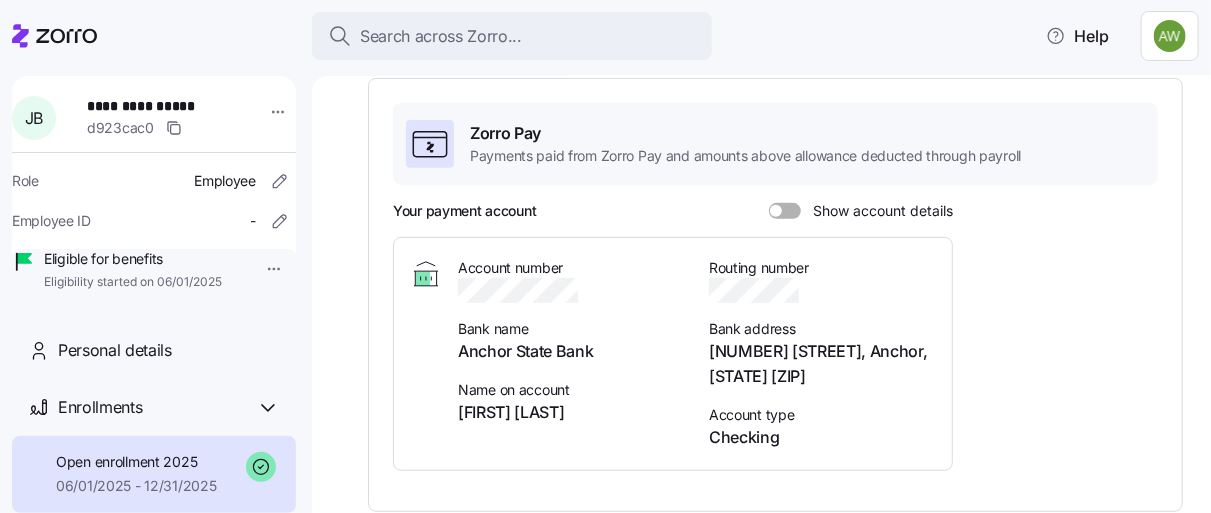 click at bounding box center [776, 211] 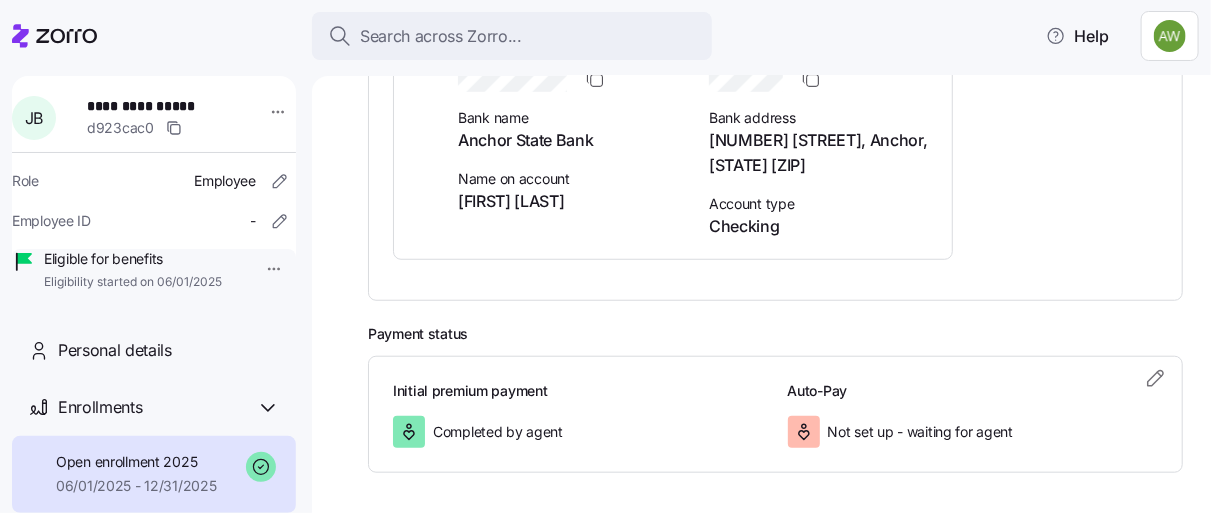 scroll, scrollTop: 516, scrollLeft: 0, axis: vertical 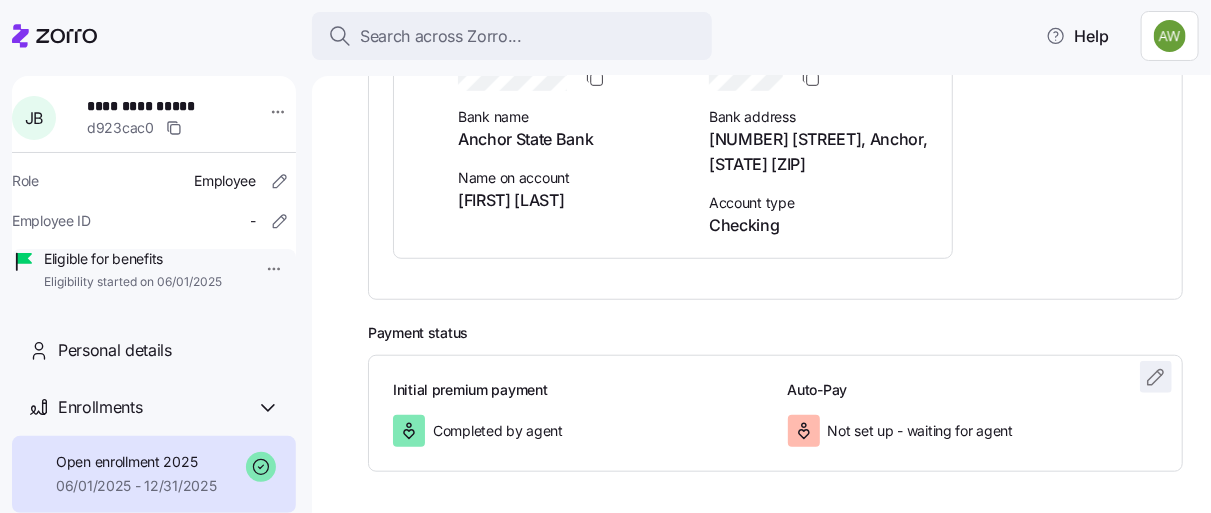click 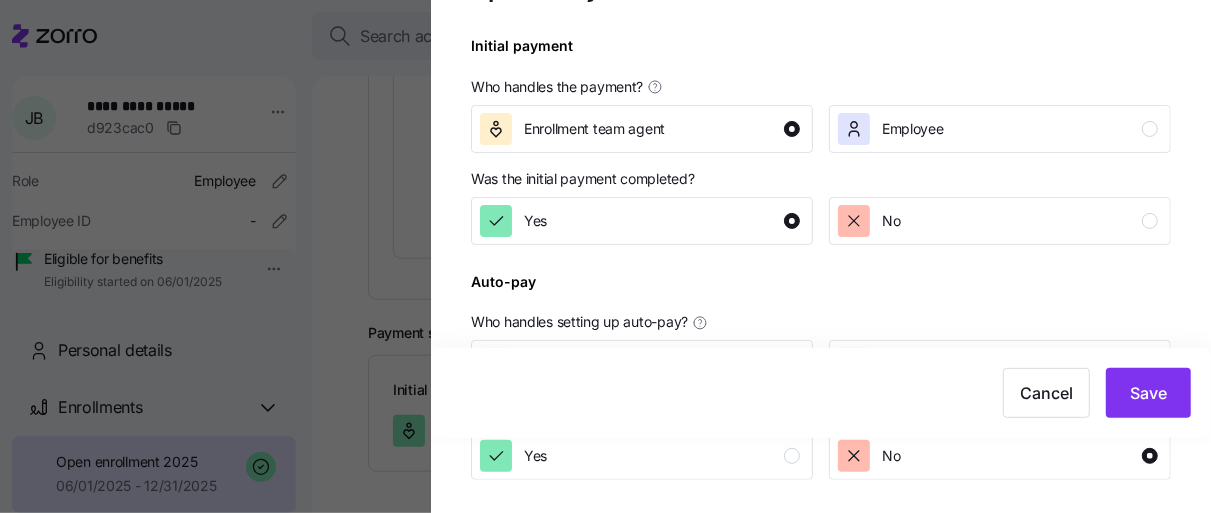 scroll, scrollTop: 81, scrollLeft: 0, axis: vertical 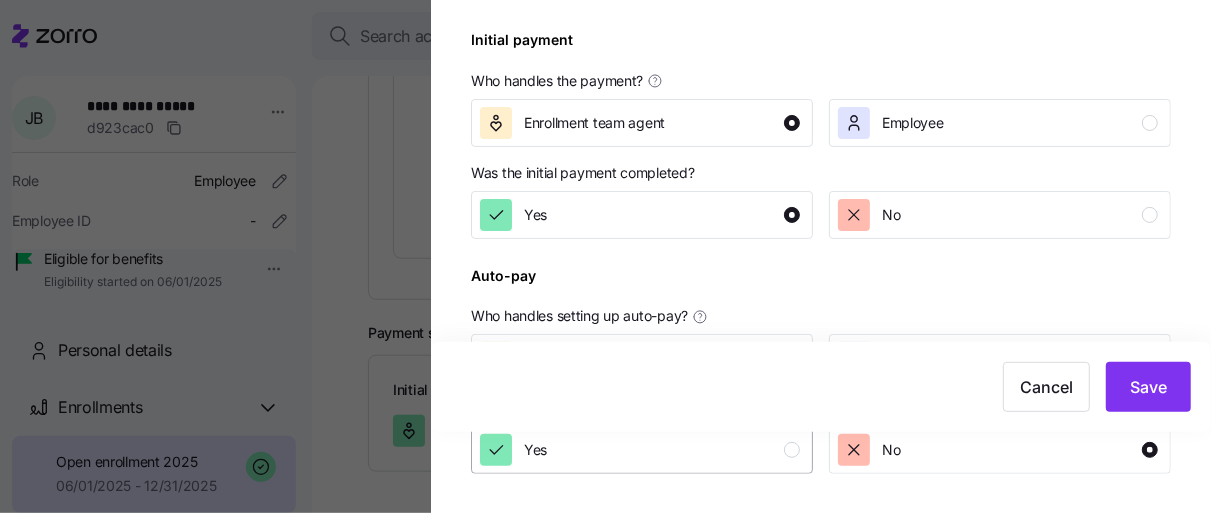 click on "Yes" at bounding box center [640, 450] 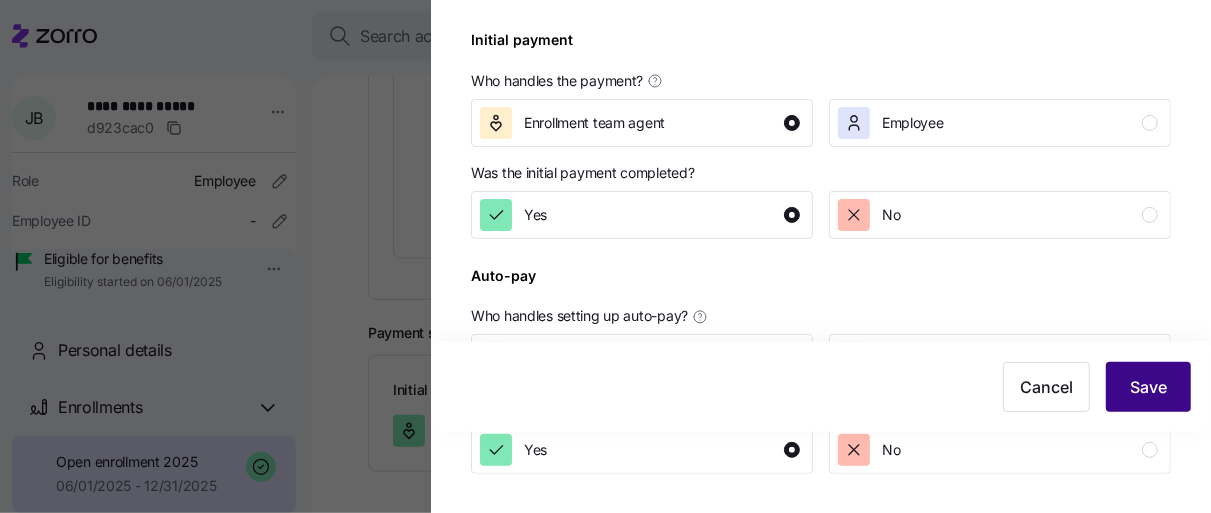 click on "Save" at bounding box center (1148, 387) 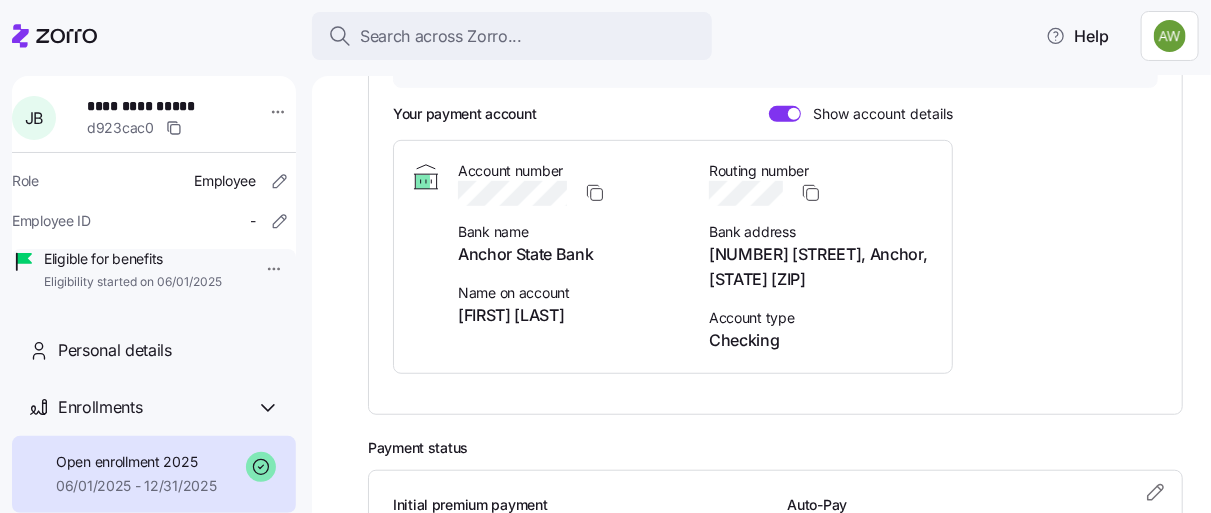 scroll, scrollTop: 429, scrollLeft: 0, axis: vertical 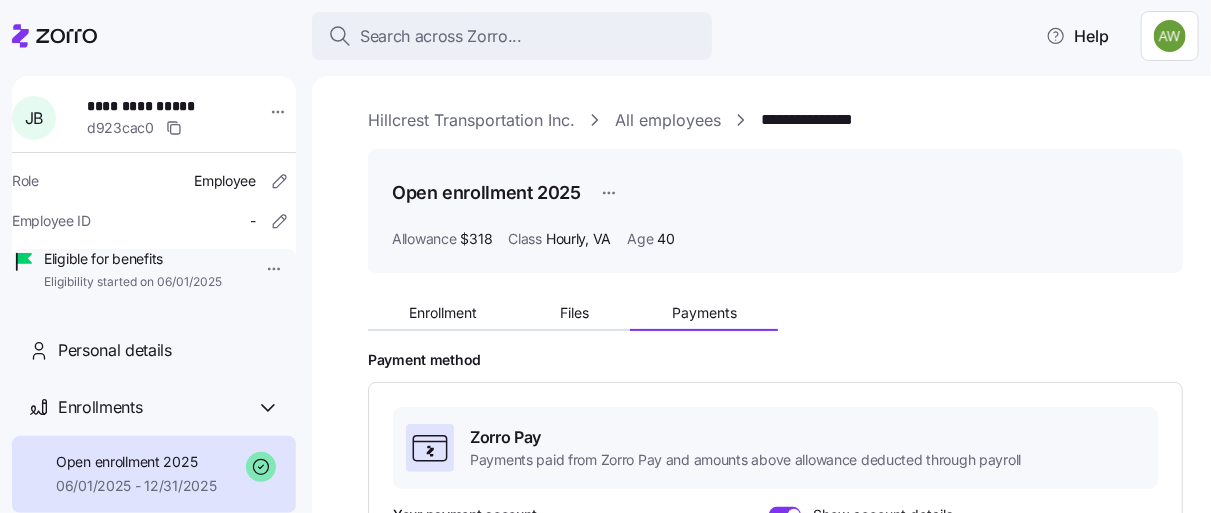 click on "All employees" at bounding box center [668, 120] 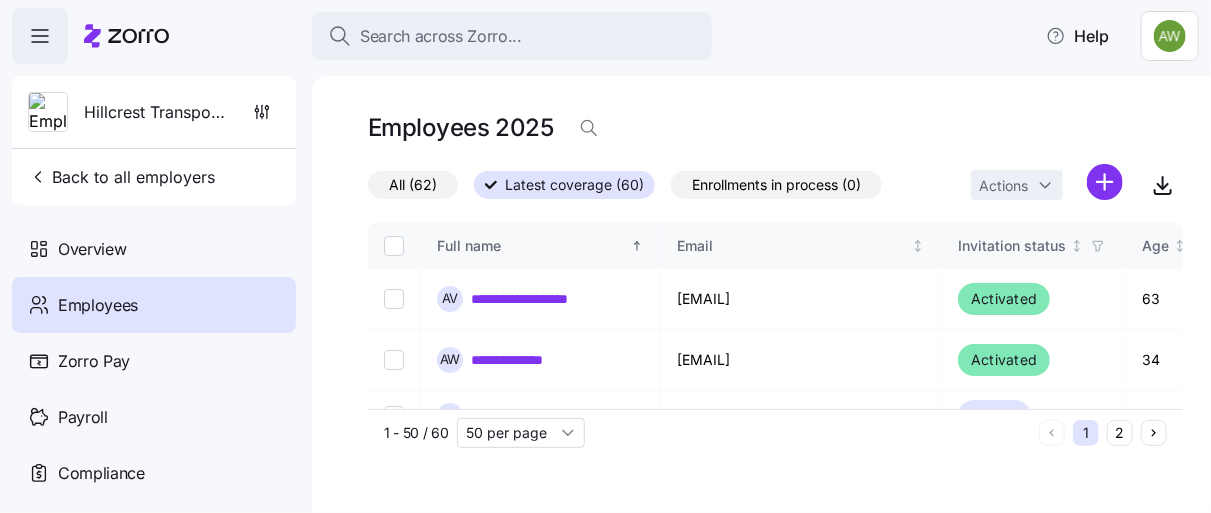 click on "Latest coverage (60)" at bounding box center (574, 185) 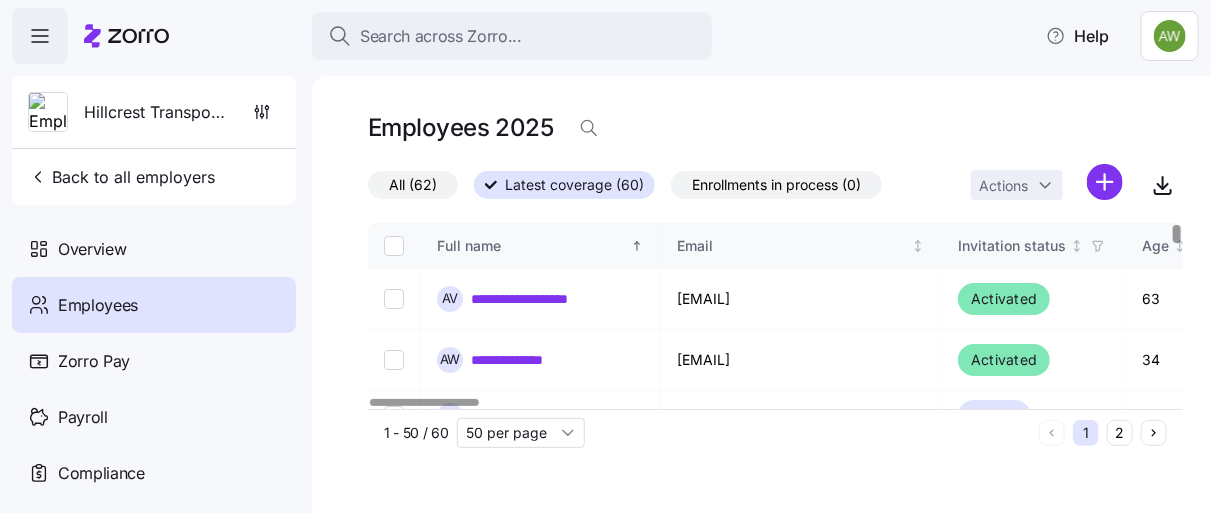 click on "Enrollments in process (0)" at bounding box center (671, 190) 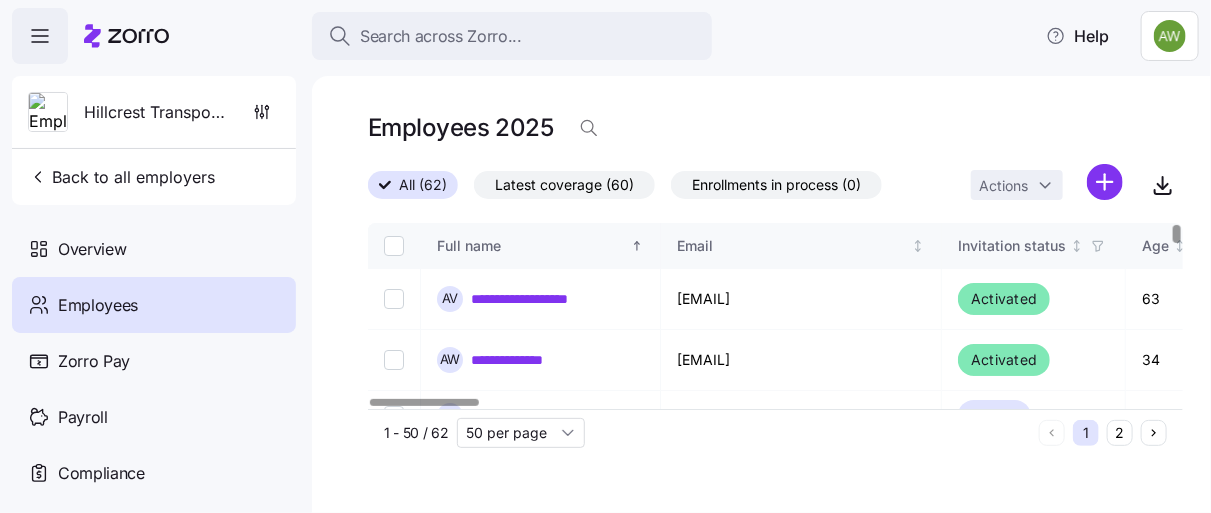 click on "Latest coverage (60)" at bounding box center [564, 185] 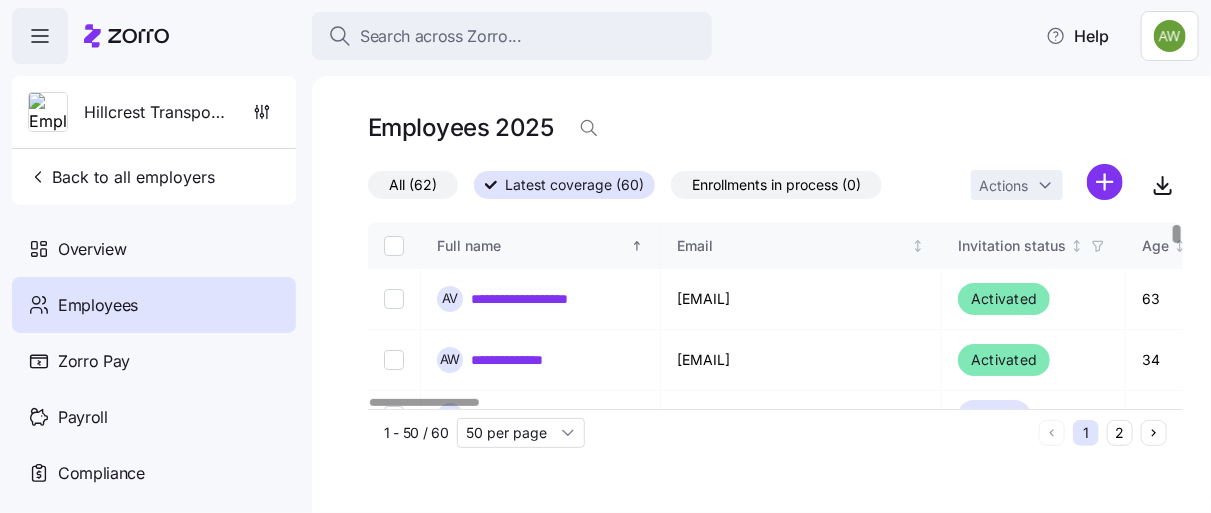 click on "Latest coverage (60)" at bounding box center (574, 185) 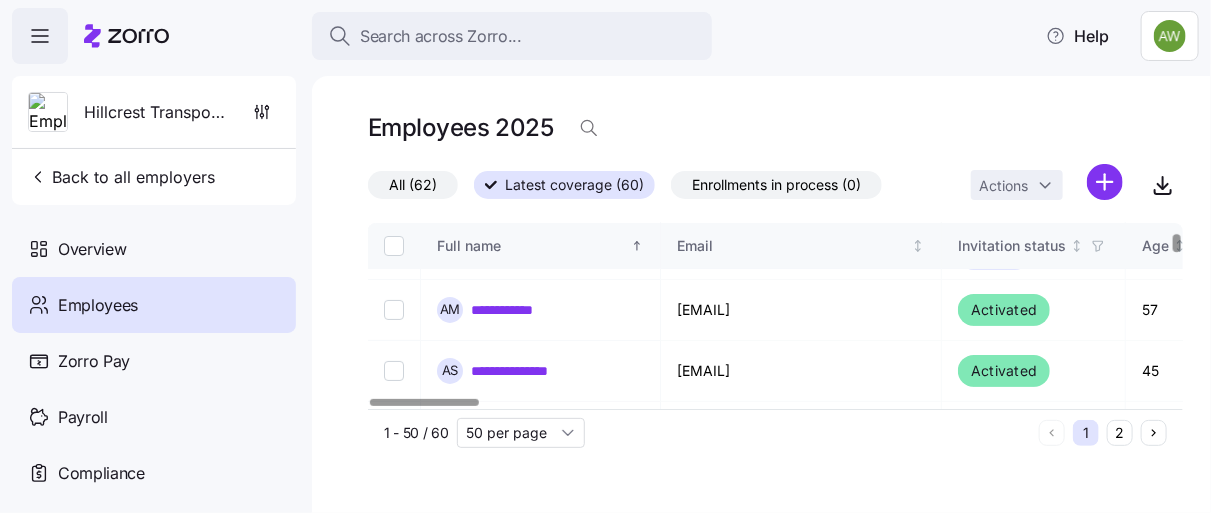 scroll, scrollTop: 173, scrollLeft: 0, axis: vertical 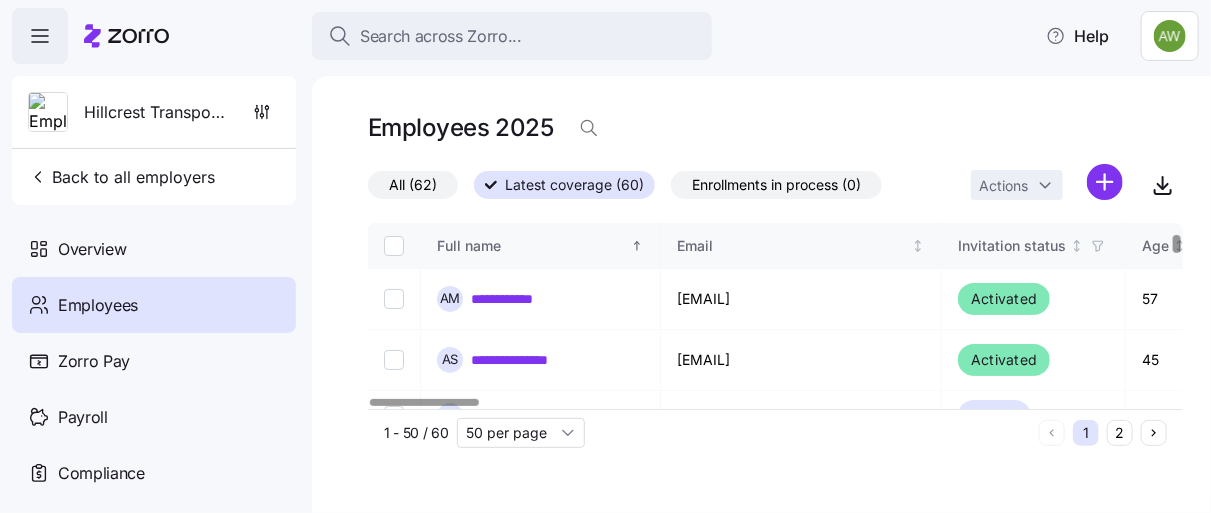 click at bounding box center (1176, 244) 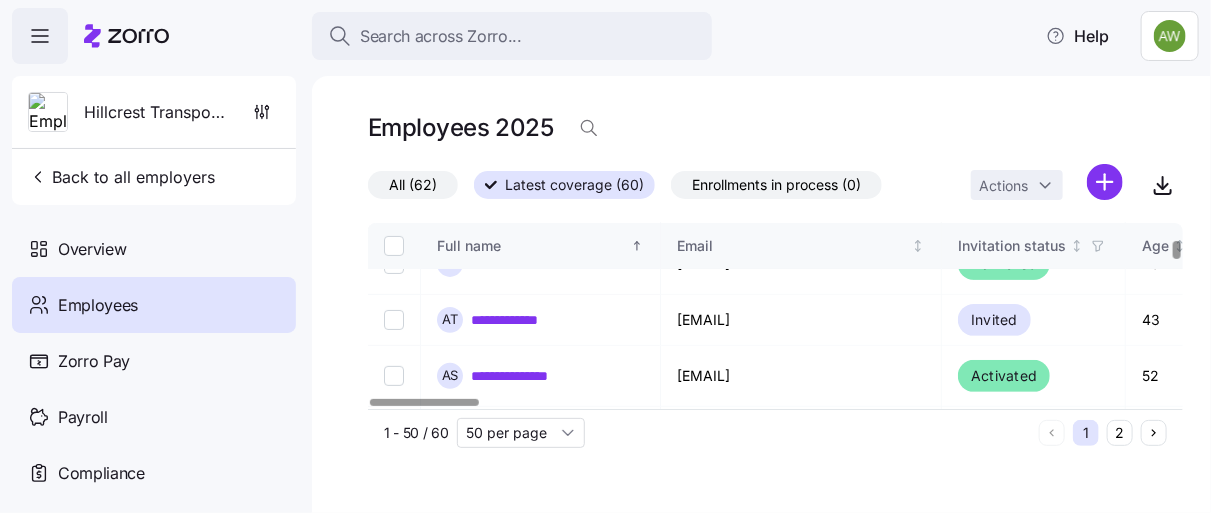 scroll, scrollTop: 280, scrollLeft: 0, axis: vertical 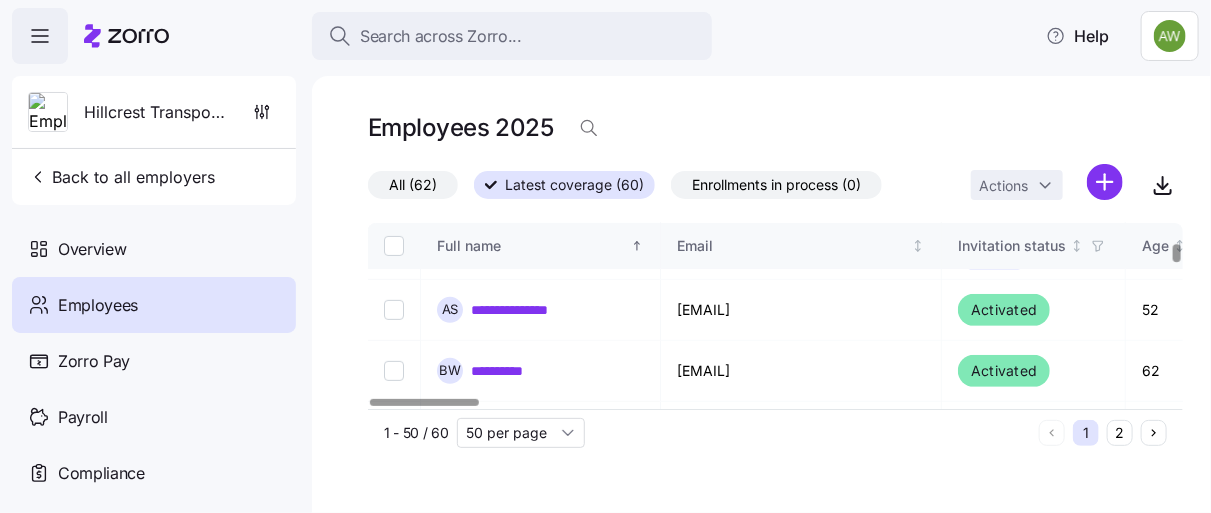 click at bounding box center (1176, 253) 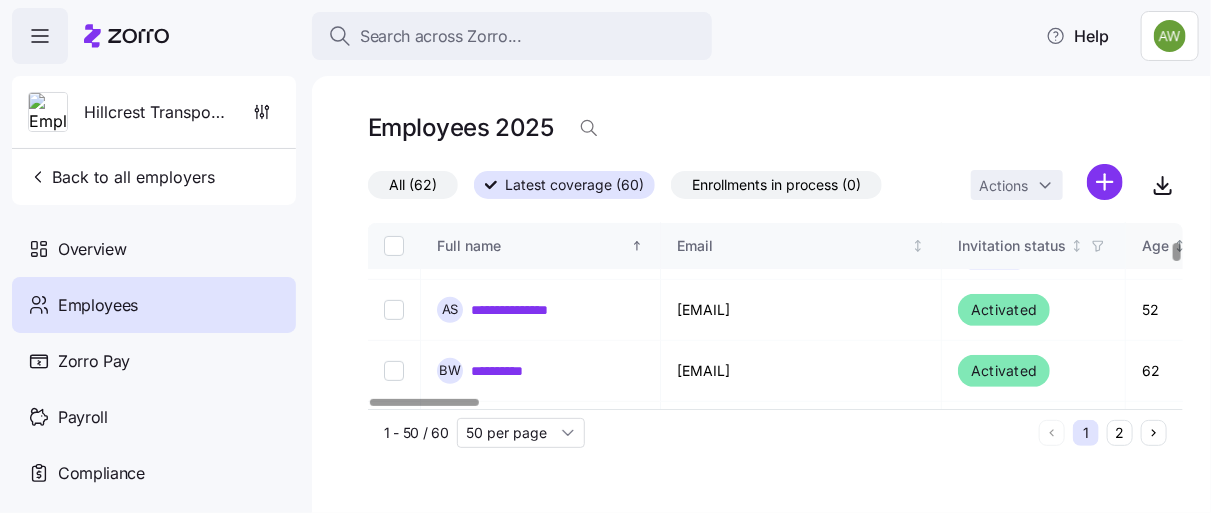scroll, scrollTop: 313, scrollLeft: 0, axis: vertical 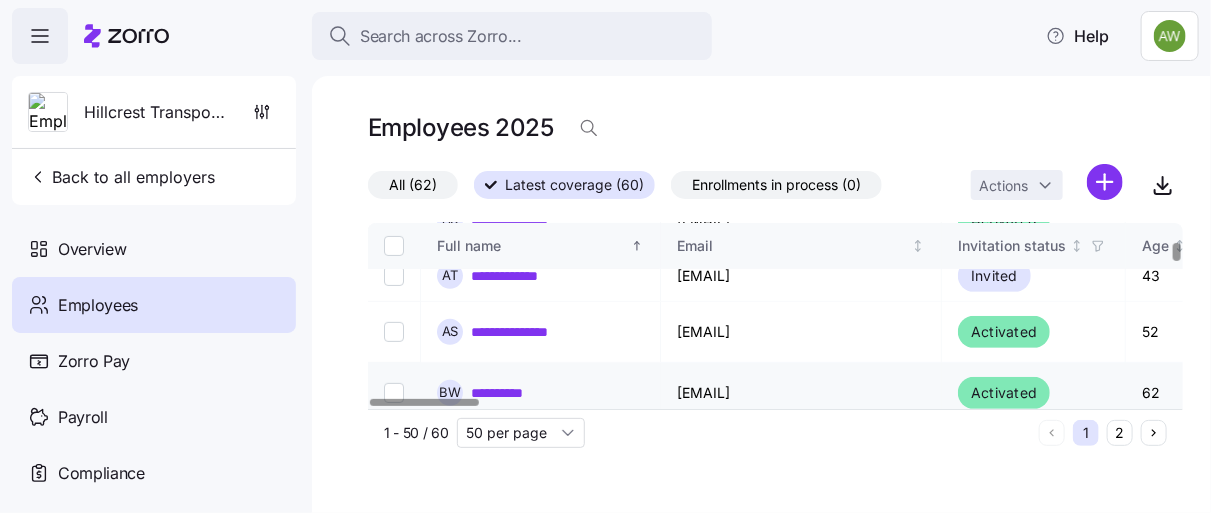 click on "**********" at bounding box center (509, 393) 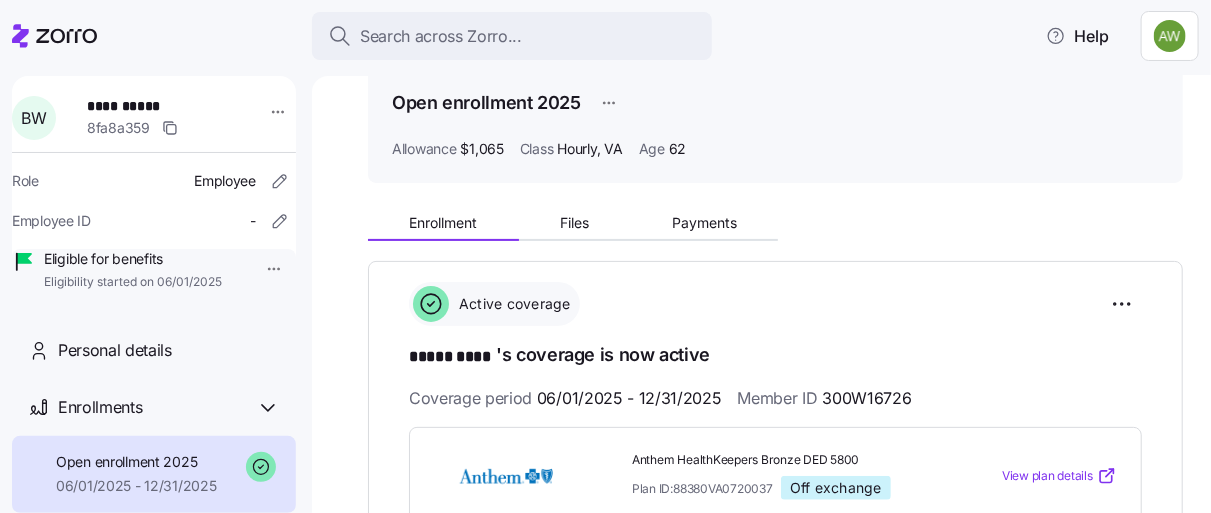 scroll, scrollTop: 0, scrollLeft: 0, axis: both 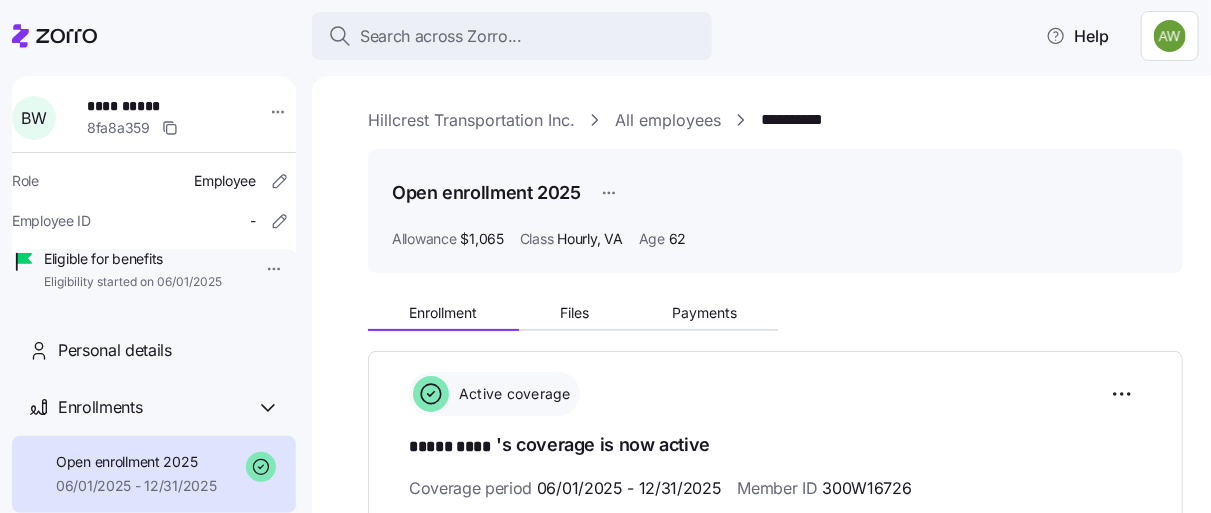 click on "All employees" at bounding box center (668, 120) 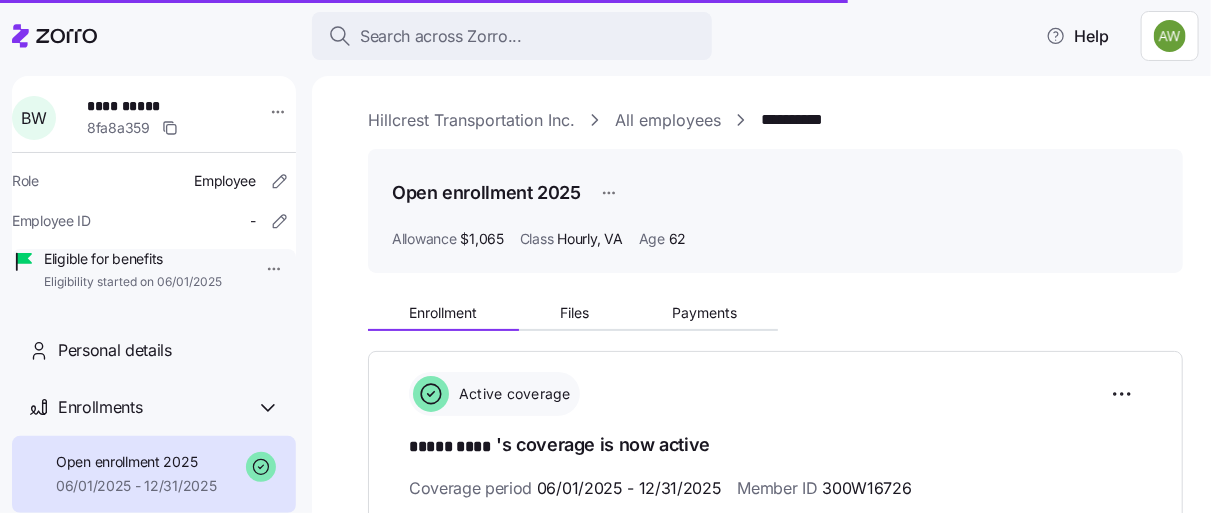 click on "All employees" at bounding box center [668, 120] 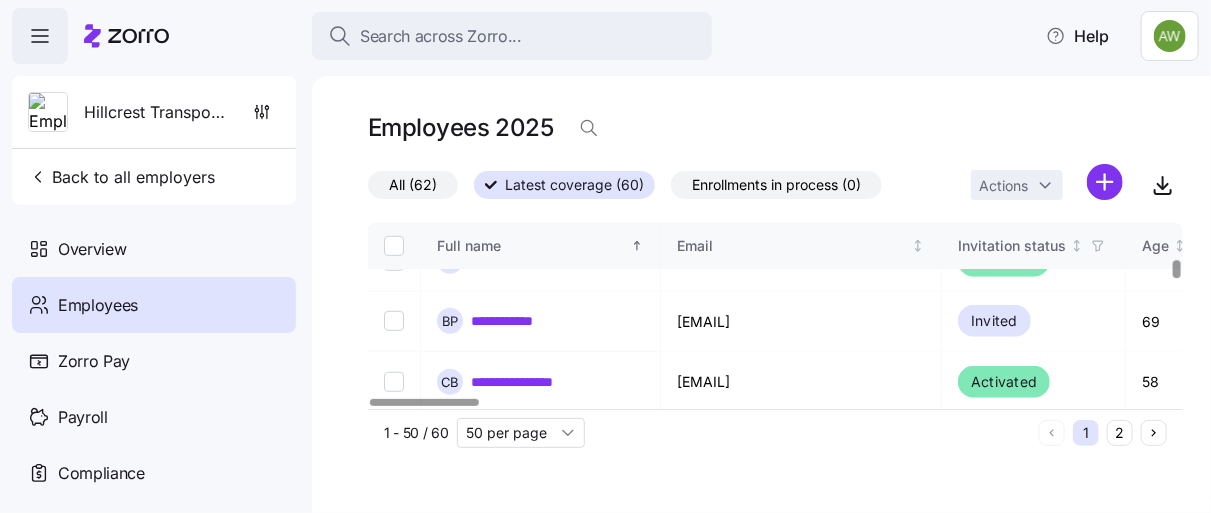scroll, scrollTop: 629, scrollLeft: 0, axis: vertical 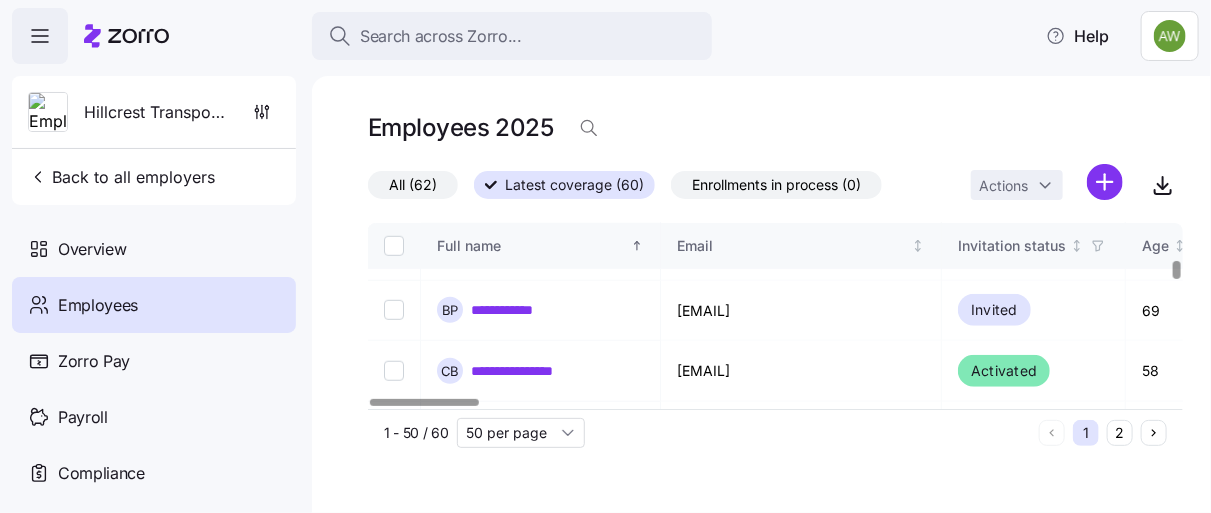 click at bounding box center (1176, 270) 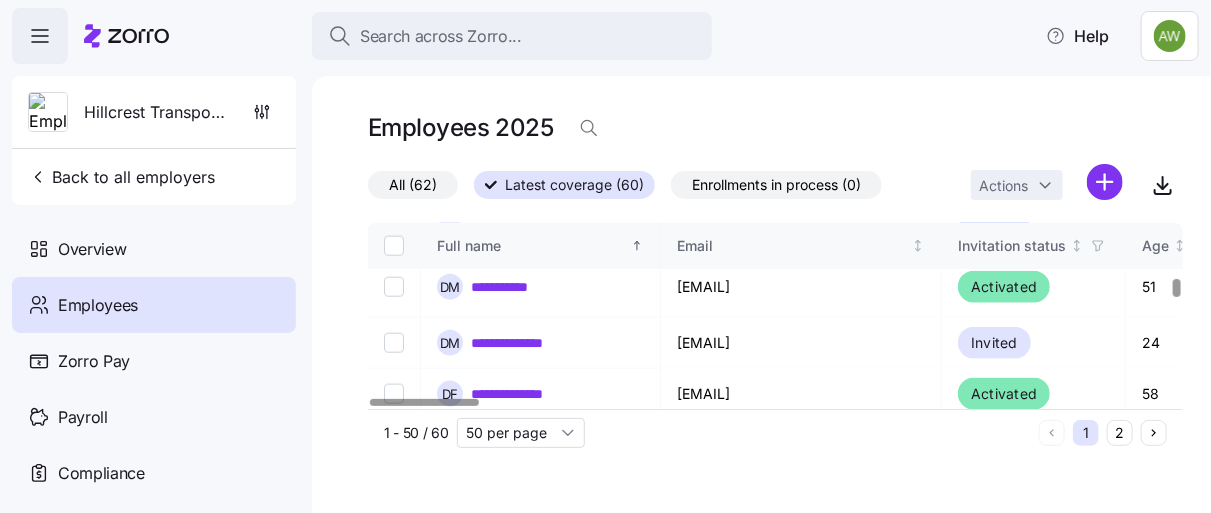 scroll, scrollTop: 958, scrollLeft: 0, axis: vertical 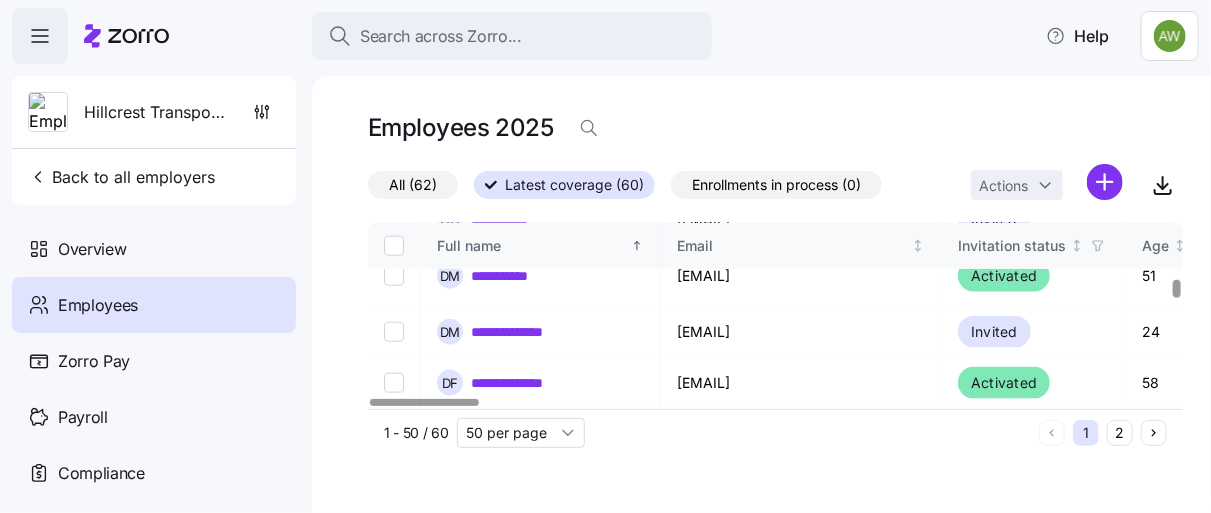 click at bounding box center (1176, 289) 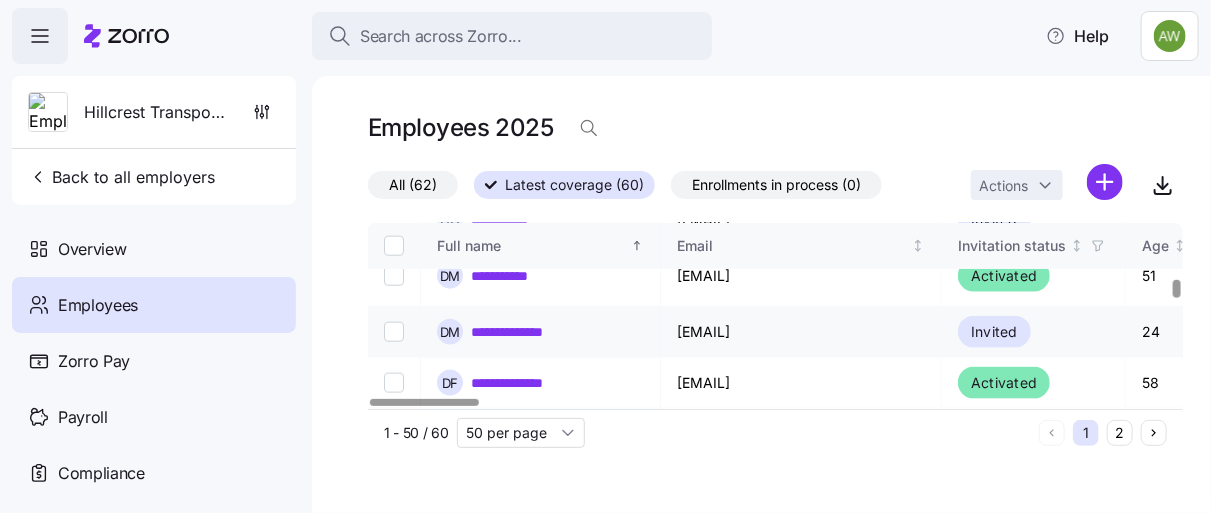 click on "**********" at bounding box center [524, 332] 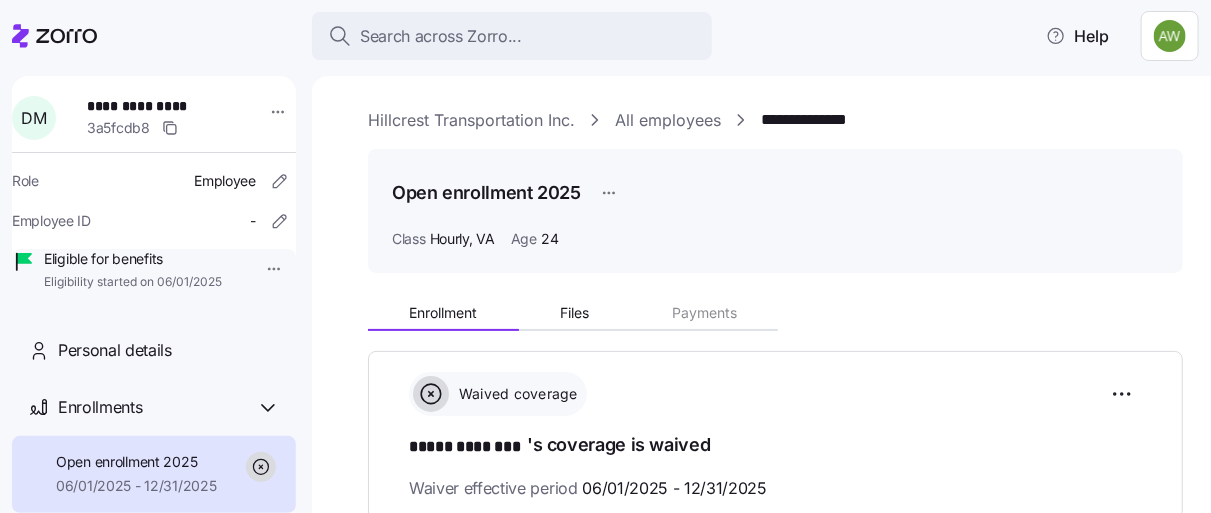 click on "All employees" at bounding box center [668, 120] 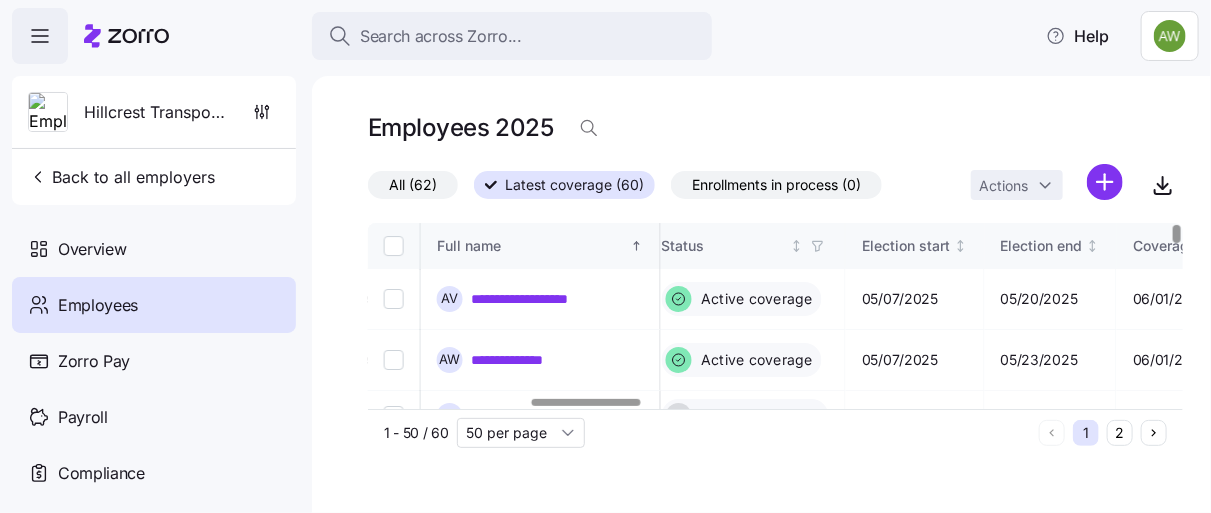 scroll, scrollTop: 0, scrollLeft: 1217, axis: horizontal 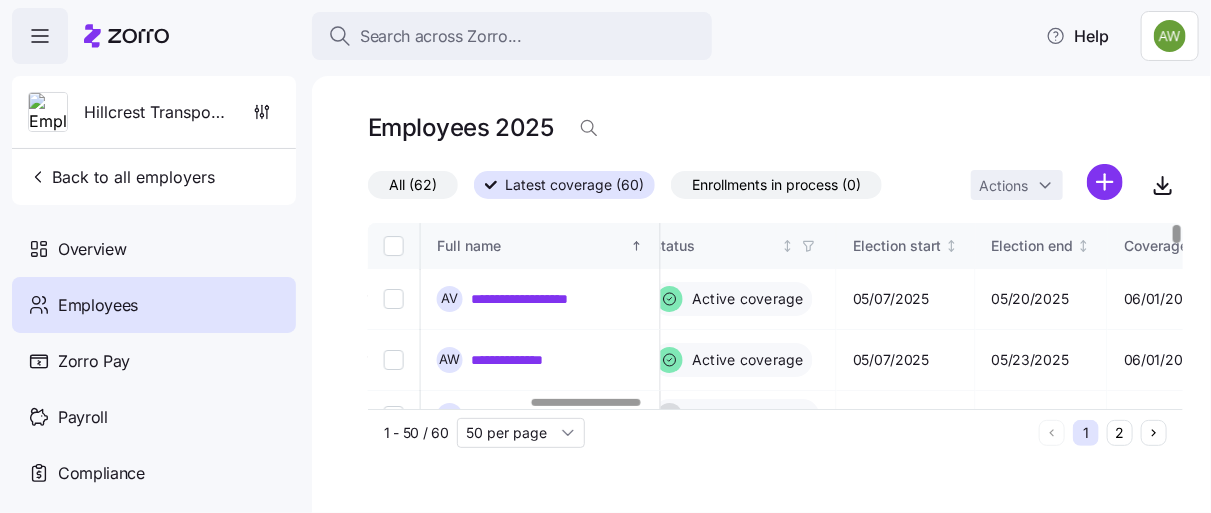 click at bounding box center (586, 402) 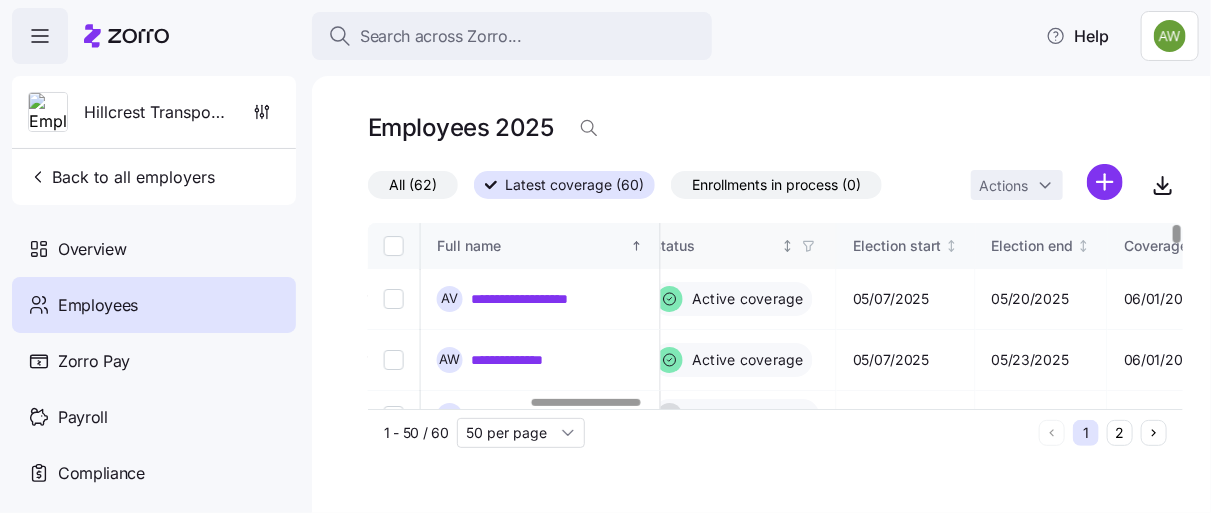 click 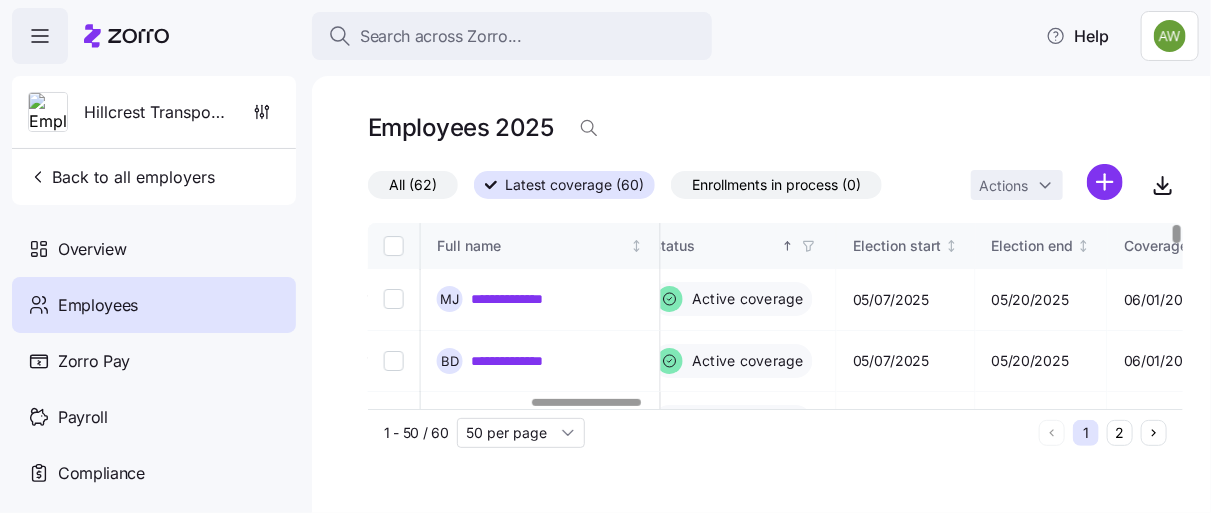 click 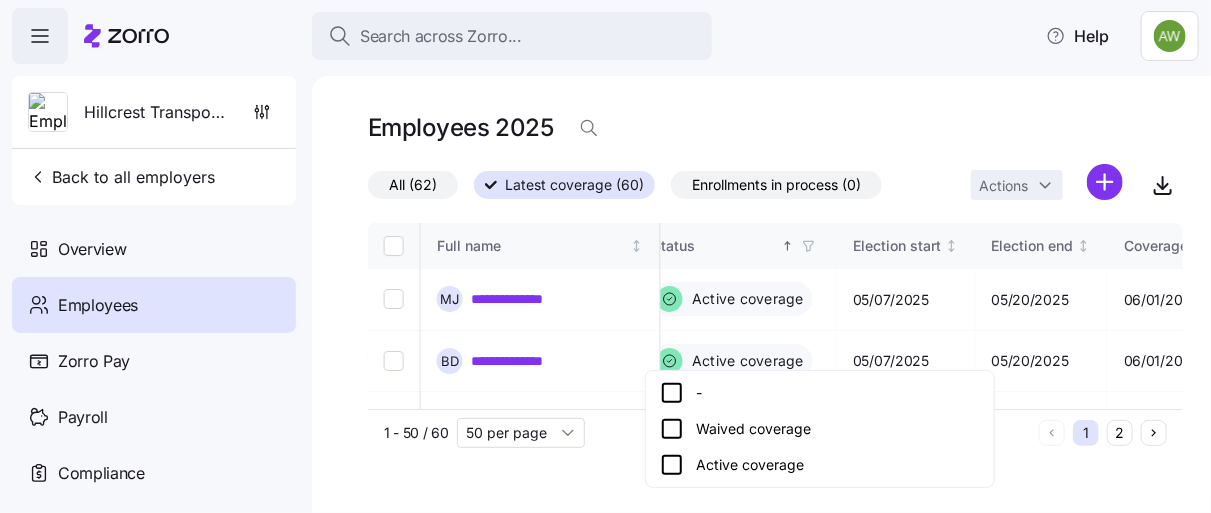 click 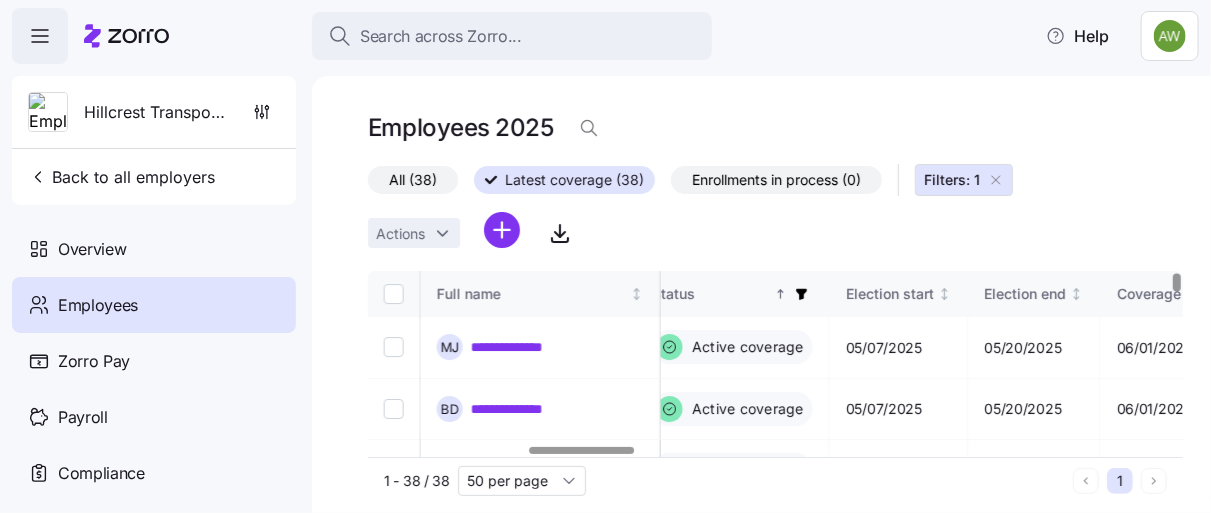 scroll, scrollTop: 0, scrollLeft: 1217, axis: horizontal 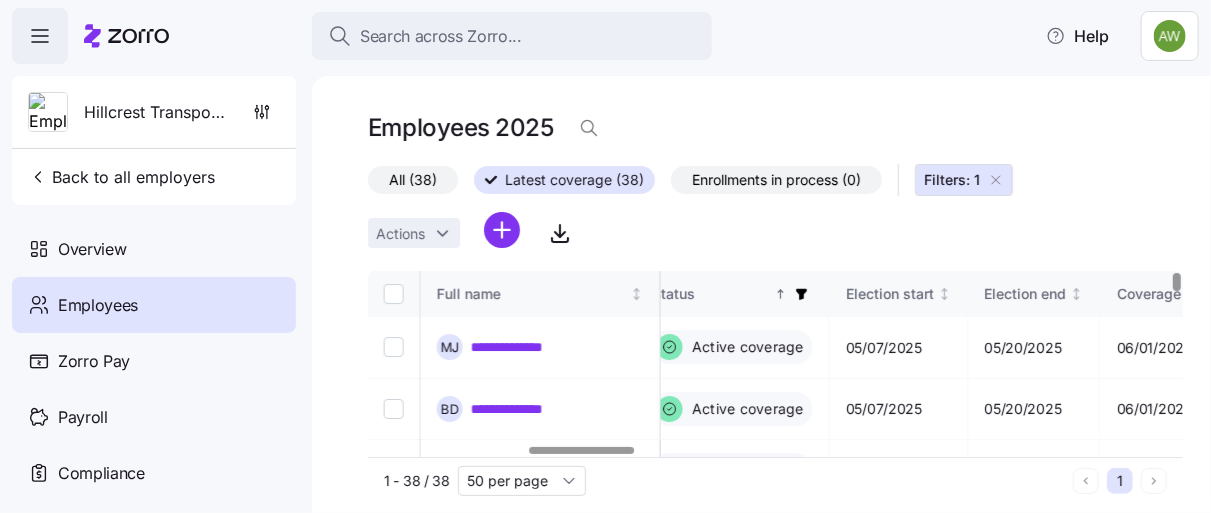 click at bounding box center (1176, 282) 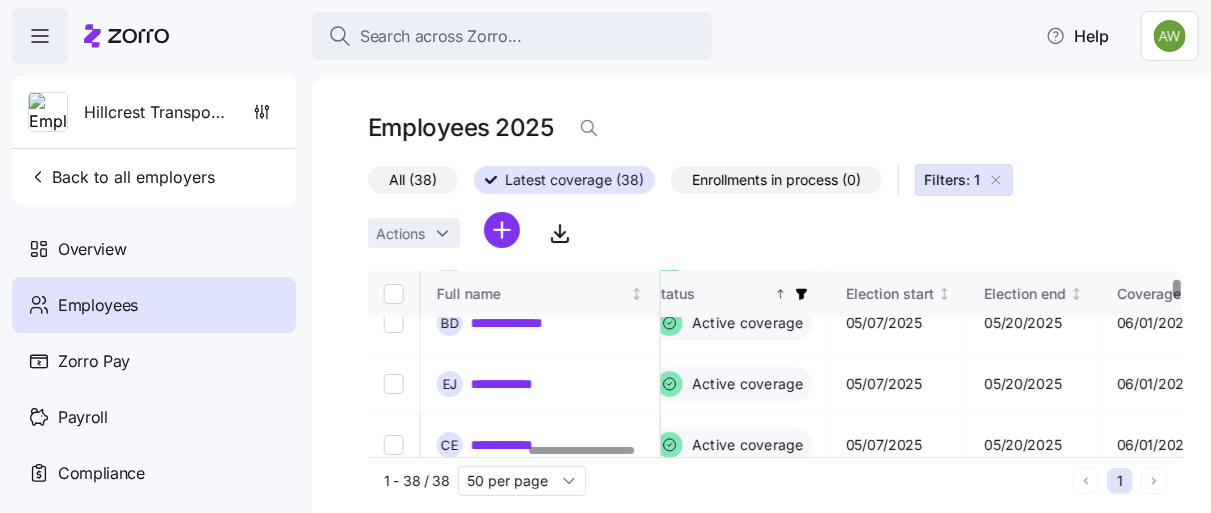 scroll, scrollTop: 95, scrollLeft: 1217, axis: both 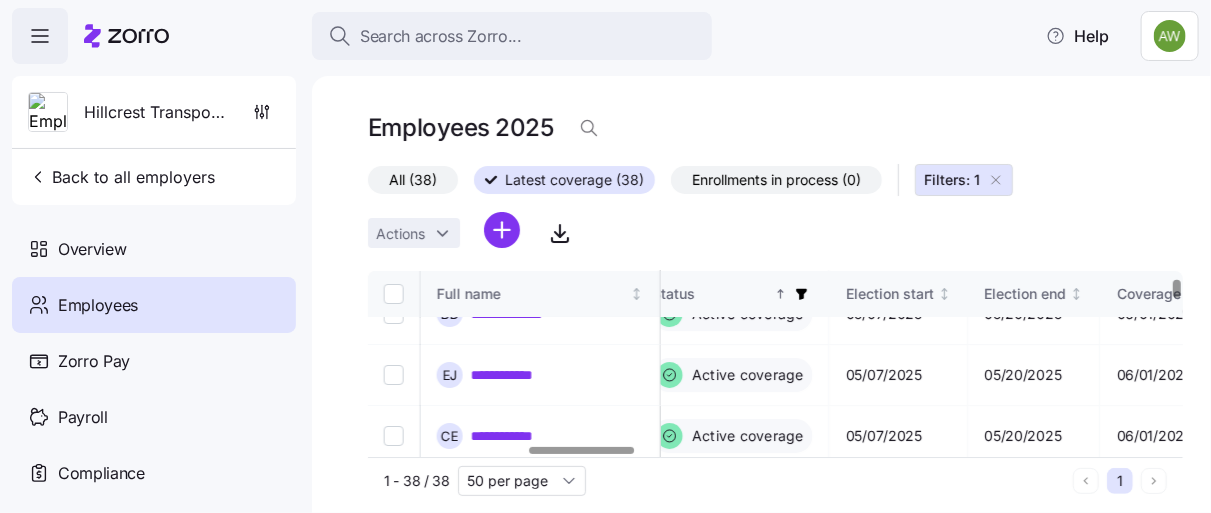 click at bounding box center (1176, 289) 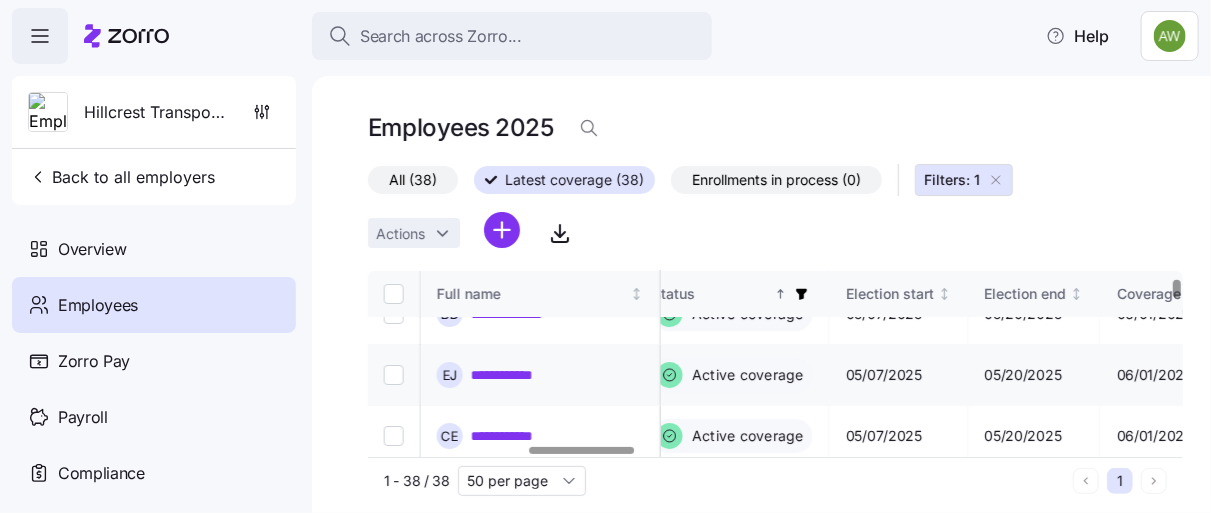 click on "**********" at bounding box center (523, 375) 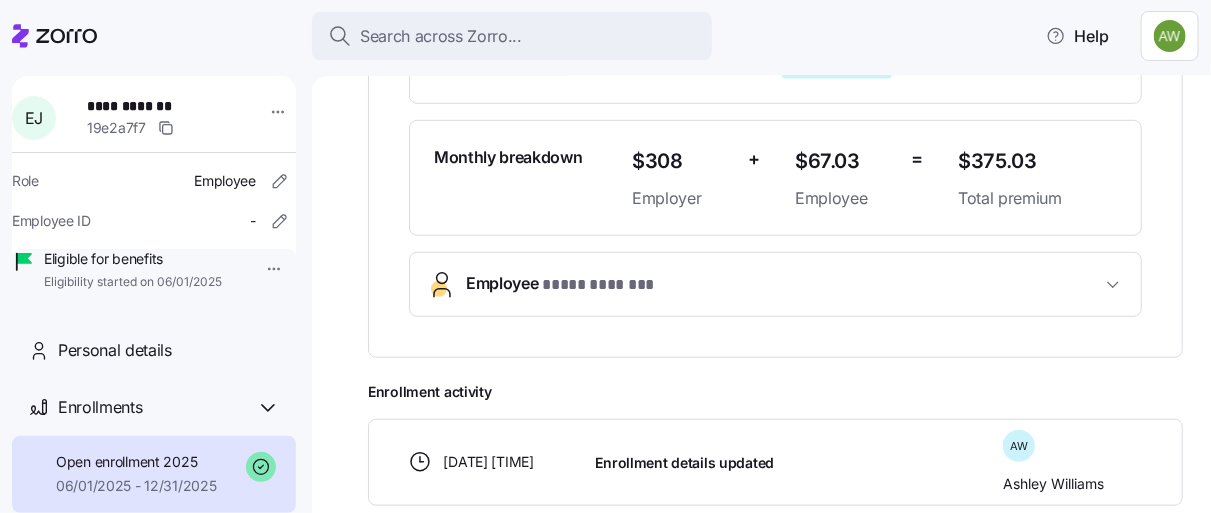 scroll, scrollTop: 516, scrollLeft: 0, axis: vertical 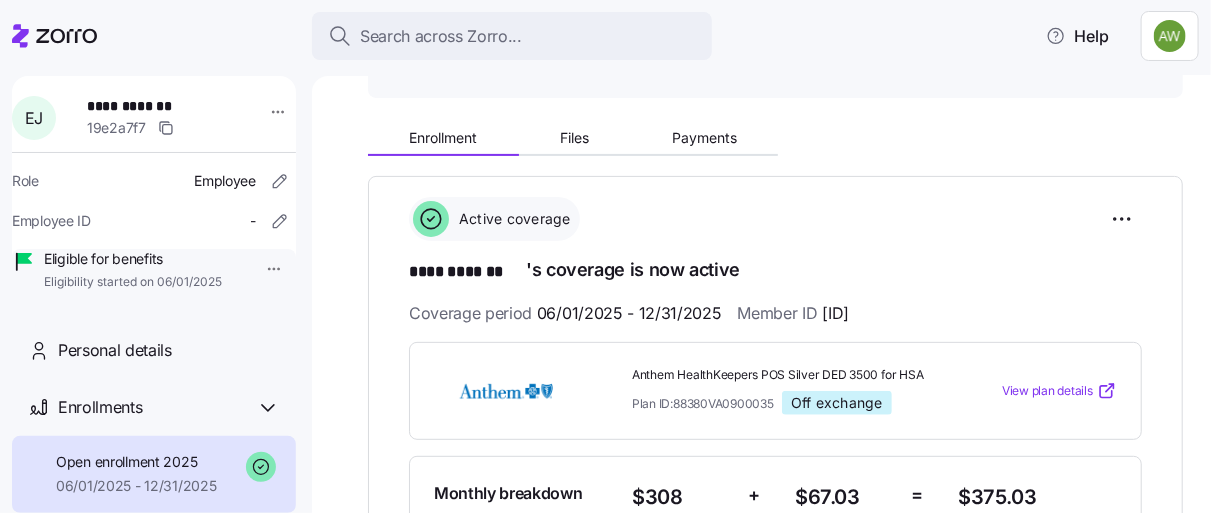 click 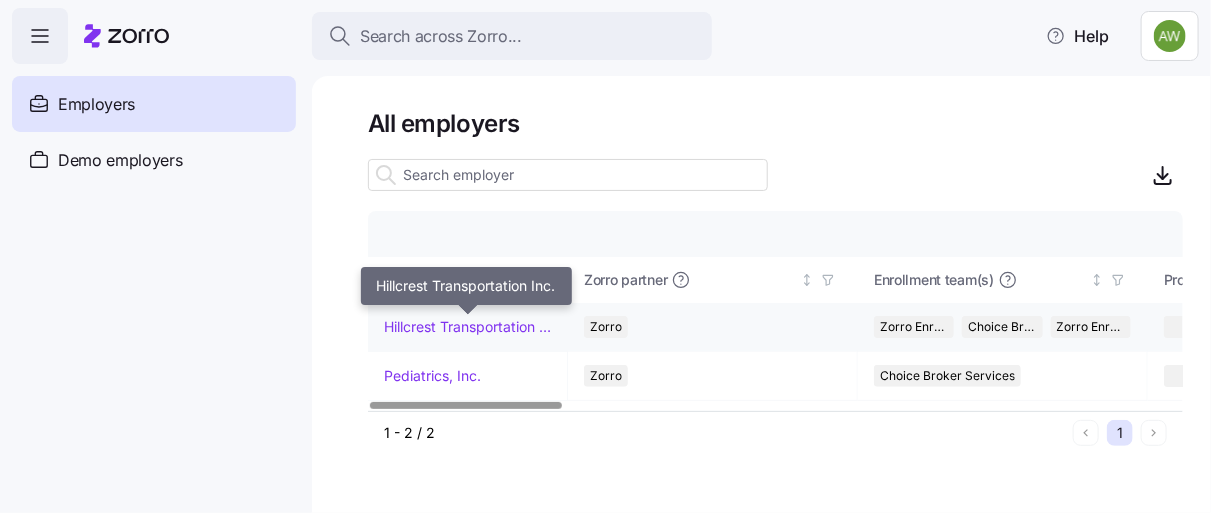 click on "Hillcrest Transportation Inc." at bounding box center (467, 327) 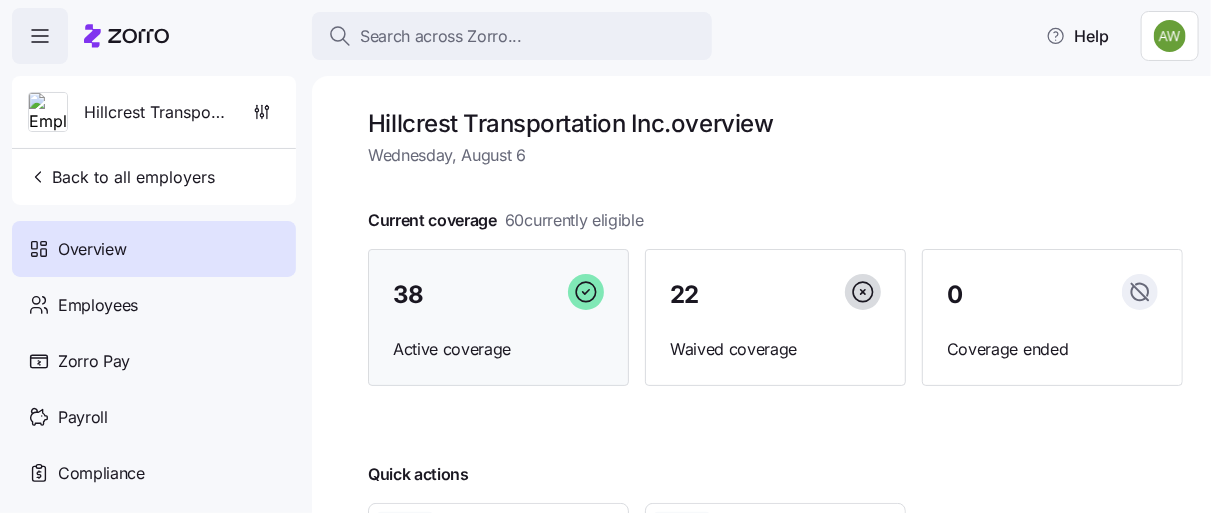 click on "Active coverage" at bounding box center [498, 349] 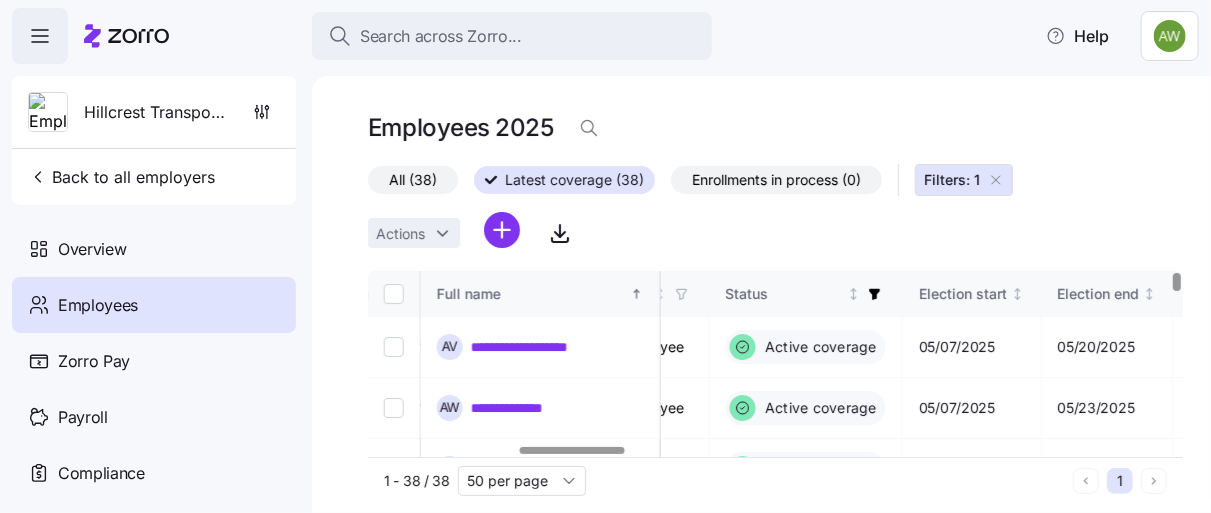 scroll, scrollTop: 0, scrollLeft: 1217, axis: horizontal 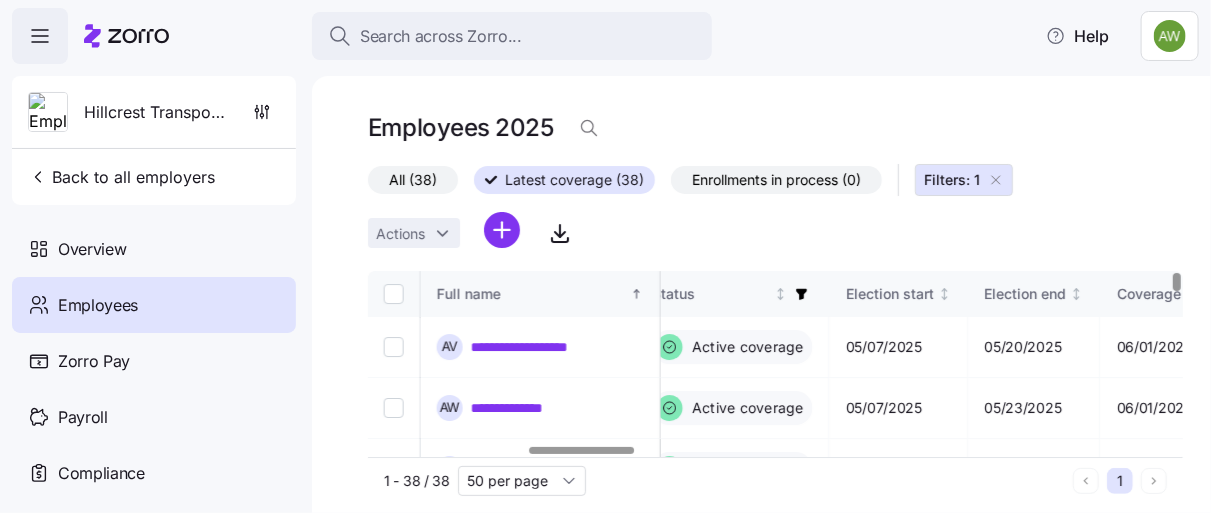 click at bounding box center (581, 450) 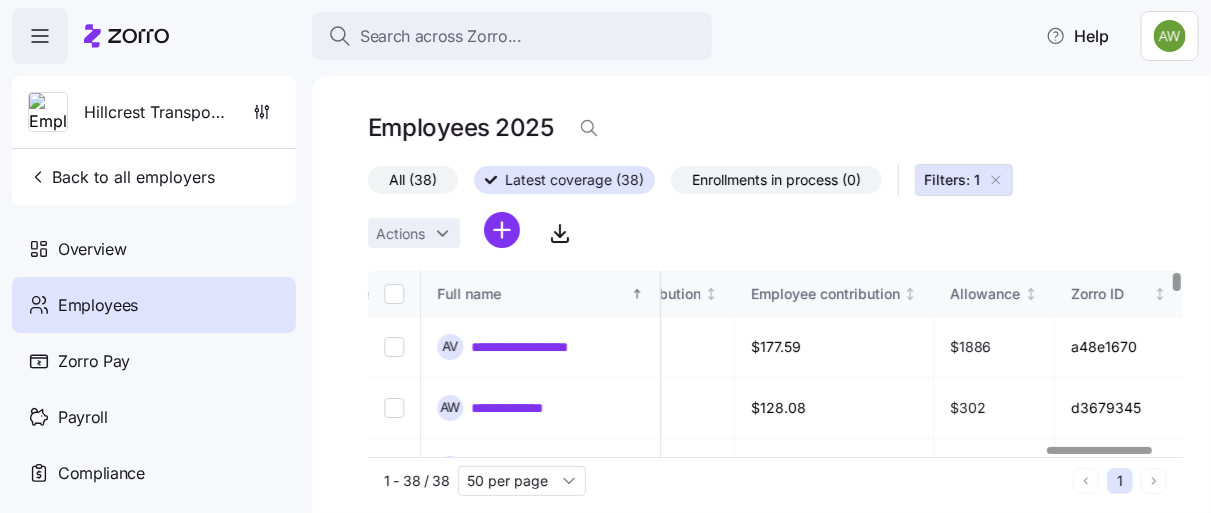scroll, scrollTop: 0, scrollLeft: 5194, axis: horizontal 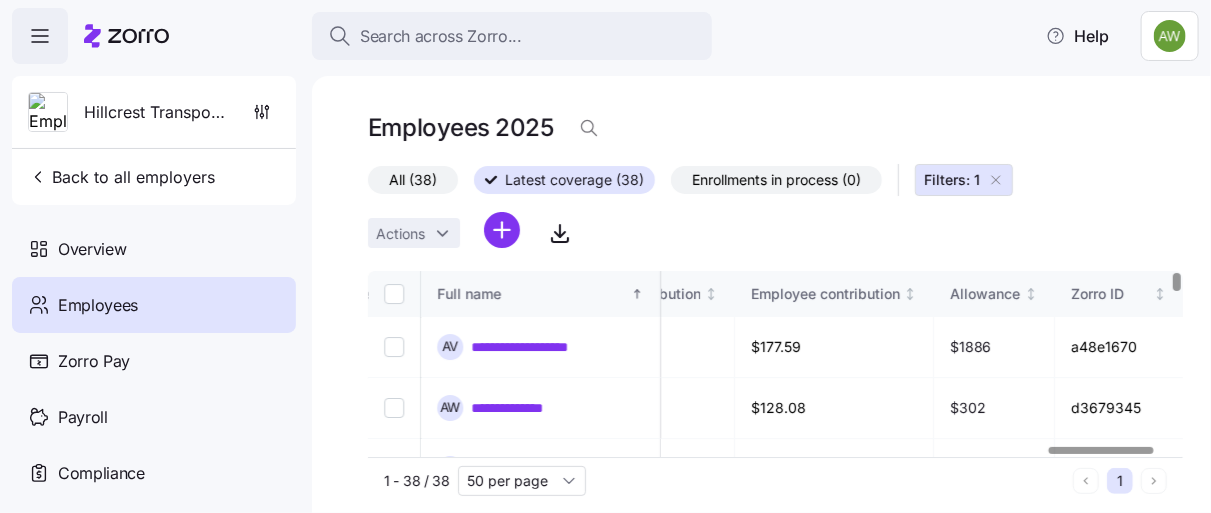 click at bounding box center [1101, 450] 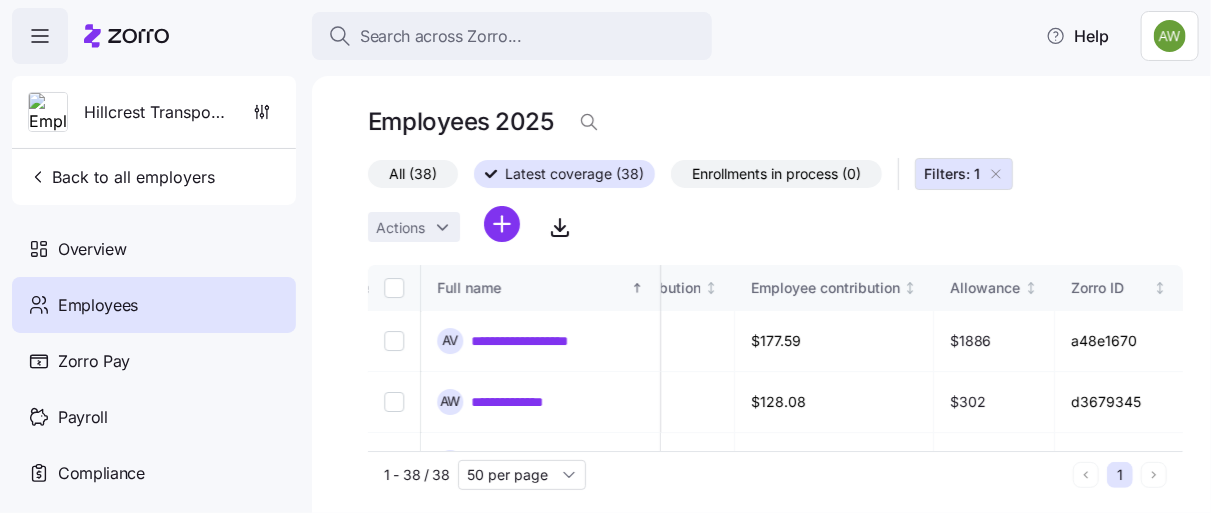 scroll, scrollTop: 14, scrollLeft: 0, axis: vertical 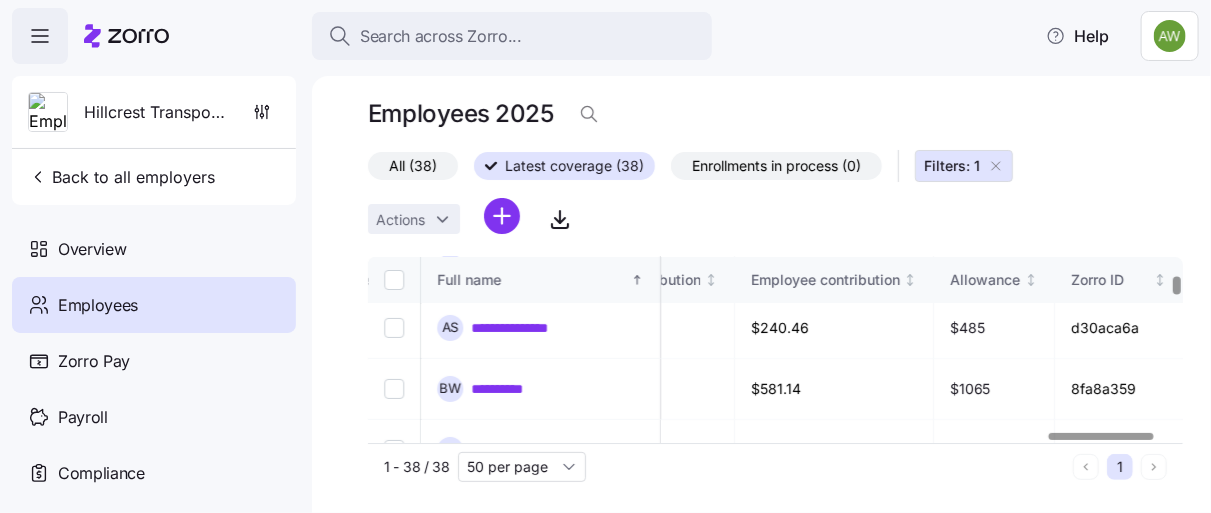 click at bounding box center [1176, 286] 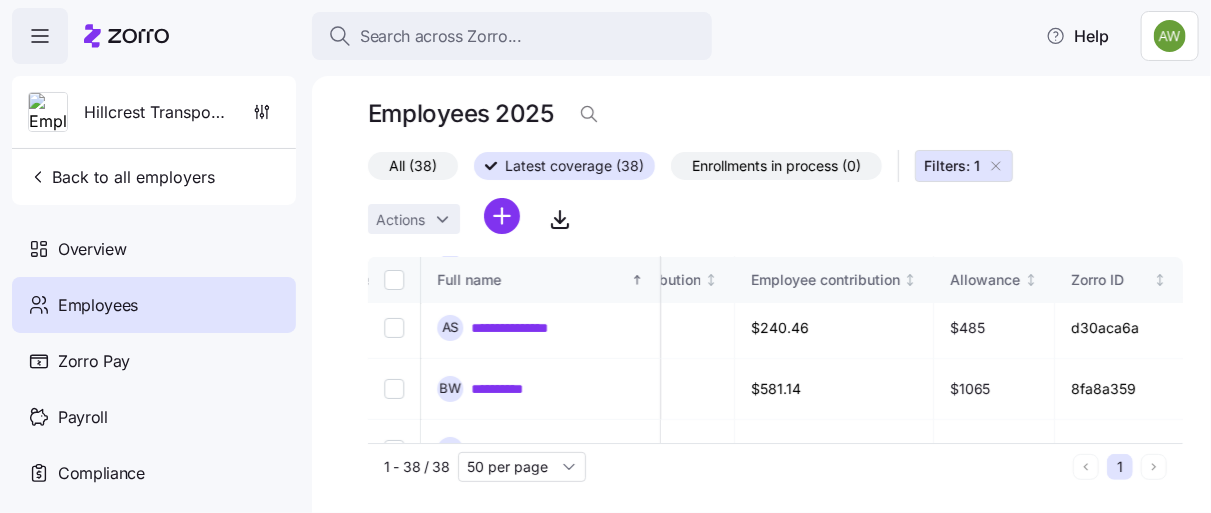 click 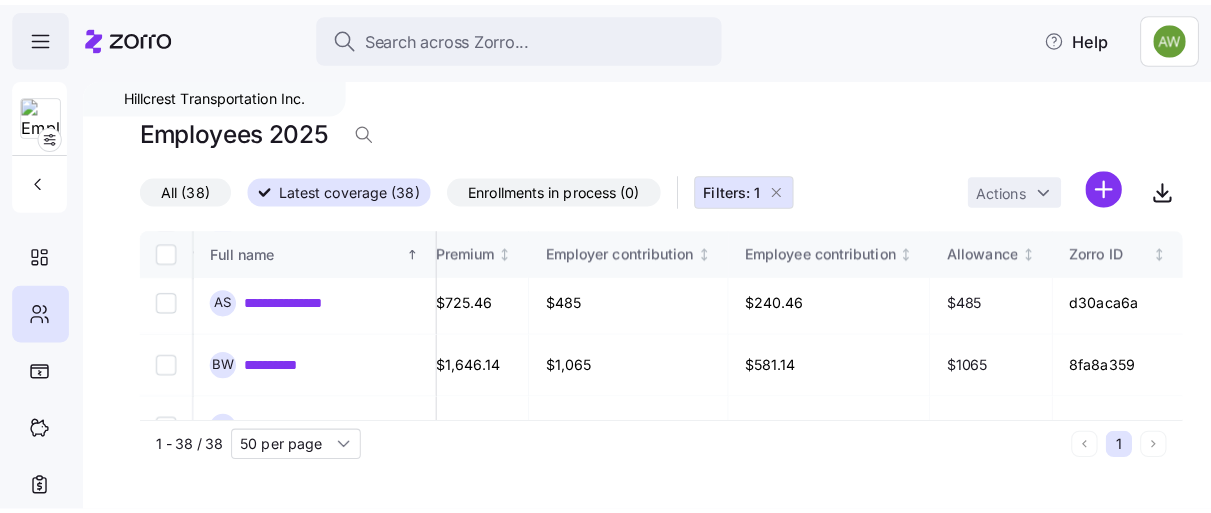 scroll, scrollTop: 249, scrollLeft: 4947, axis: both 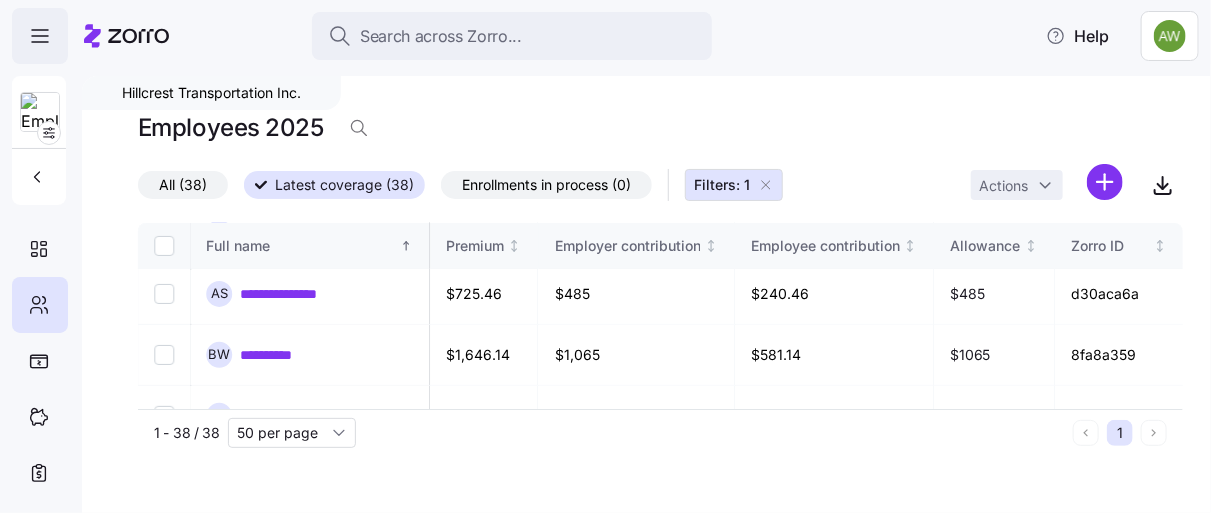 click 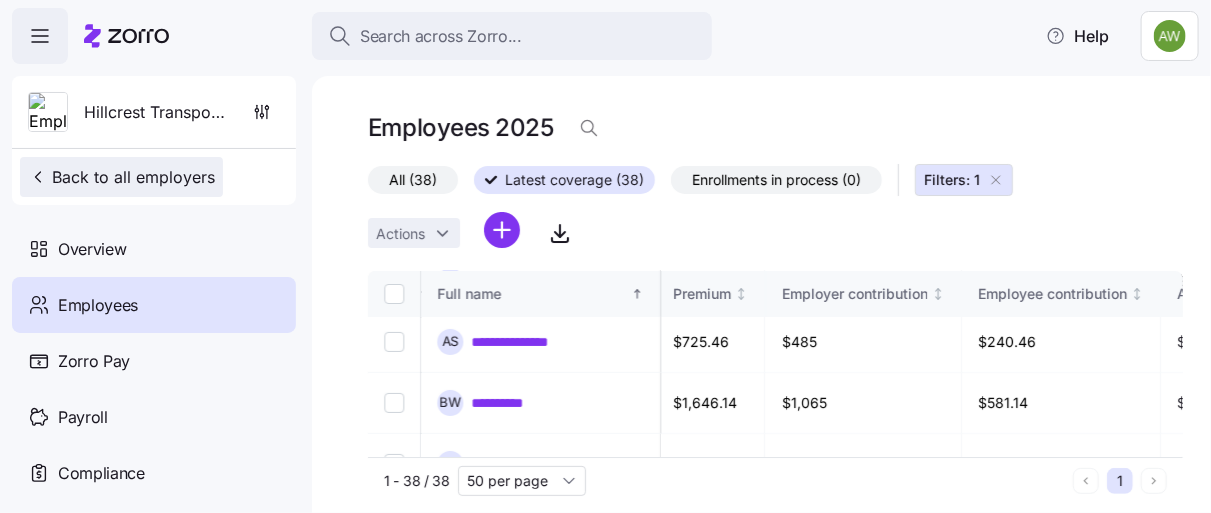 click on "Back to all employers" at bounding box center [121, 177] 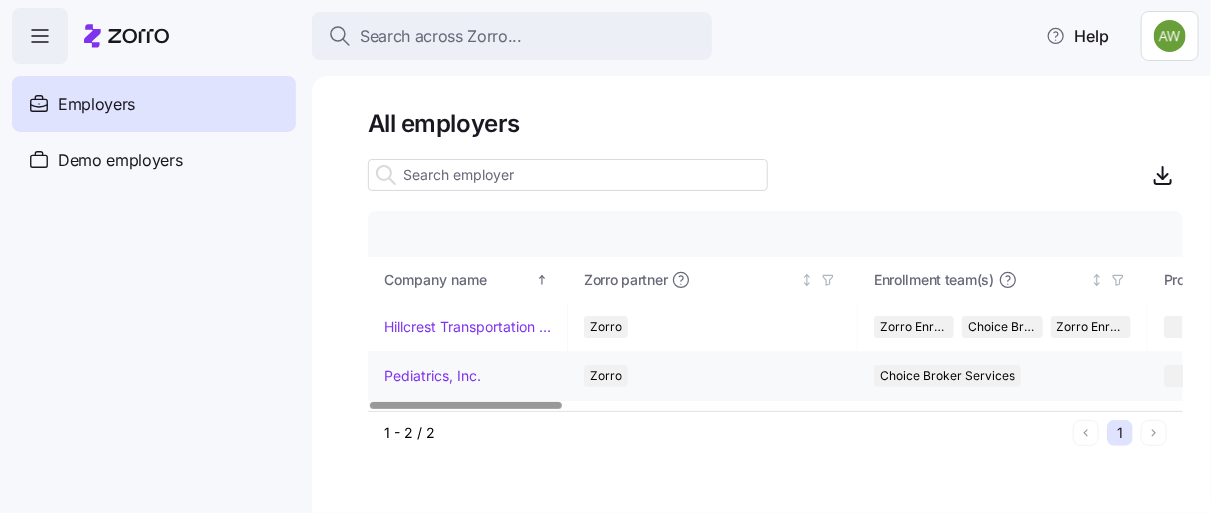 click on "Pediatrics, Inc." at bounding box center [432, 376] 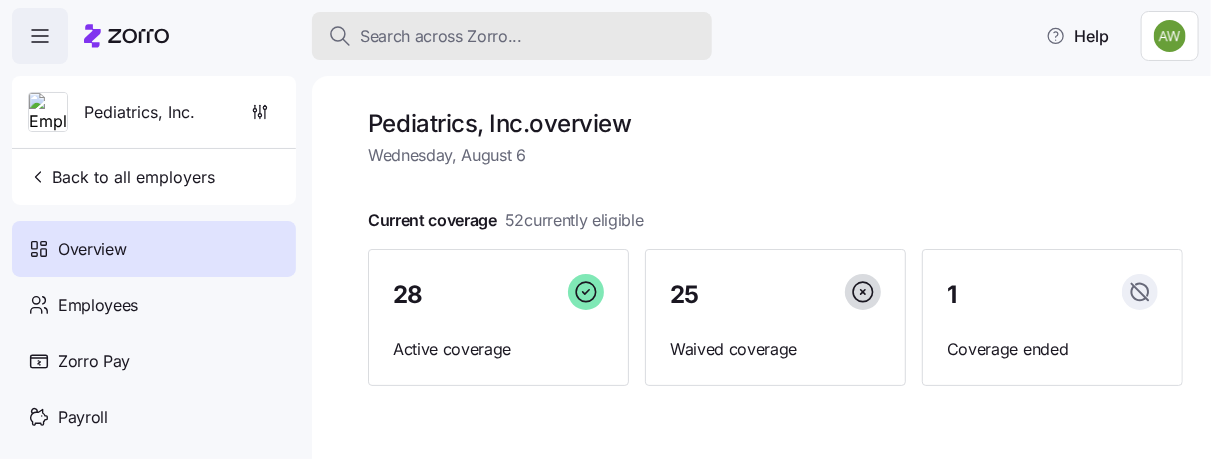 click on "Search across Zorro..." at bounding box center (441, 36) 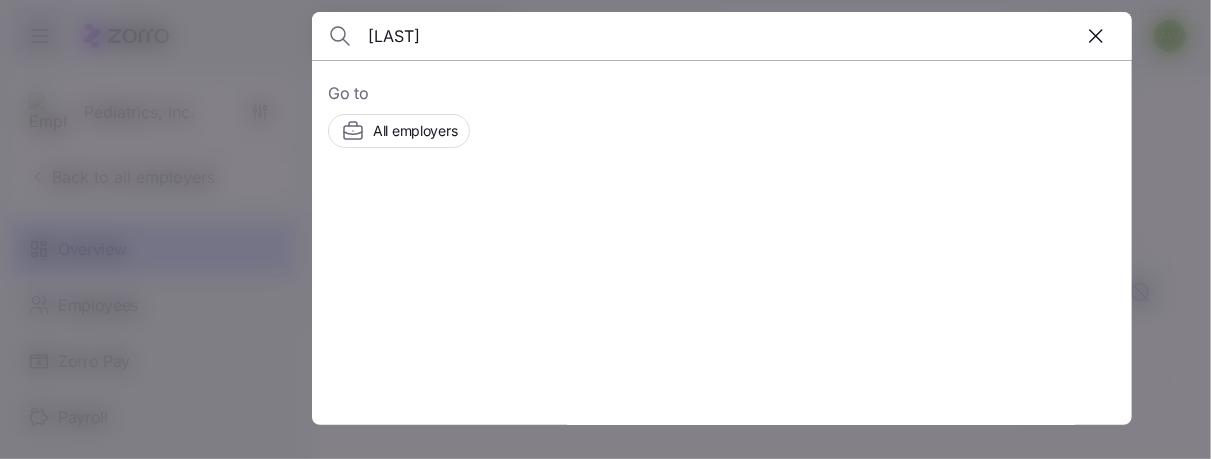 type on "[LAST]" 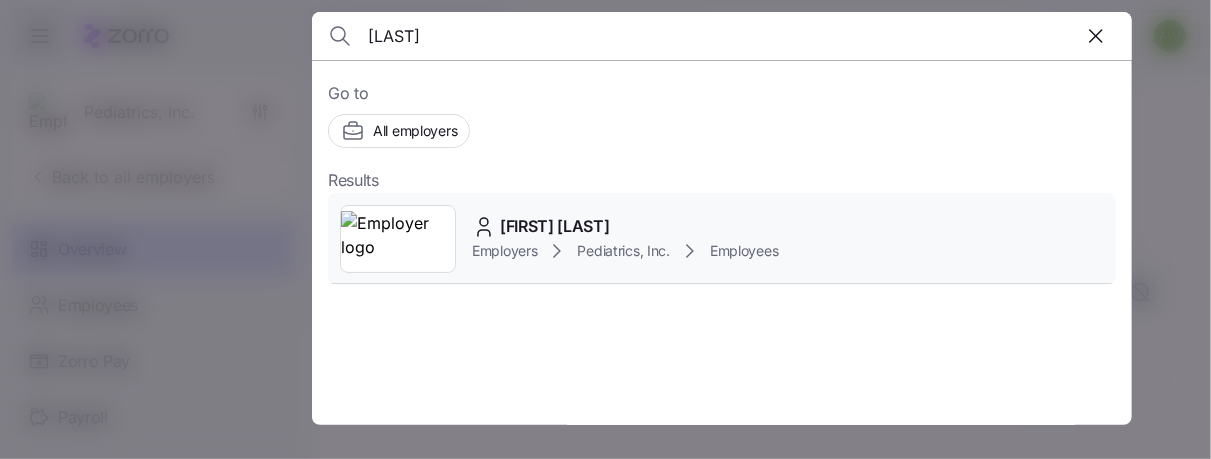 click on "[FIRST] [LAST] Employers Pediatrics, Inc. Employees" at bounding box center [722, 239] 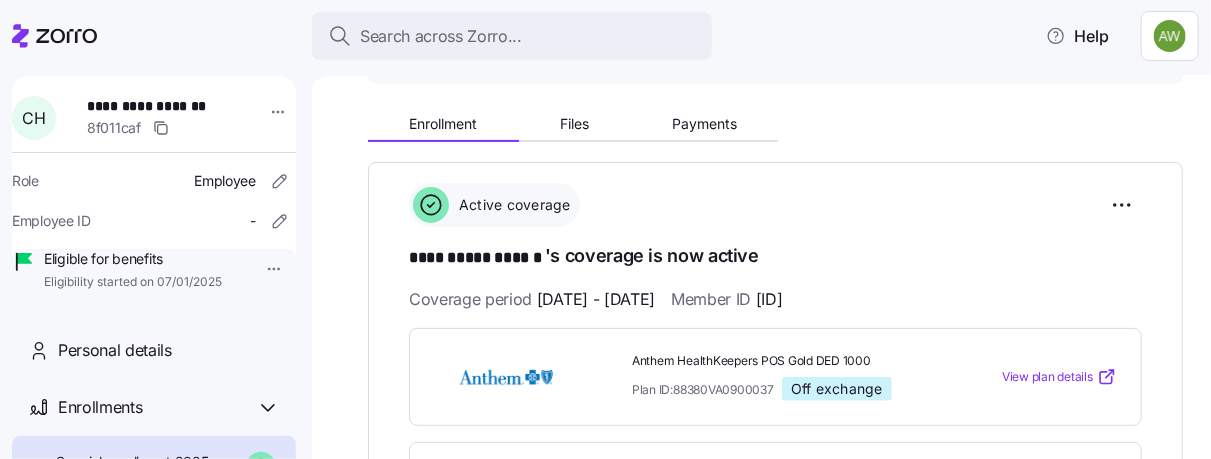 scroll, scrollTop: 193, scrollLeft: 0, axis: vertical 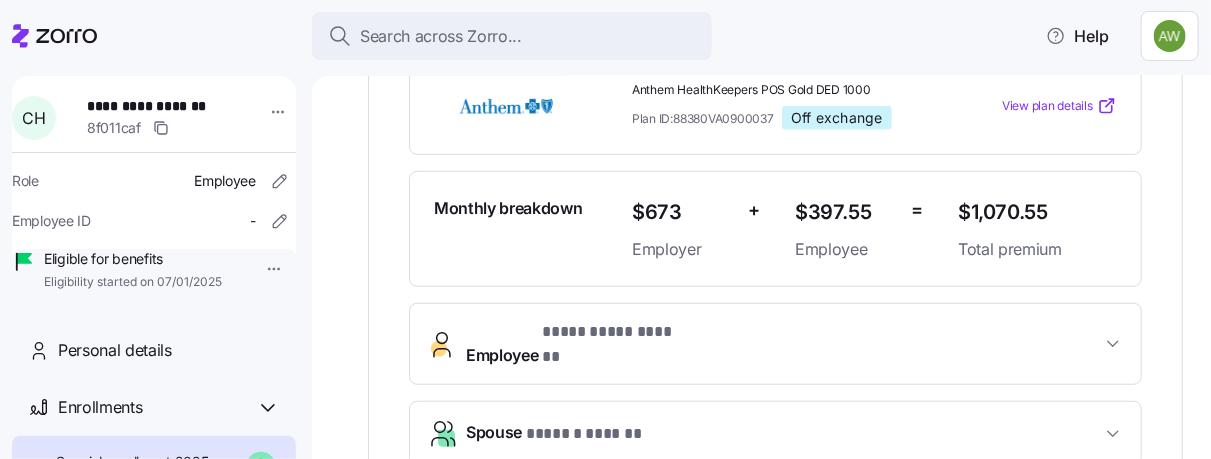 click on "$673" at bounding box center [682, 212] 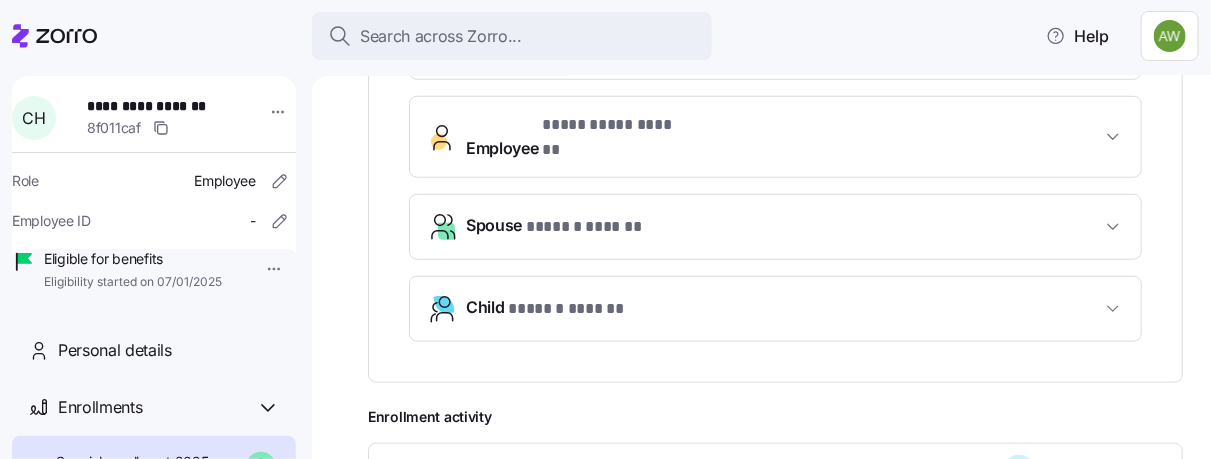 scroll, scrollTop: 683, scrollLeft: 0, axis: vertical 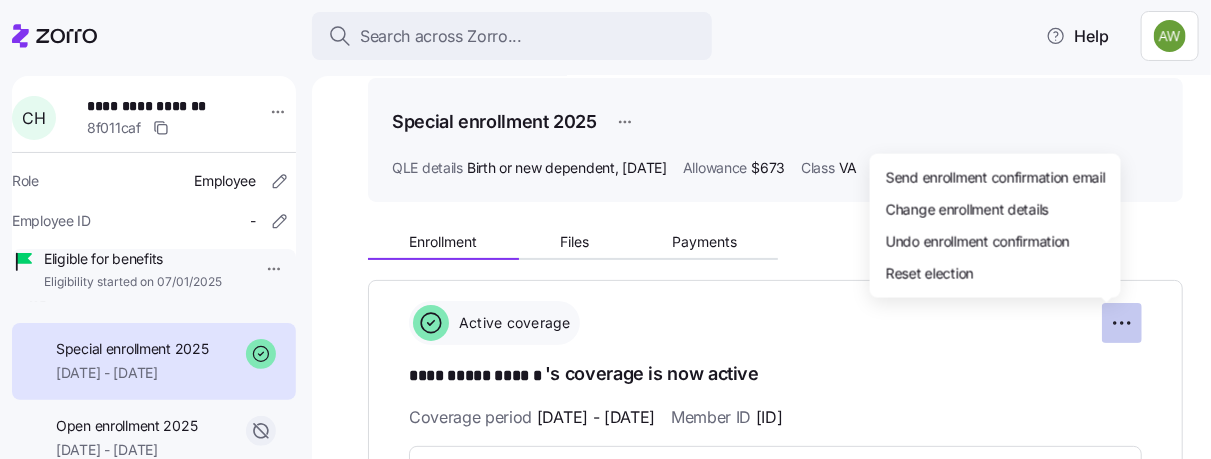 click on "**********" at bounding box center (605, 223) 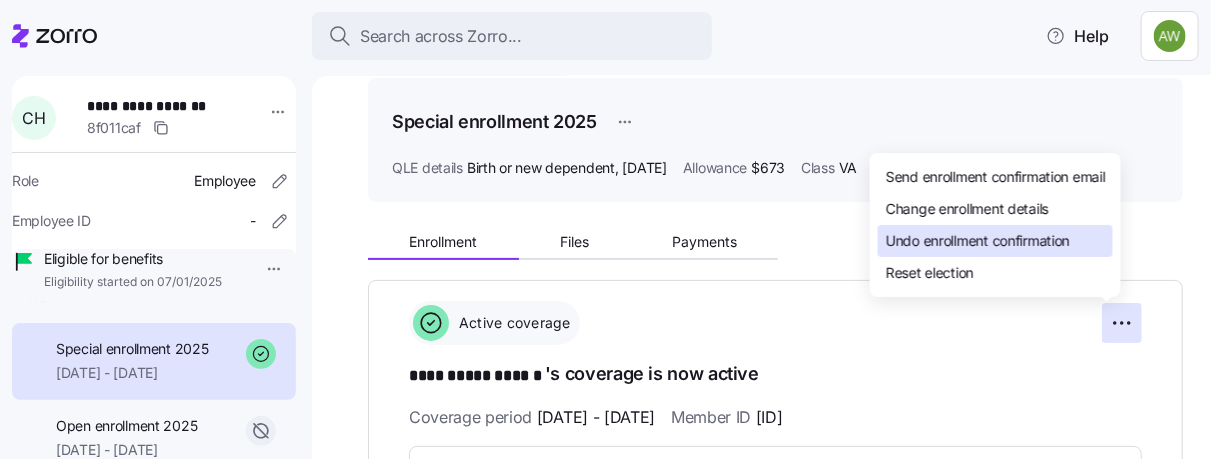 click on "Undo enrollment confirmation" at bounding box center [978, 241] 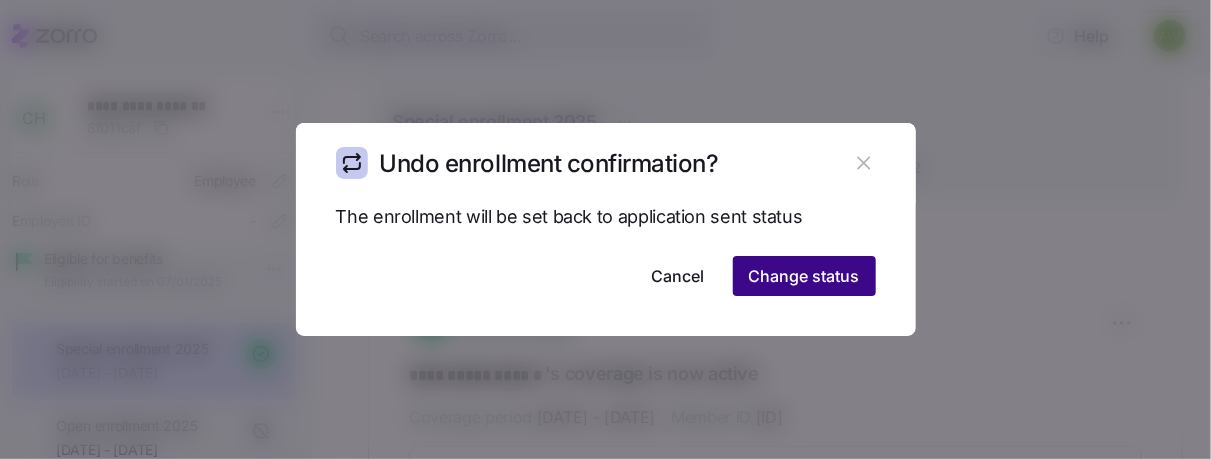 click on "Change status" at bounding box center (804, 276) 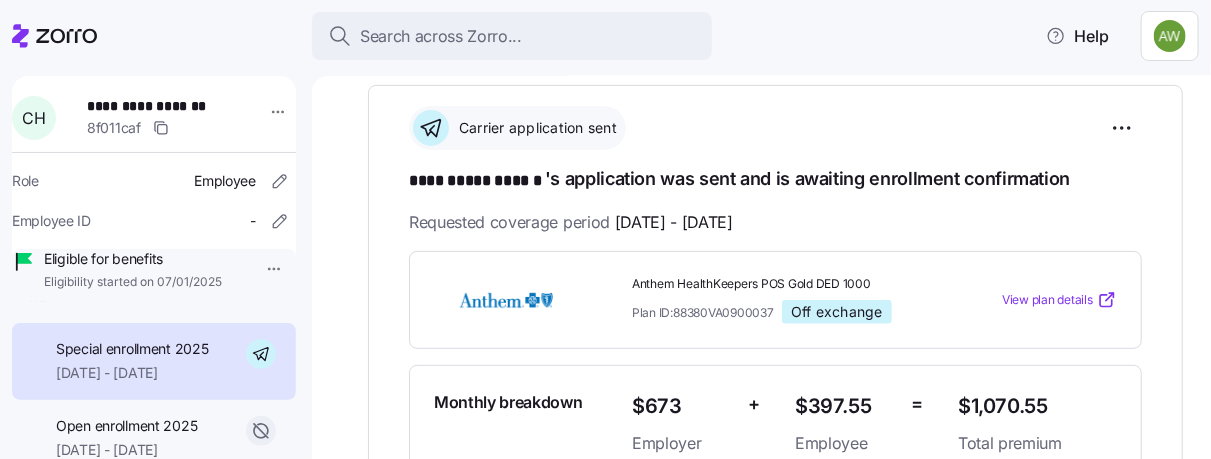 scroll, scrollTop: 293, scrollLeft: 0, axis: vertical 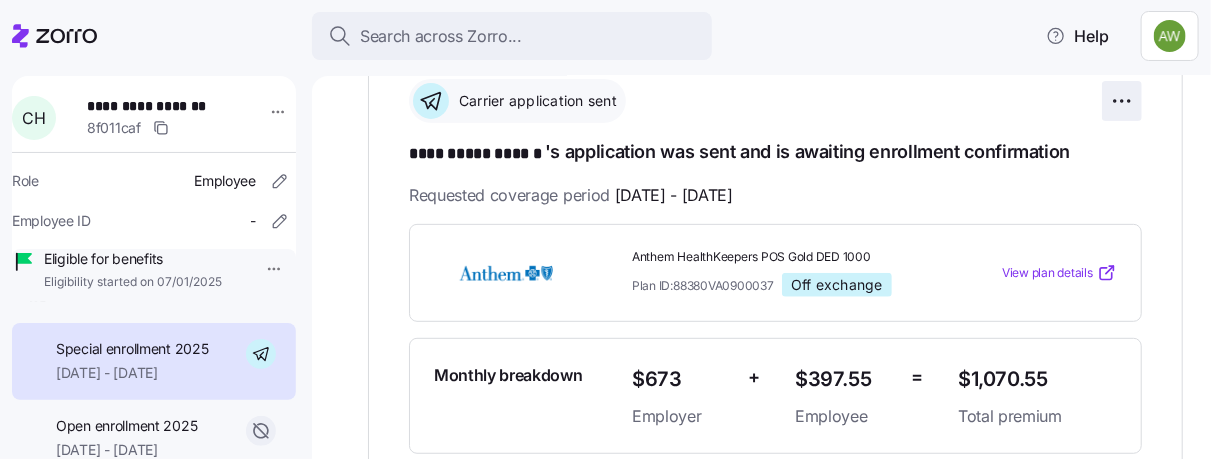 click on "**********" at bounding box center [605, 223] 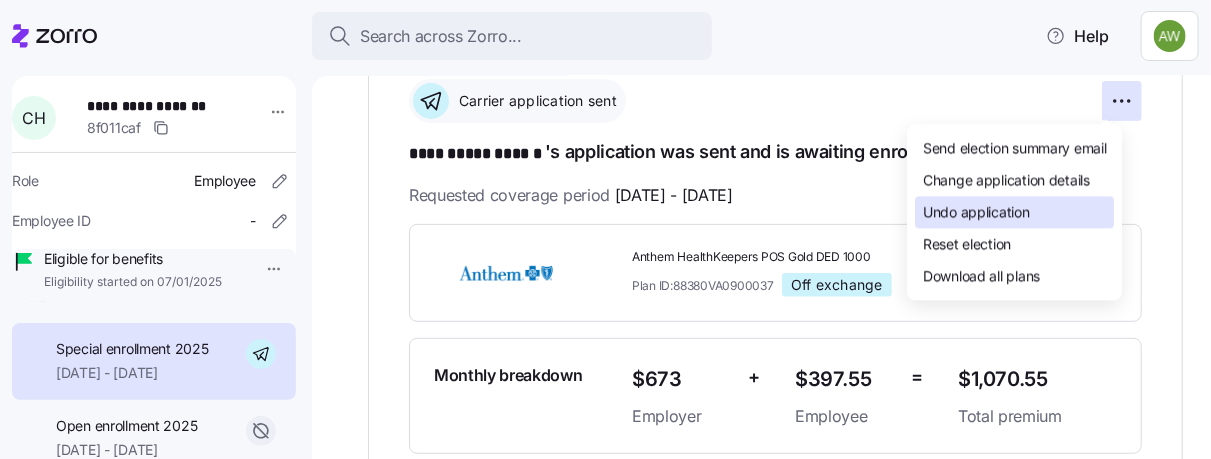 click on "Undo application" at bounding box center (976, 212) 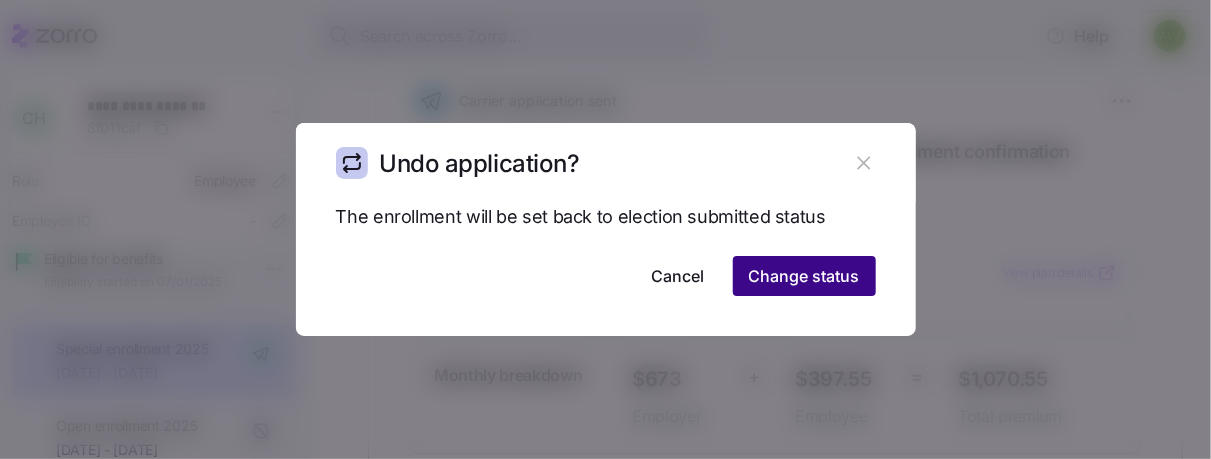 click on "Change status" at bounding box center [804, 276] 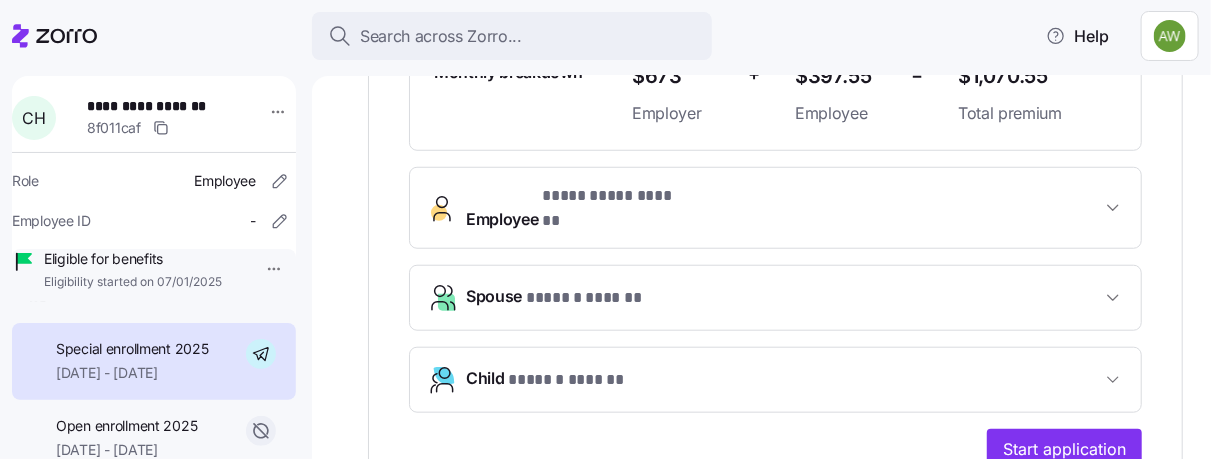 scroll, scrollTop: 627, scrollLeft: 0, axis: vertical 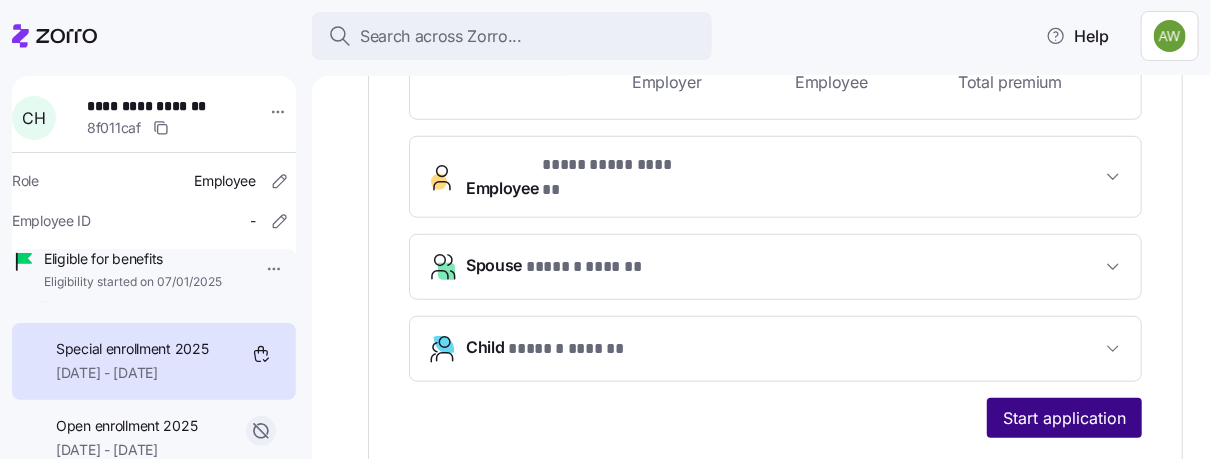 click on "Start application" at bounding box center (1064, 418) 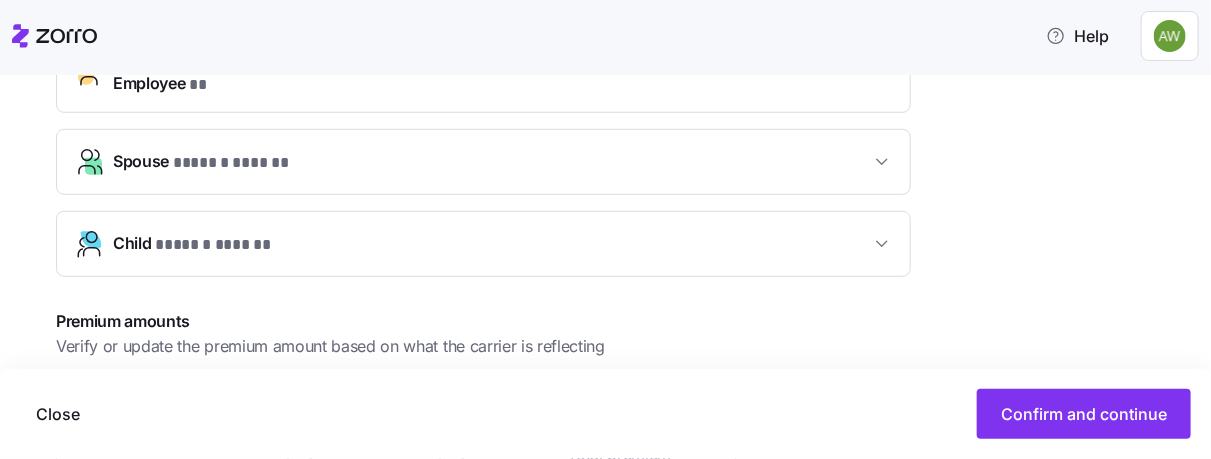 scroll, scrollTop: 666, scrollLeft: 0, axis: vertical 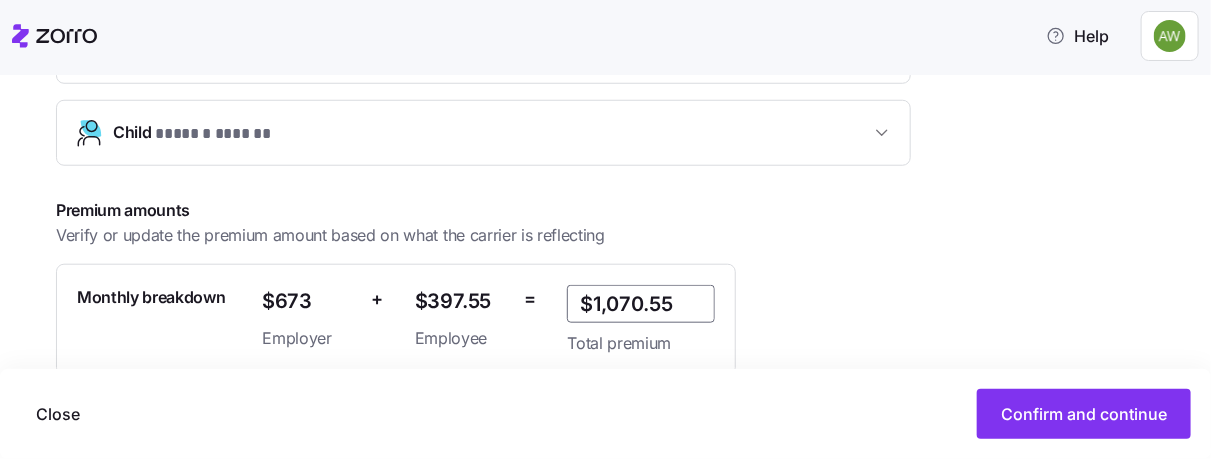click on "$1,070.55" at bounding box center (641, 304) 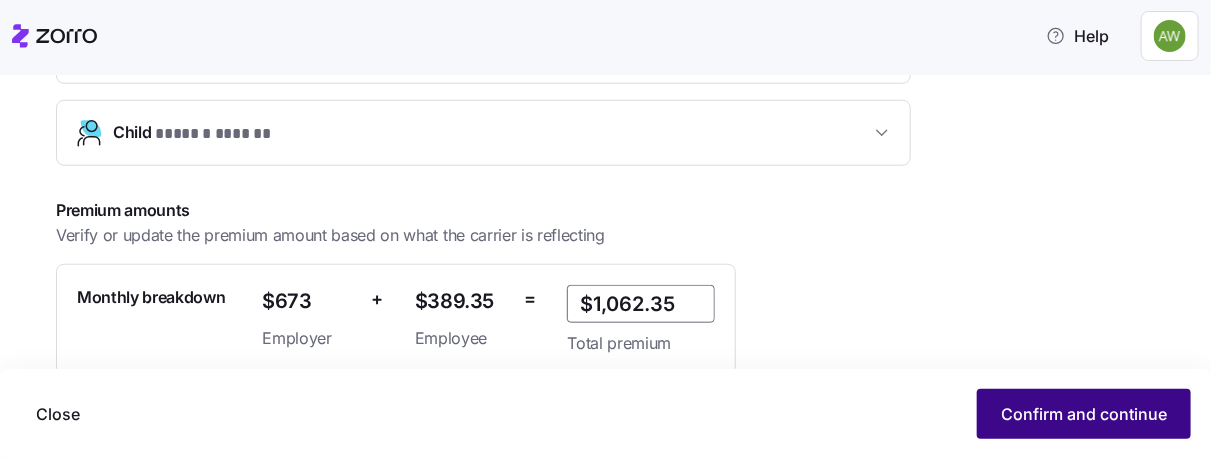 type on "$1,062.35" 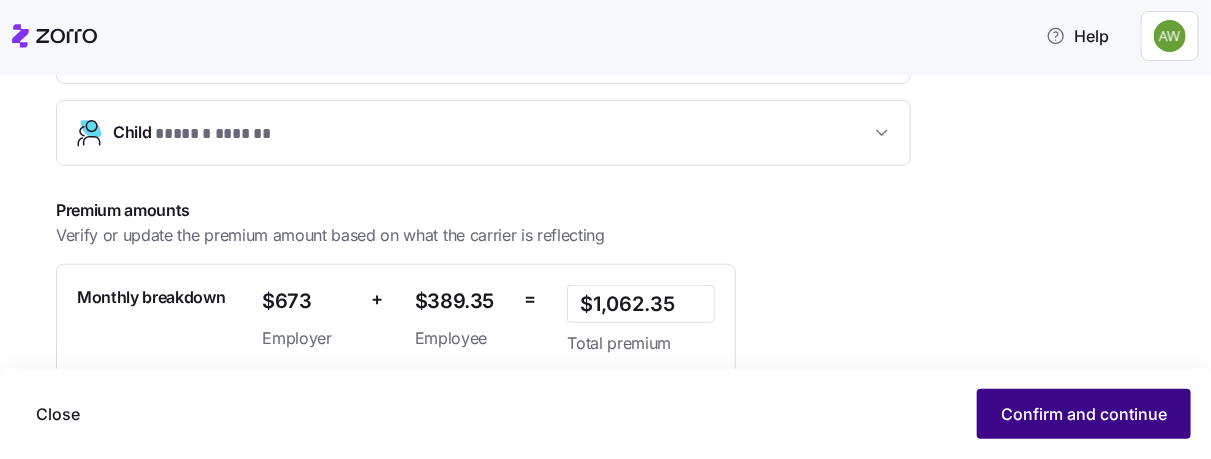 click on "Confirm and continue" at bounding box center [1084, 414] 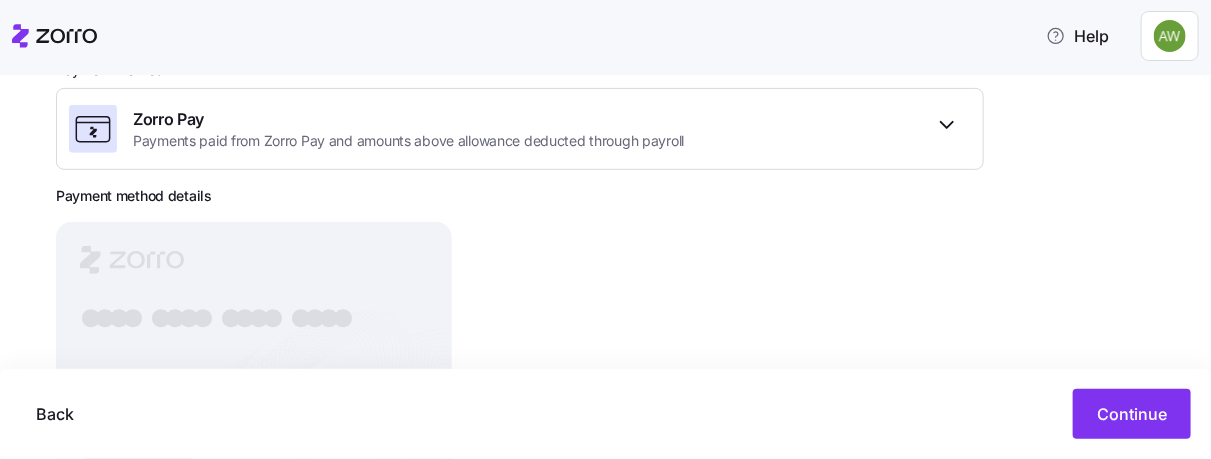 scroll, scrollTop: 222, scrollLeft: 0, axis: vertical 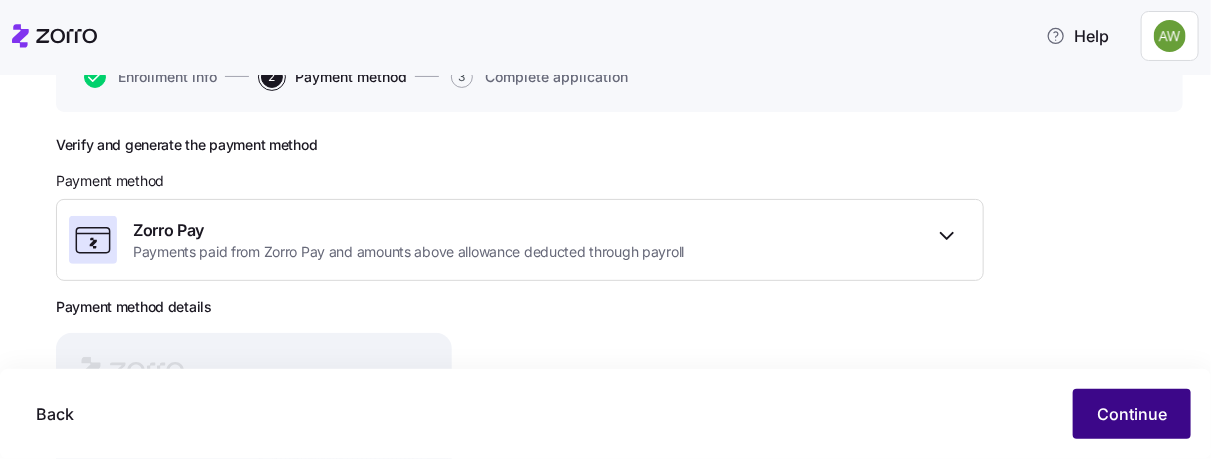 click on "Continue" at bounding box center [1132, 414] 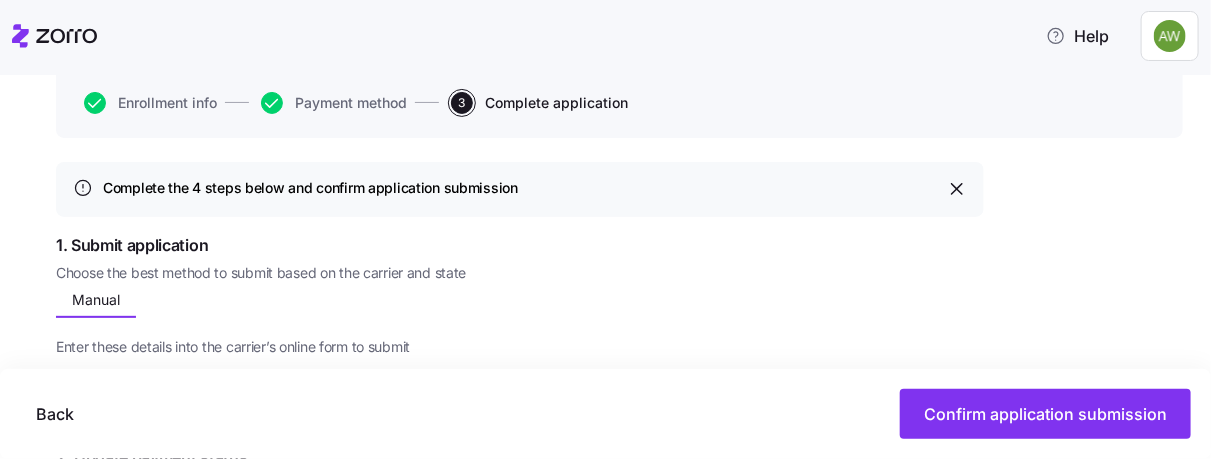 scroll, scrollTop: 222, scrollLeft: 0, axis: vertical 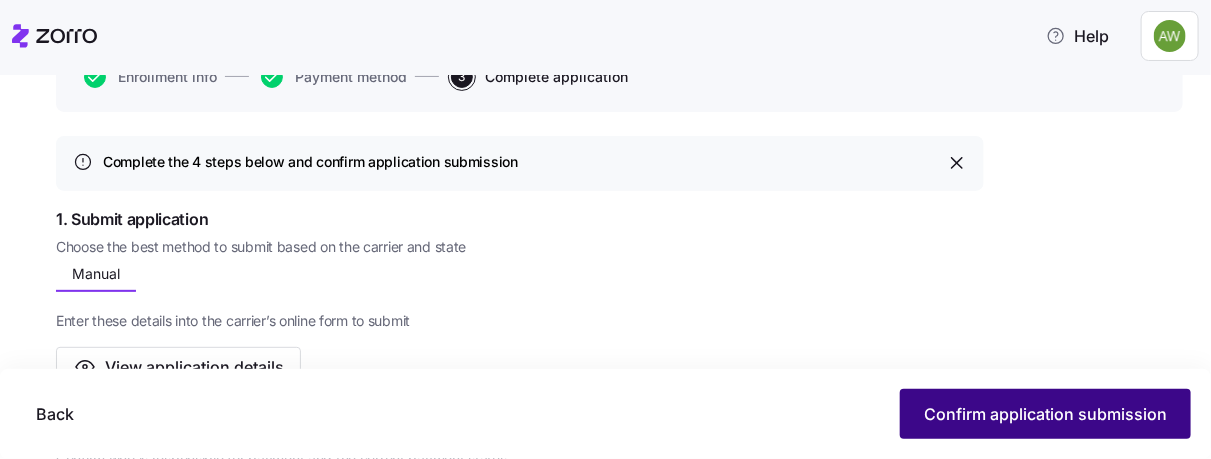 click on "Confirm application submission" at bounding box center (1045, 414) 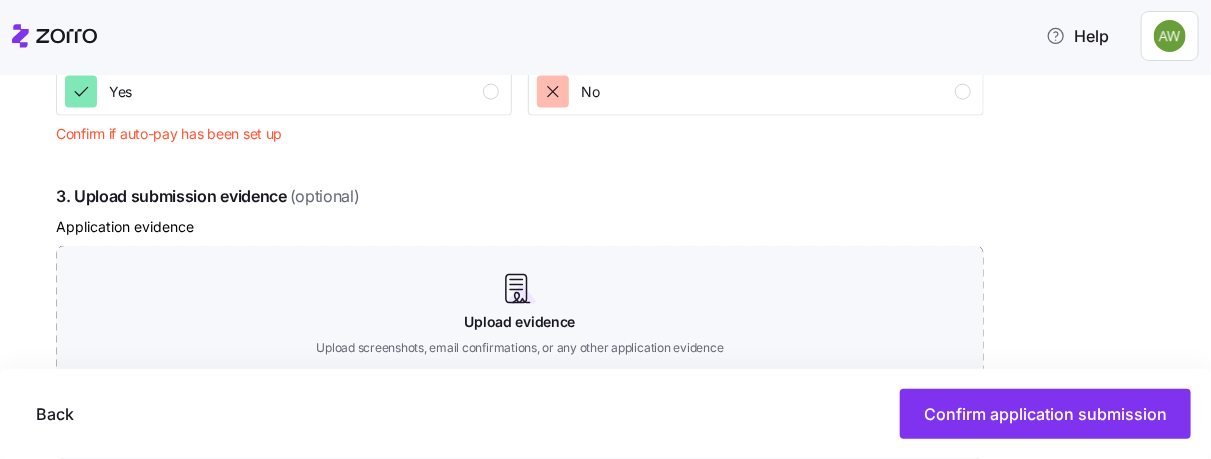 scroll, scrollTop: 1222, scrollLeft: 0, axis: vertical 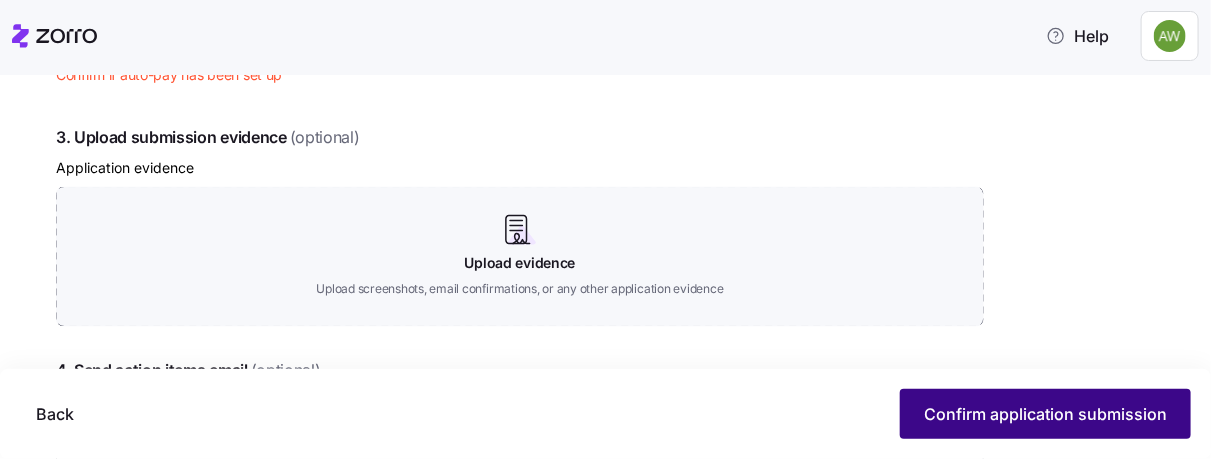 click on "Confirm application submission" at bounding box center (1045, 414) 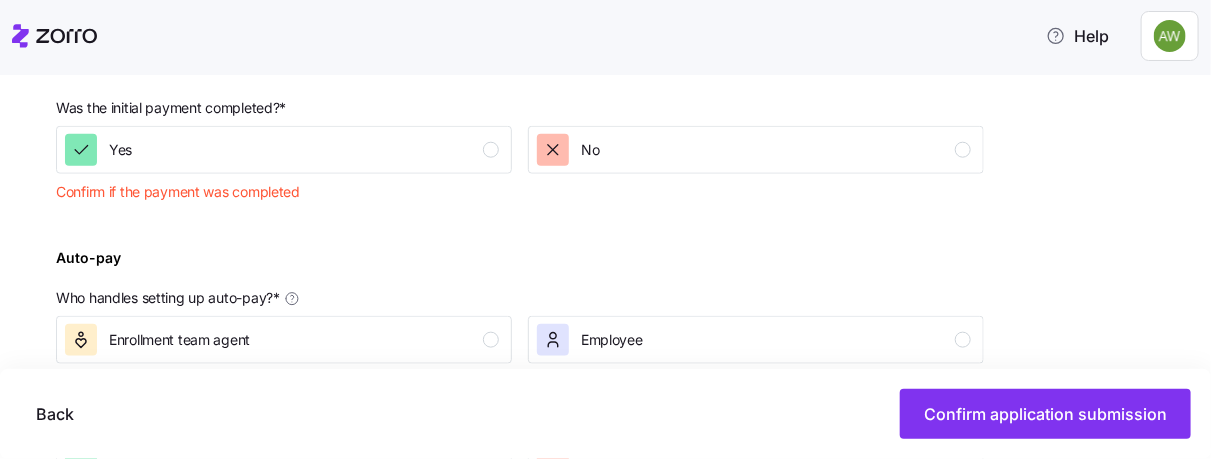 scroll, scrollTop: 777, scrollLeft: 0, axis: vertical 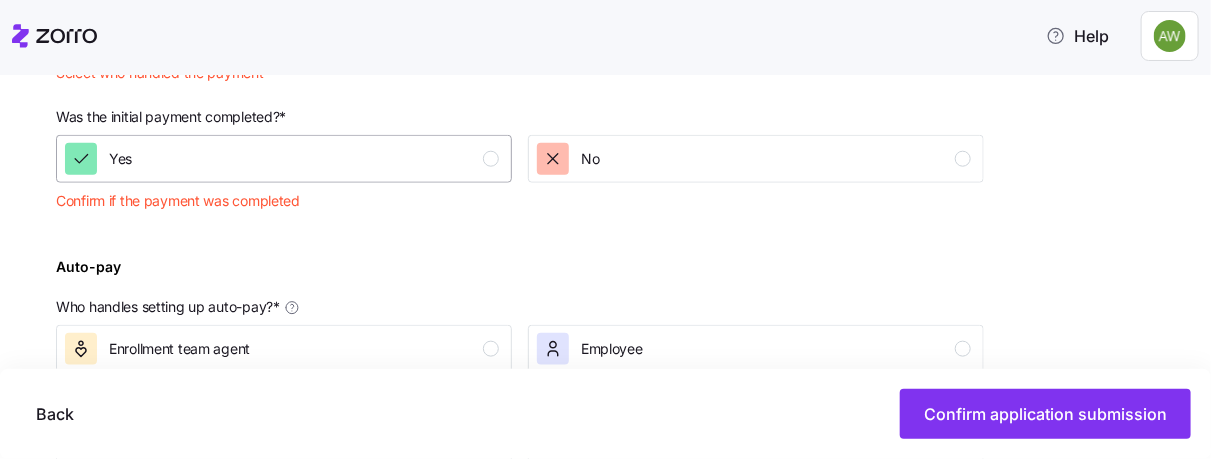 click at bounding box center (491, 159) 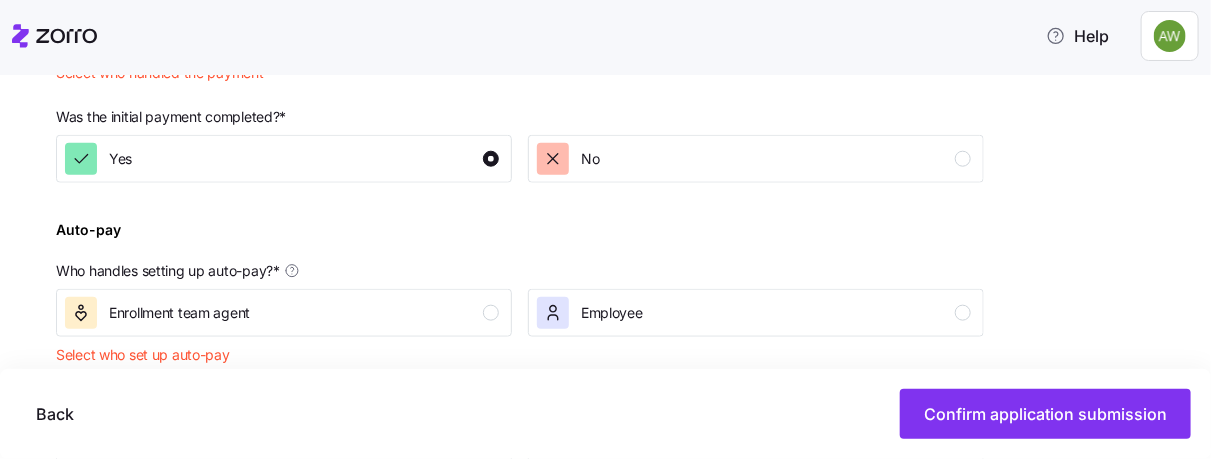 scroll, scrollTop: 888, scrollLeft: 0, axis: vertical 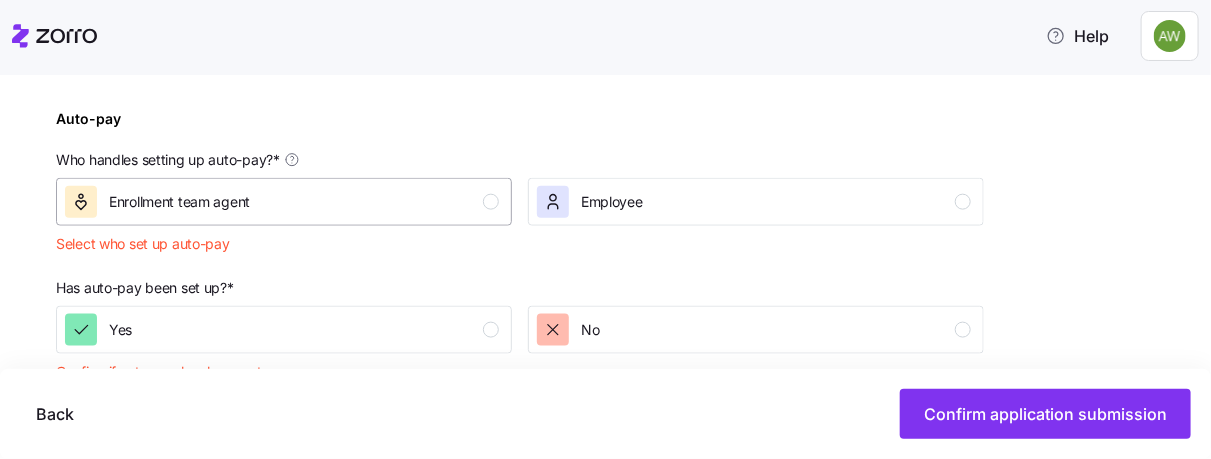 click on "Enrollment team agent" at bounding box center [282, 202] 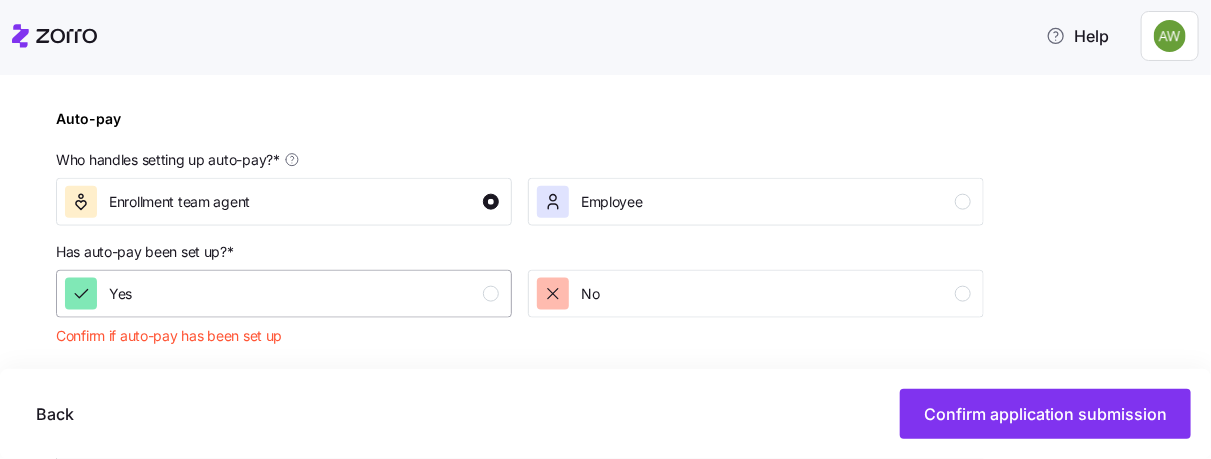 click at bounding box center [491, 294] 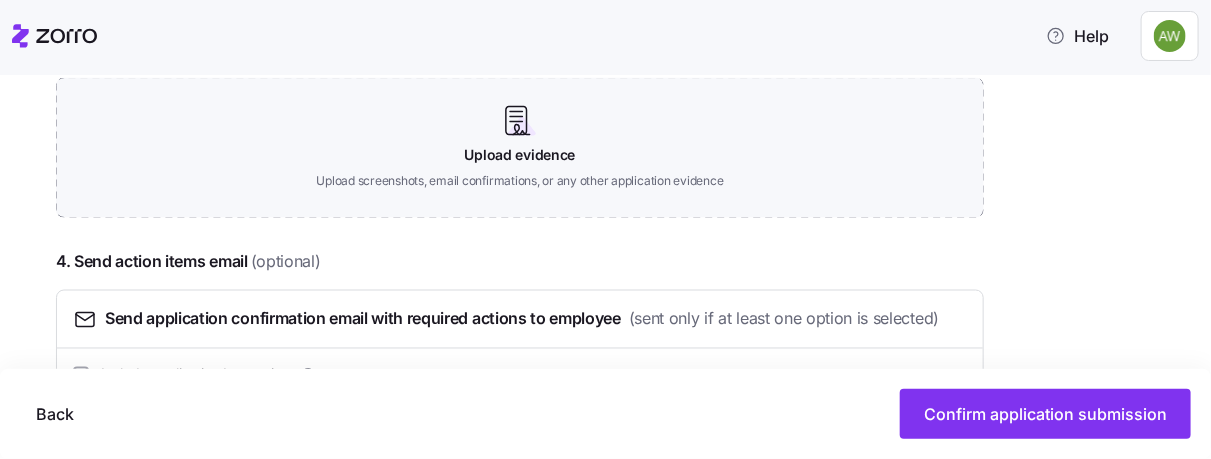 scroll, scrollTop: 1326, scrollLeft: 0, axis: vertical 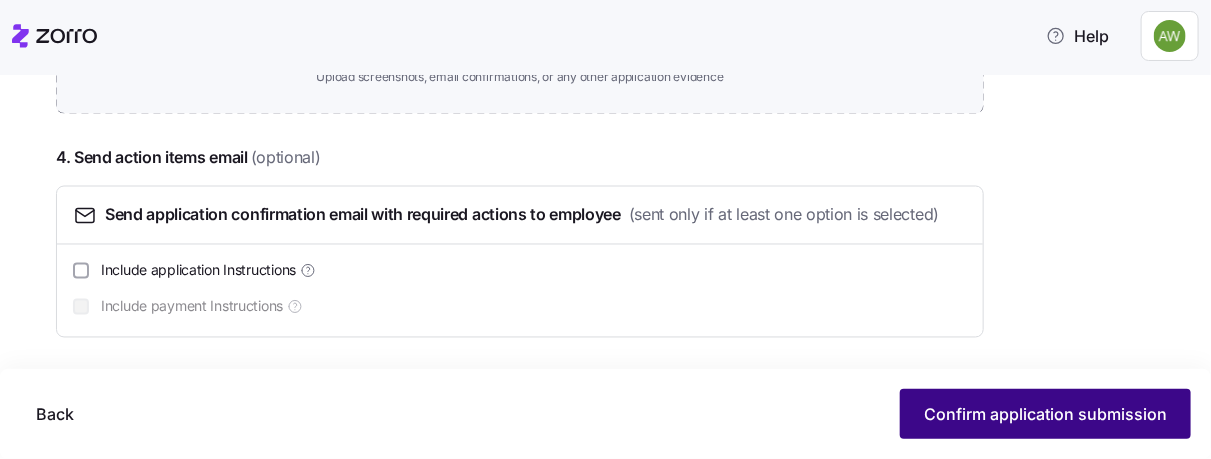 click on "Confirm application submission" at bounding box center (1045, 414) 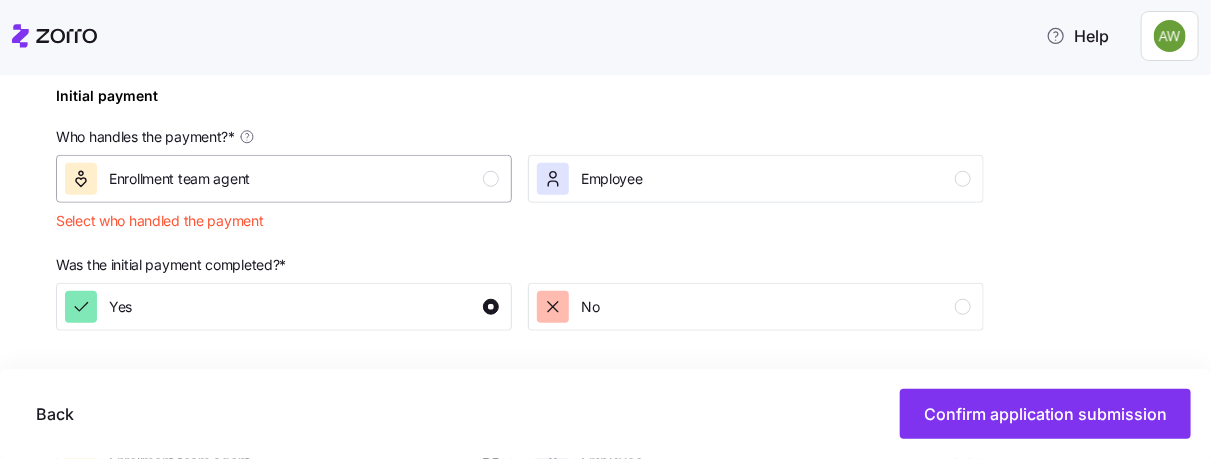 scroll, scrollTop: 660, scrollLeft: 0, axis: vertical 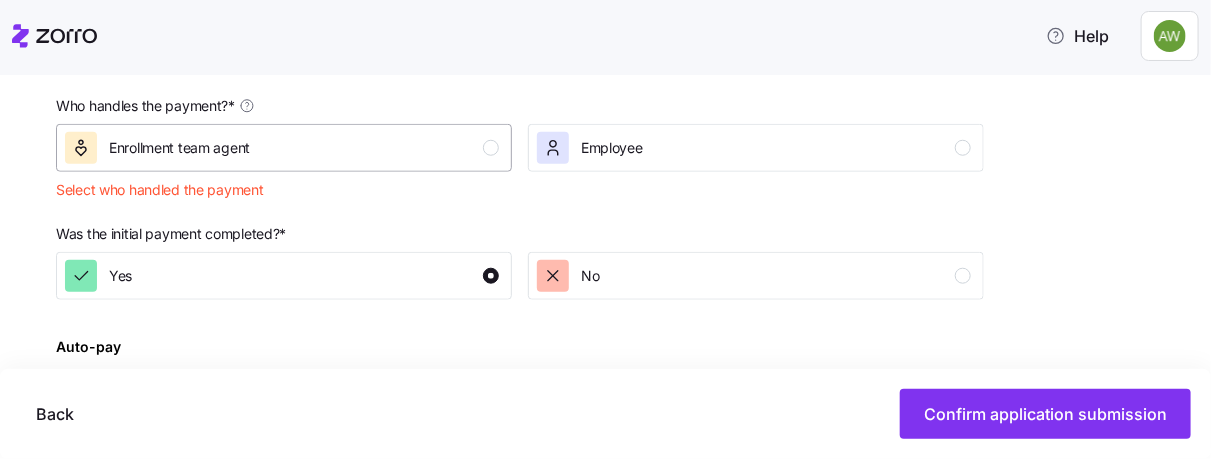click at bounding box center [491, 148] 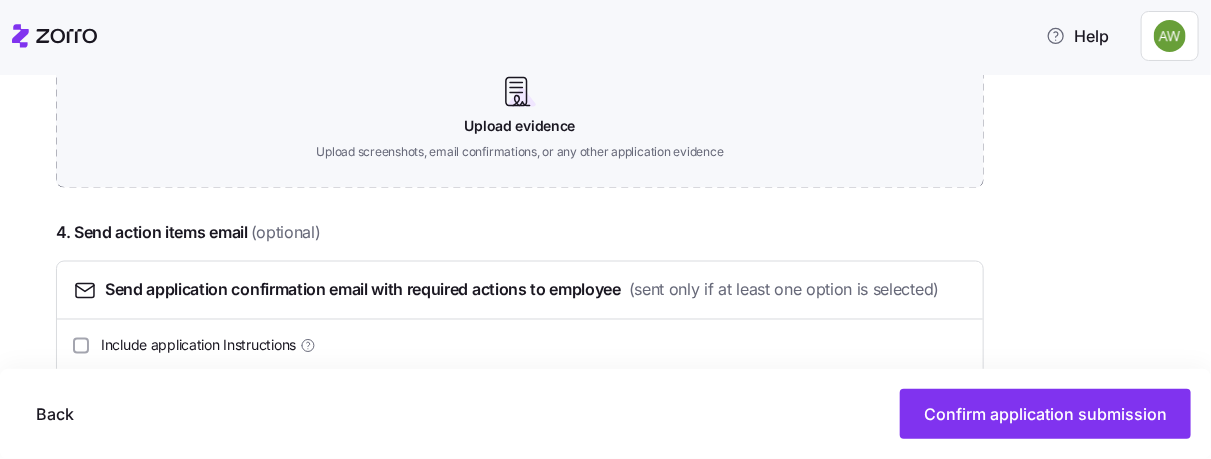 scroll, scrollTop: 1290, scrollLeft: 0, axis: vertical 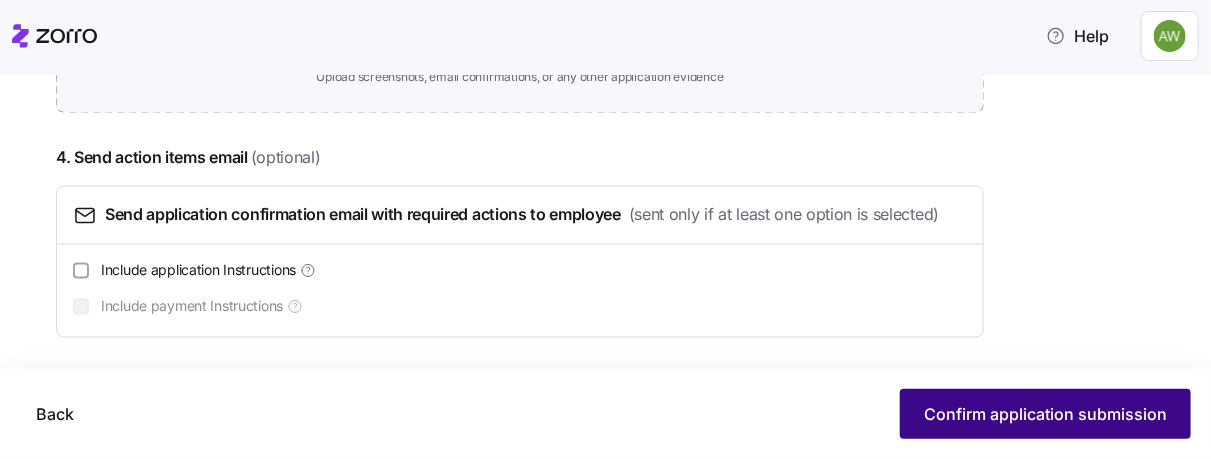 click on "Confirm application submission" at bounding box center [1045, 414] 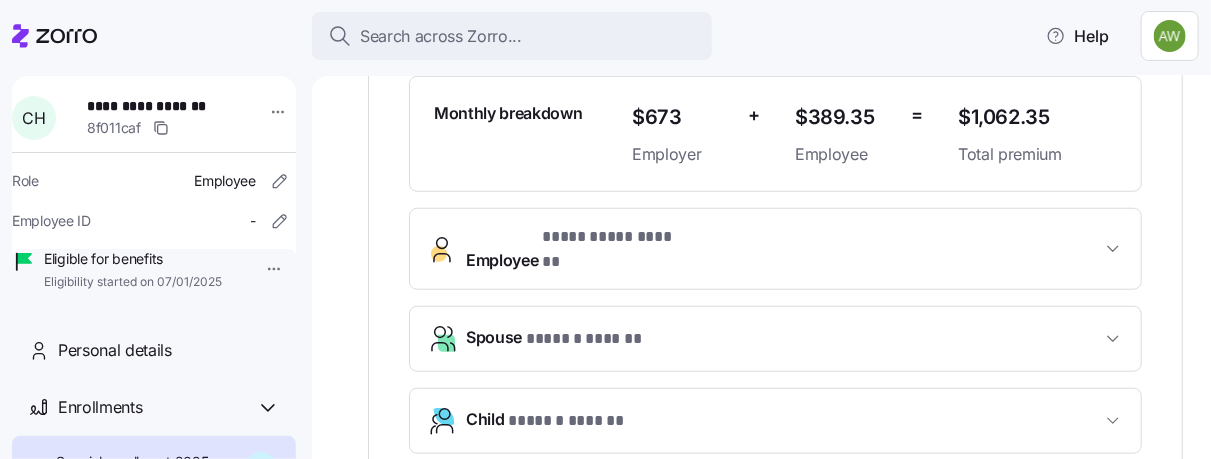 scroll, scrollTop: 666, scrollLeft: 0, axis: vertical 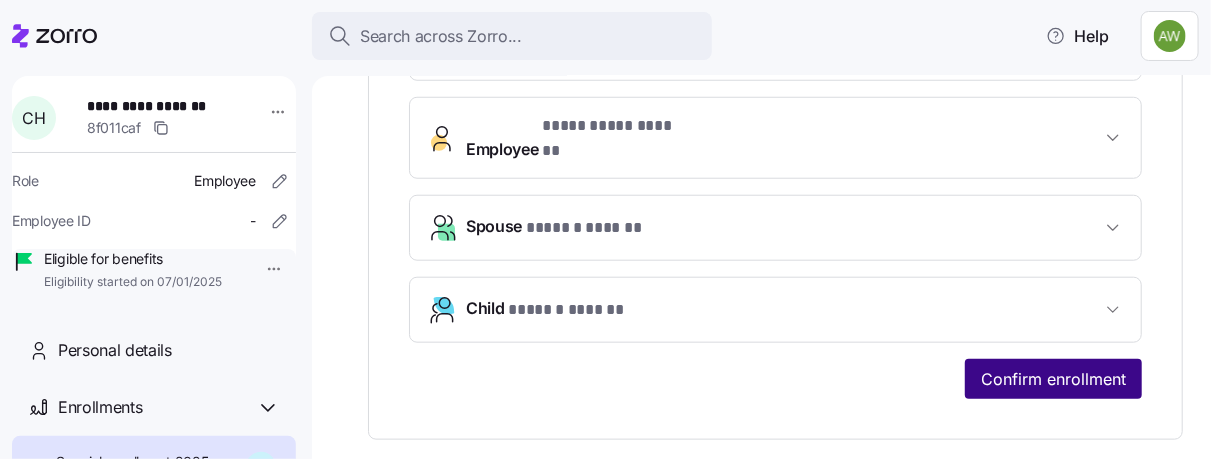 click on "Confirm enrollment" at bounding box center [1053, 379] 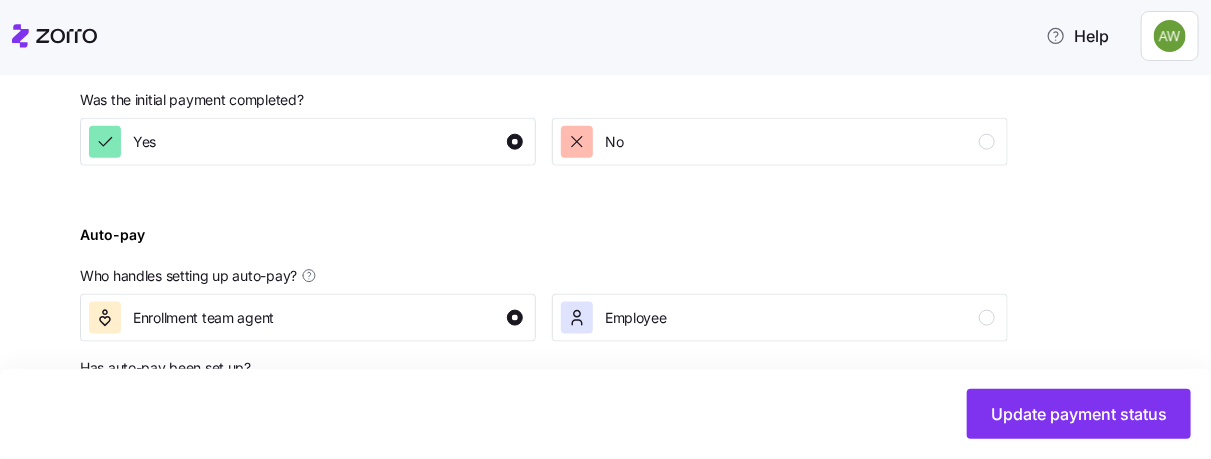scroll, scrollTop: 985, scrollLeft: 0, axis: vertical 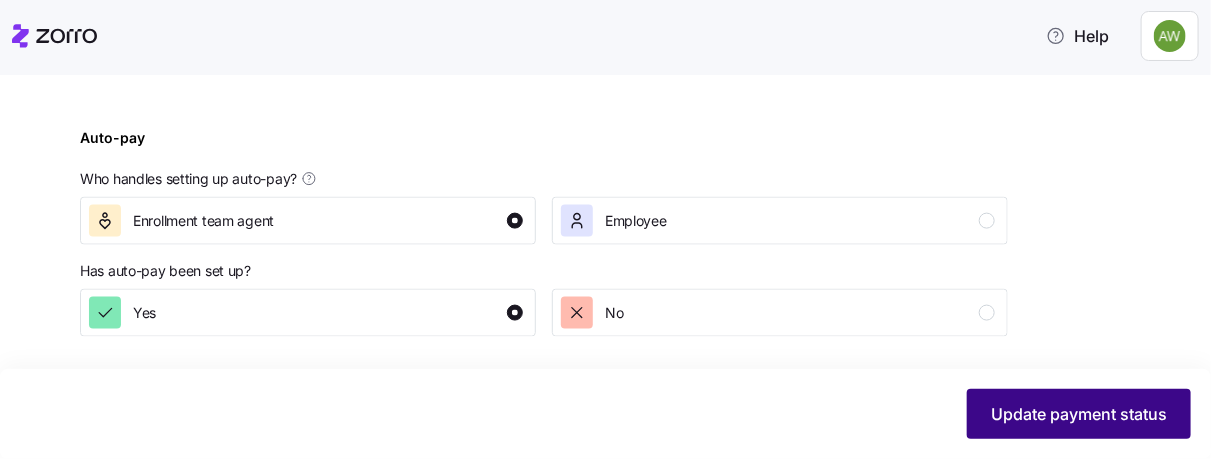 click on "Update payment status" at bounding box center [1079, 414] 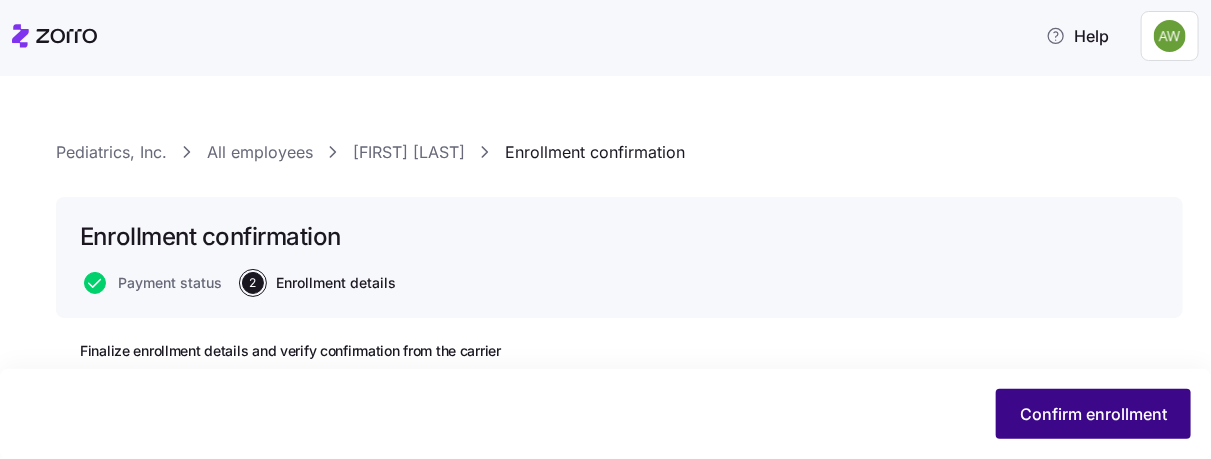 click on "Confirm enrollment" at bounding box center [1093, 414] 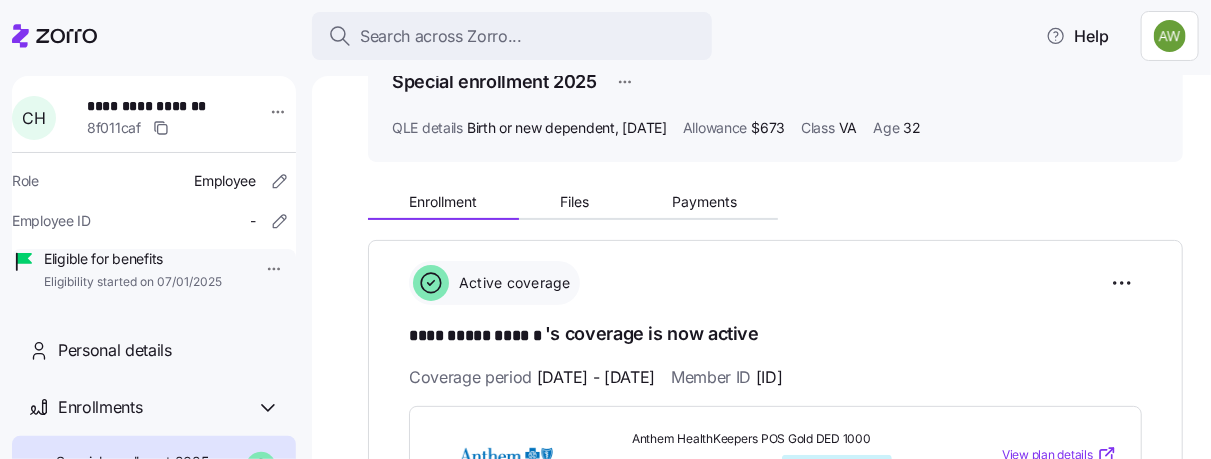scroll, scrollTop: 0, scrollLeft: 0, axis: both 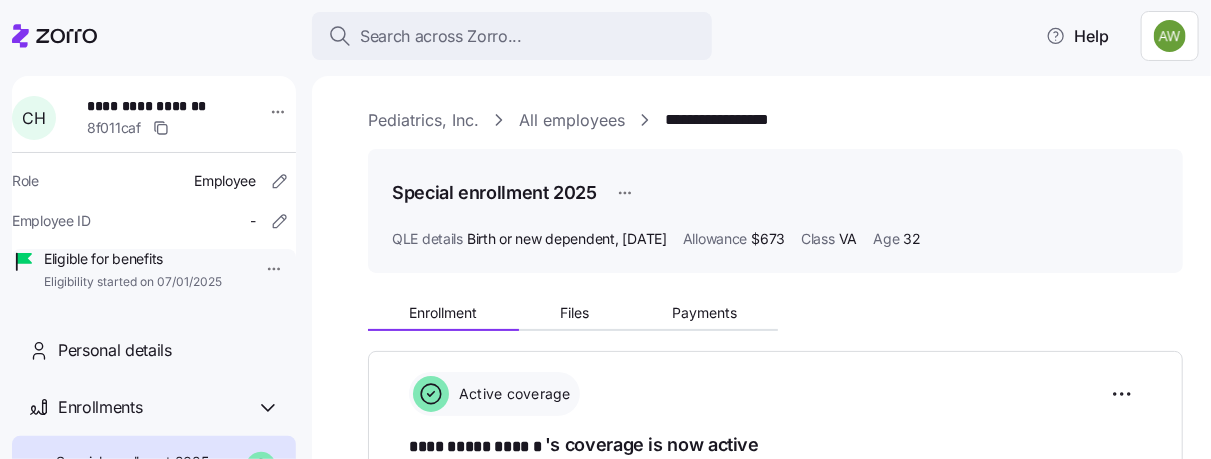 click on "All employees" at bounding box center [572, 120] 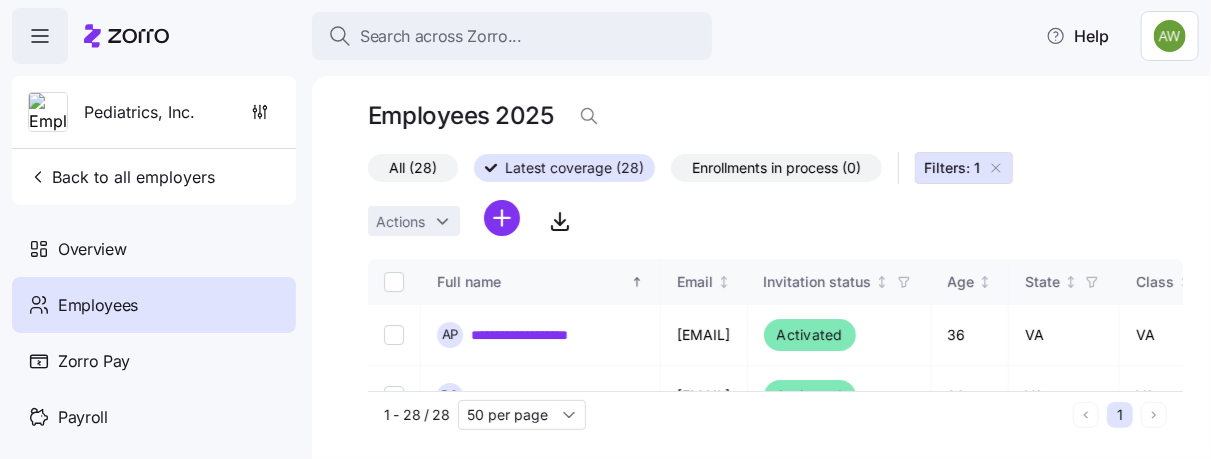 scroll, scrollTop: 14, scrollLeft: 0, axis: vertical 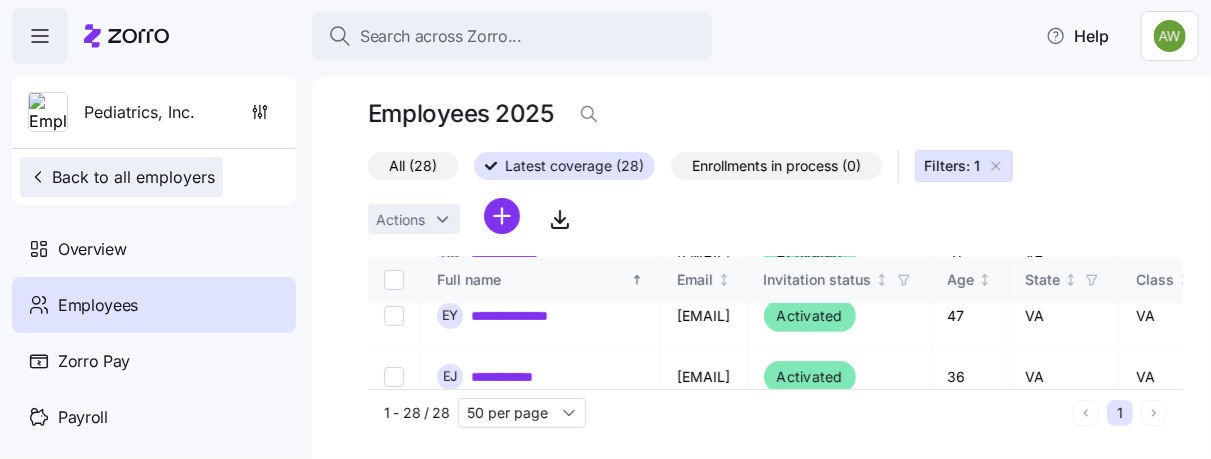 click on "Back to all employers" at bounding box center [121, 177] 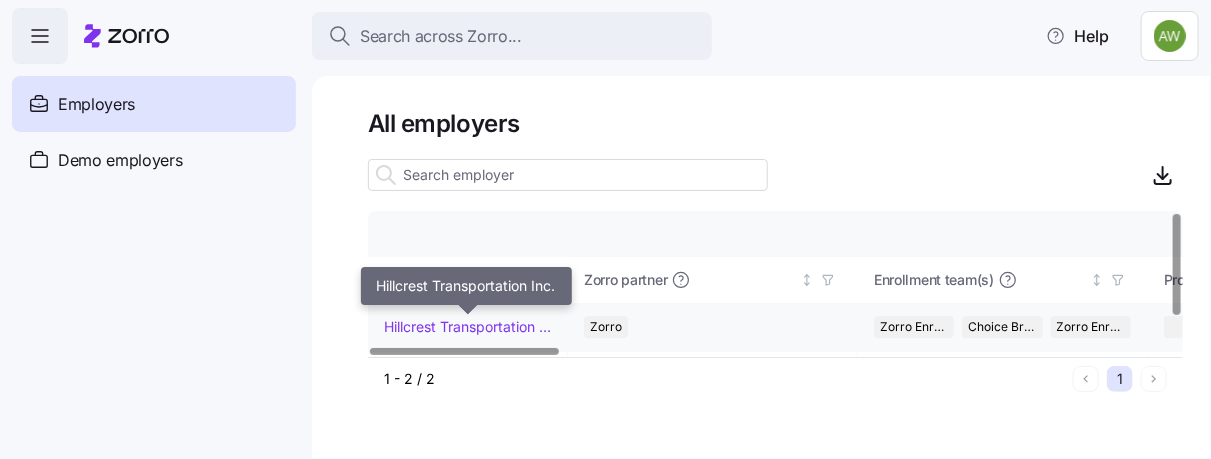 click on "Hillcrest Transportation Inc." at bounding box center [467, 327] 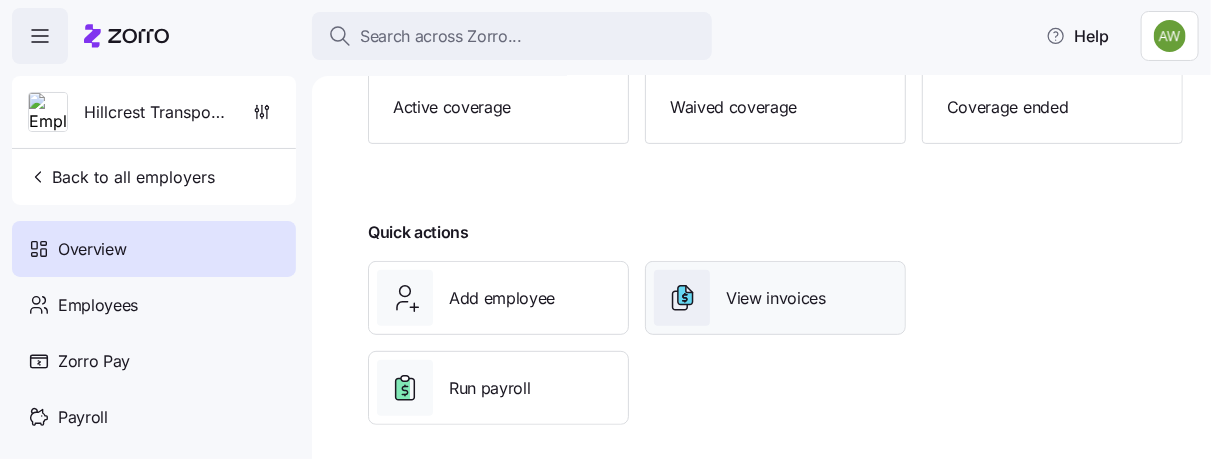 scroll, scrollTop: 253, scrollLeft: 0, axis: vertical 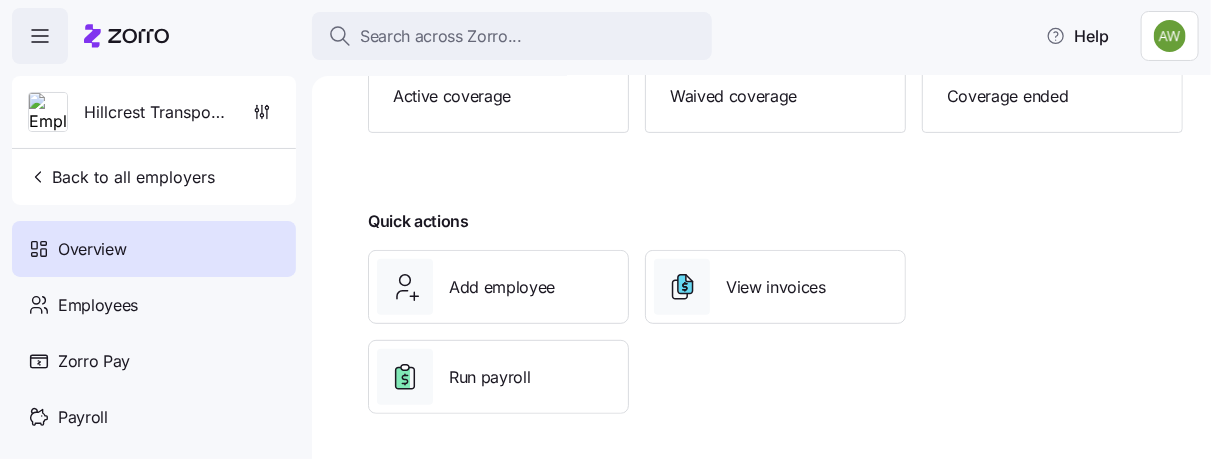 click on "Hillcrest Transportation Inc.  overview Wednesday, August 6 Current coverage 60  currently eligible 38 Active coverage 22 Waived coverage 0 Coverage ended Quick actions Add employee View invoices Run payroll" at bounding box center [761, 267] 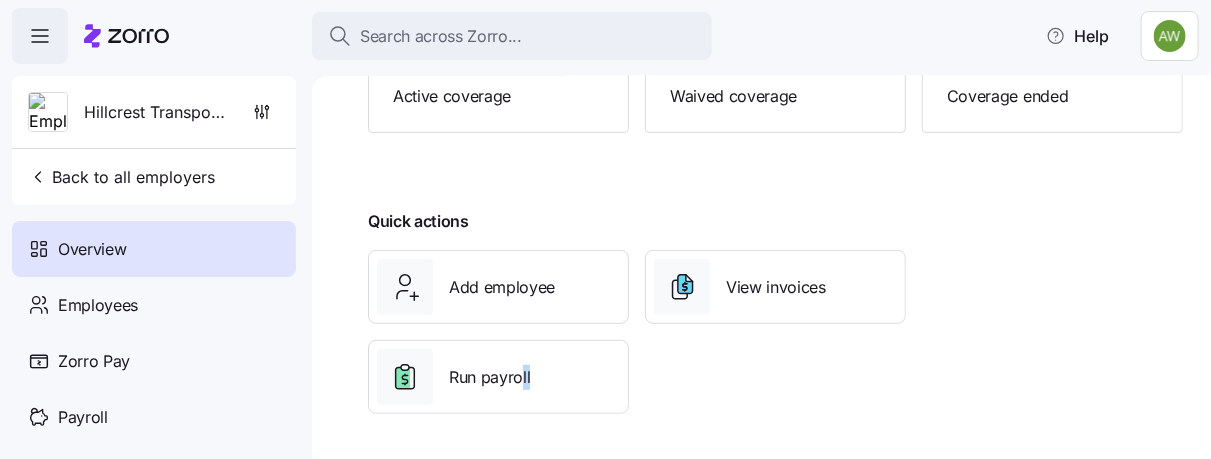 drag, startPoint x: 522, startPoint y: 457, endPoint x: 558, endPoint y: 462, distance: 36.345562 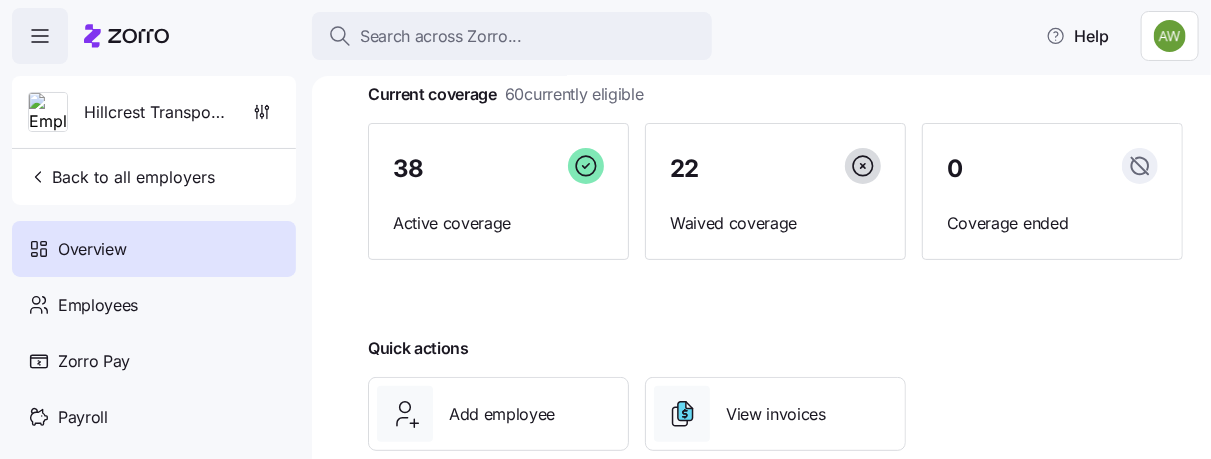 scroll, scrollTop: 0, scrollLeft: 0, axis: both 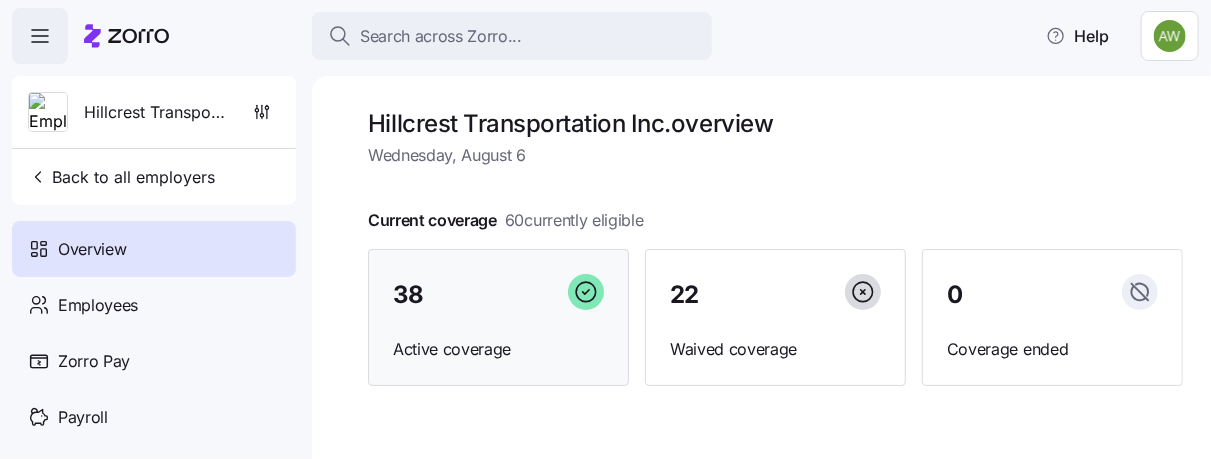 click on "38" at bounding box center [498, 295] 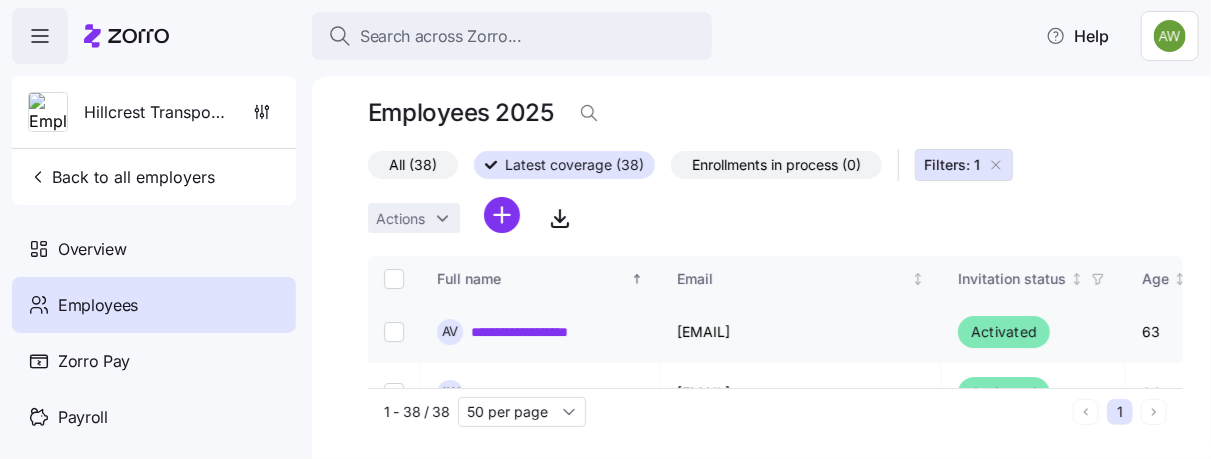 scroll, scrollTop: 15, scrollLeft: 0, axis: vertical 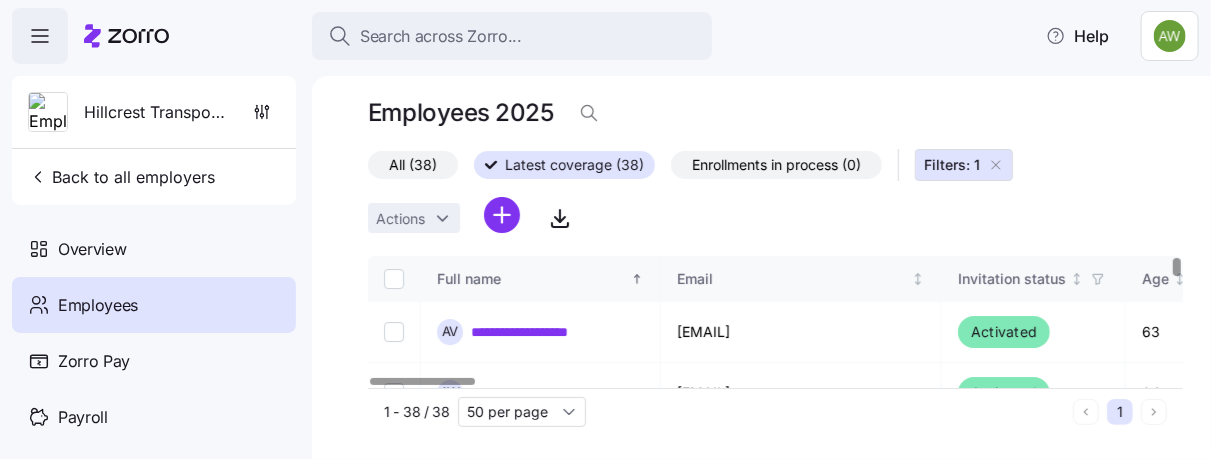 click at bounding box center (422, 381) 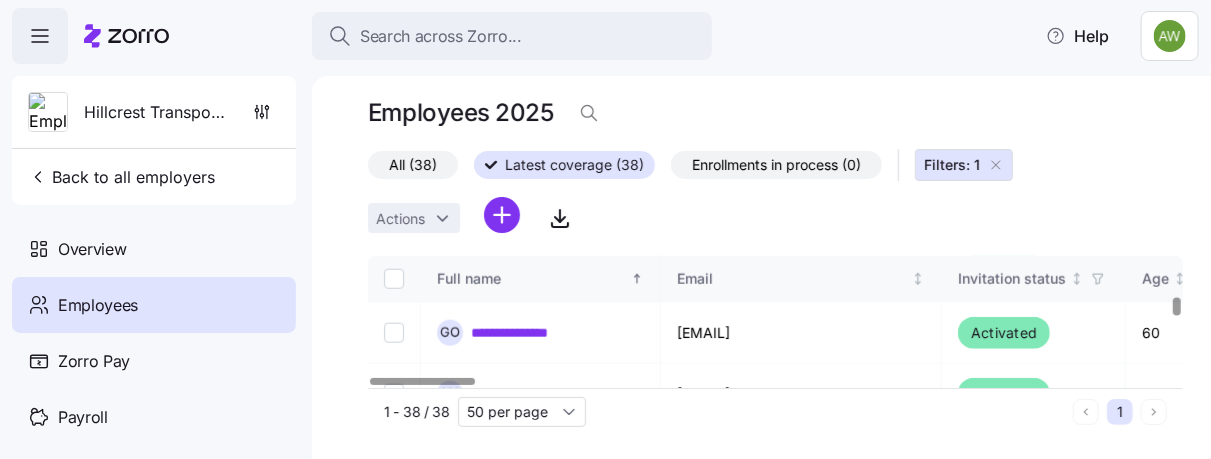 scroll, scrollTop: 885, scrollLeft: 0, axis: vertical 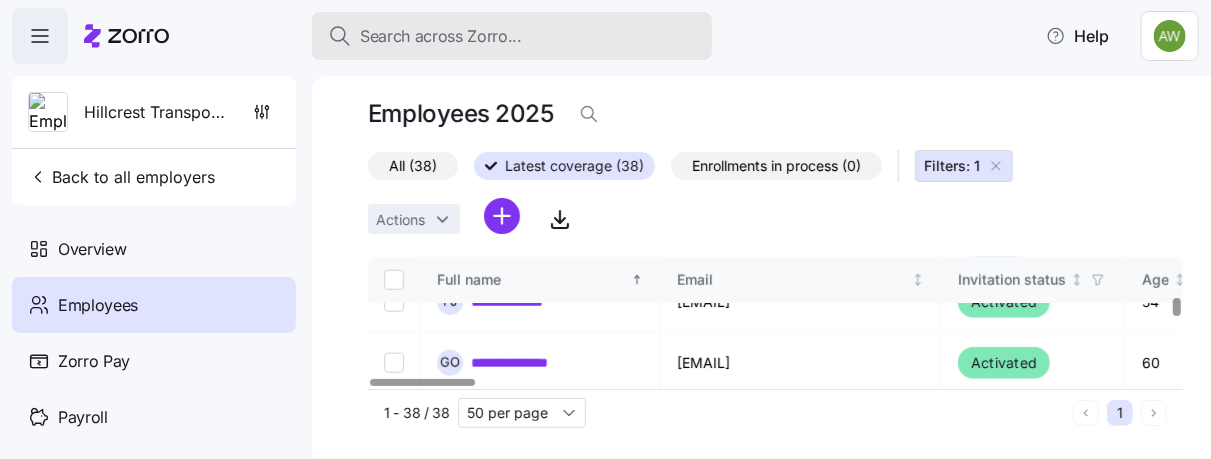 click on "Search across Zorro..." at bounding box center (441, 36) 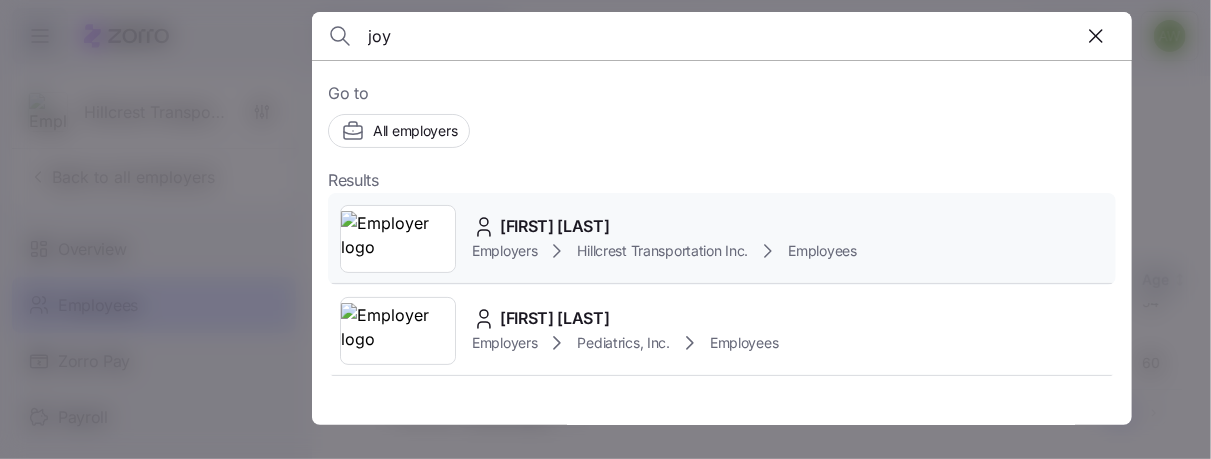 type on "joy" 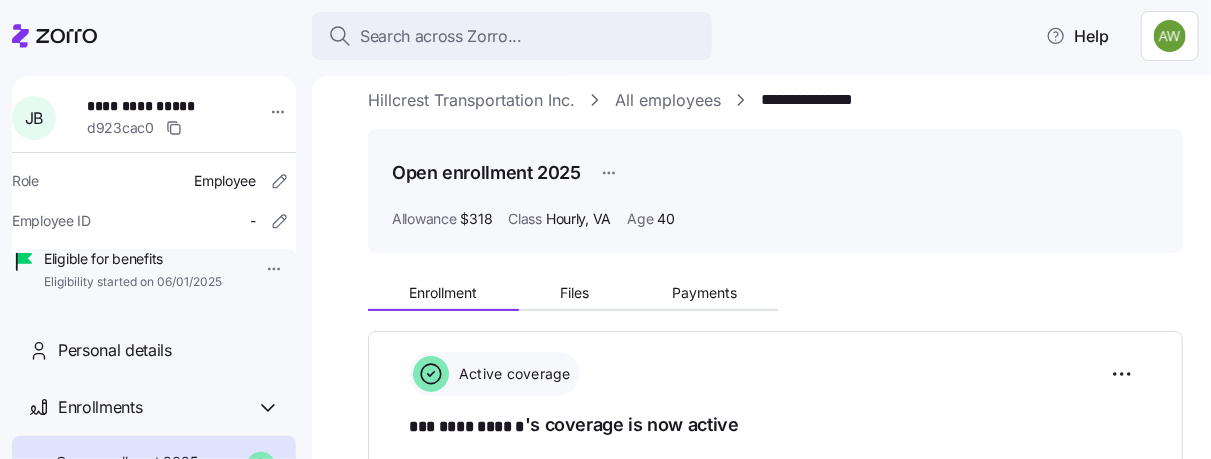 scroll, scrollTop: 0, scrollLeft: 0, axis: both 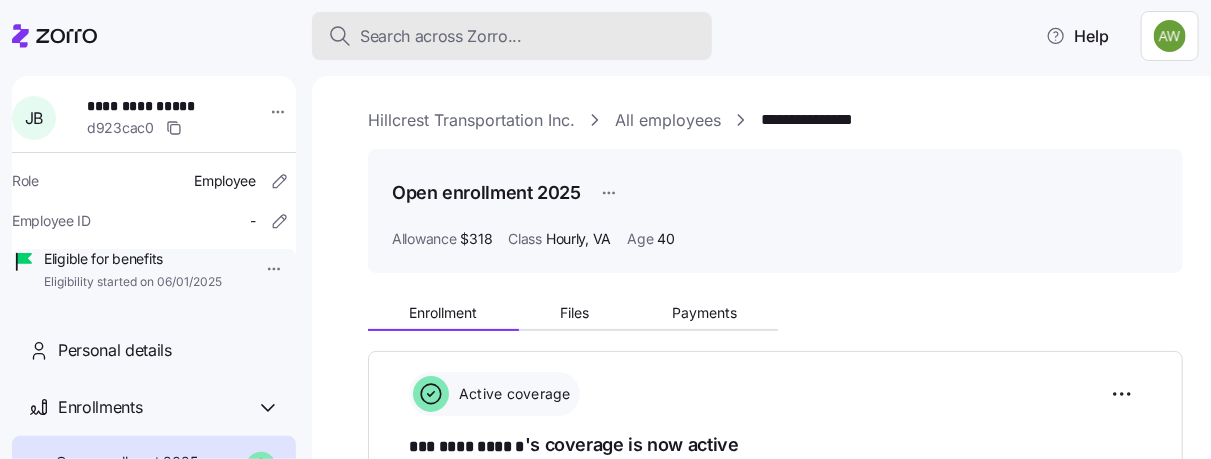 click on "Search across Zorro..." at bounding box center [441, 36] 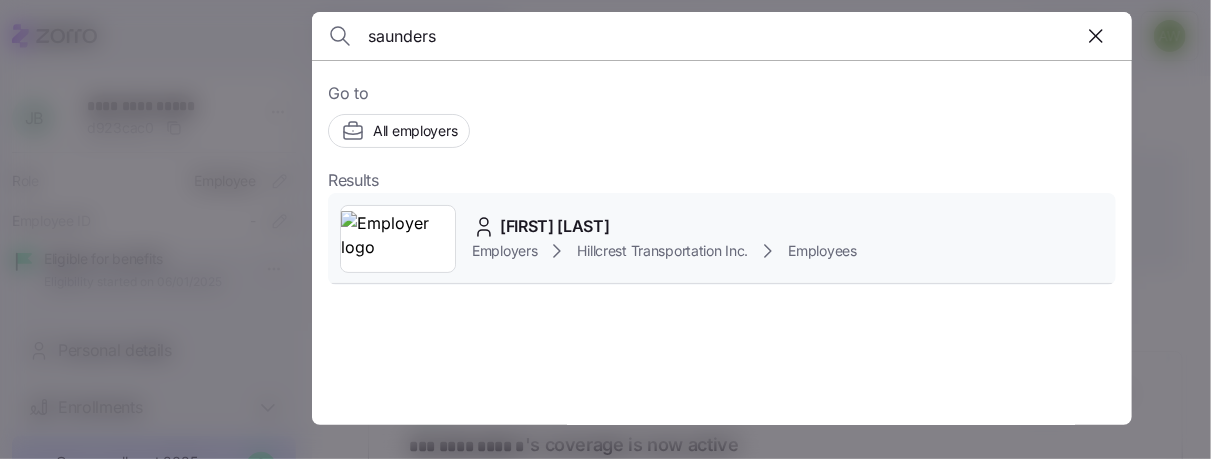 type on "saunders" 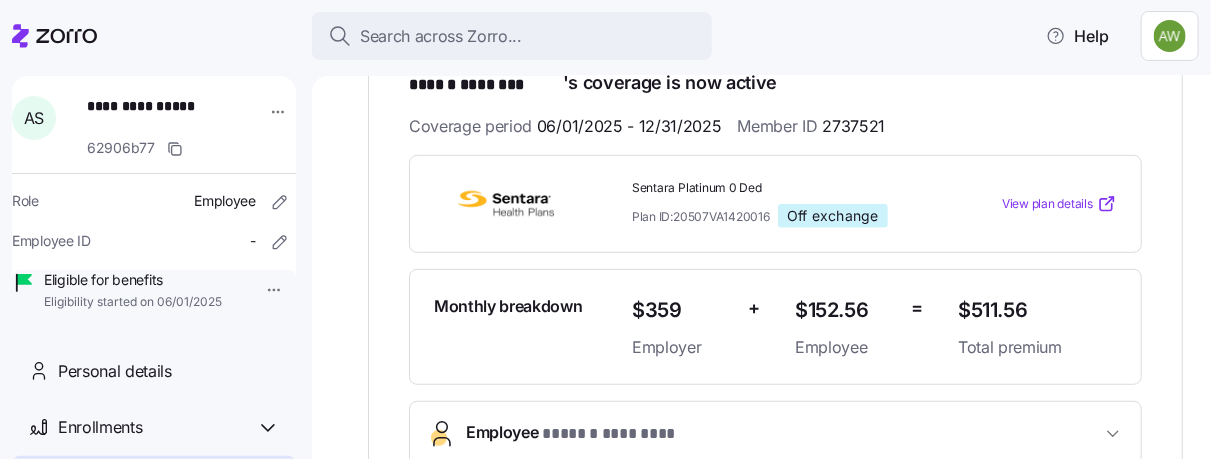 scroll, scrollTop: 333, scrollLeft: 0, axis: vertical 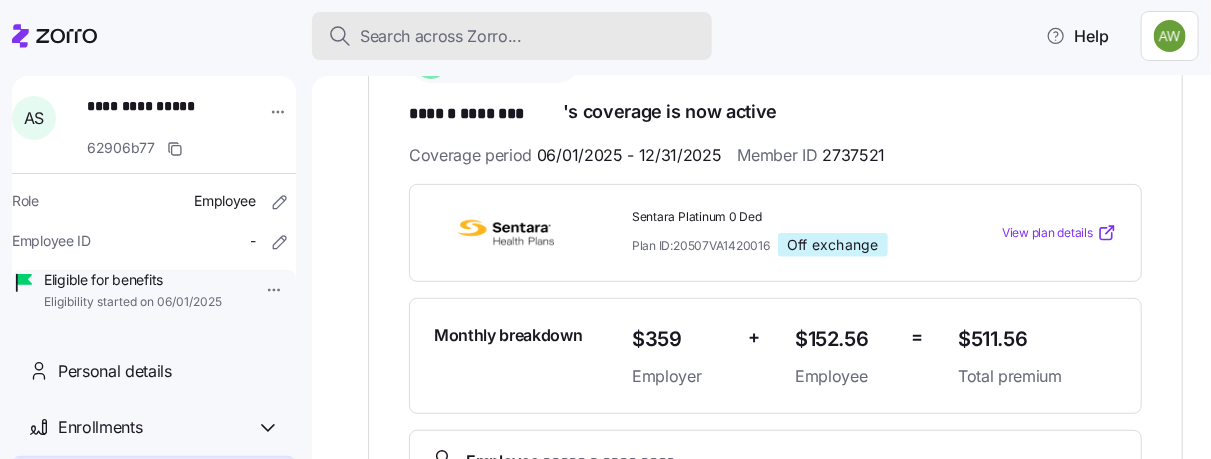 click on "Search across Zorro..." at bounding box center [441, 36] 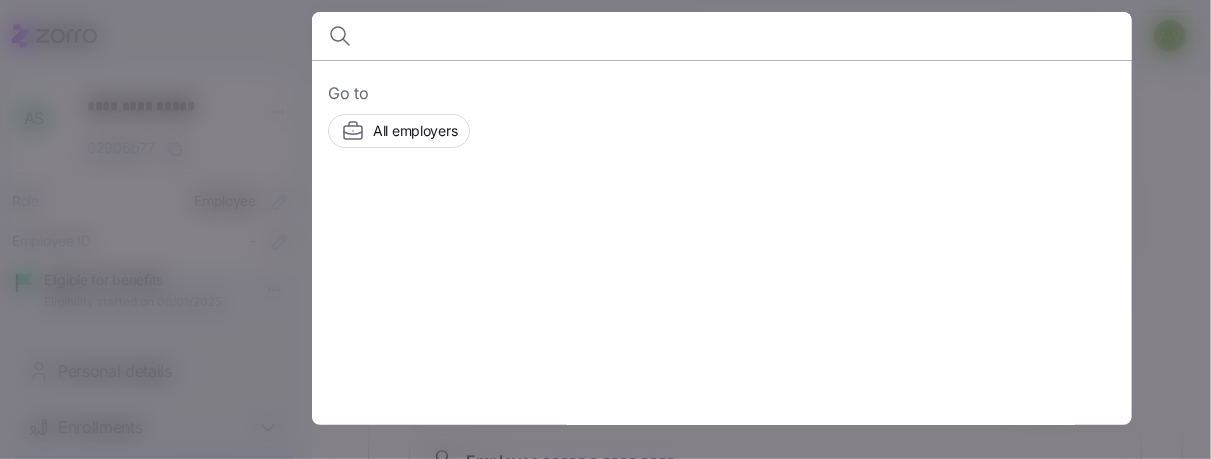 click at bounding box center (605, 229) 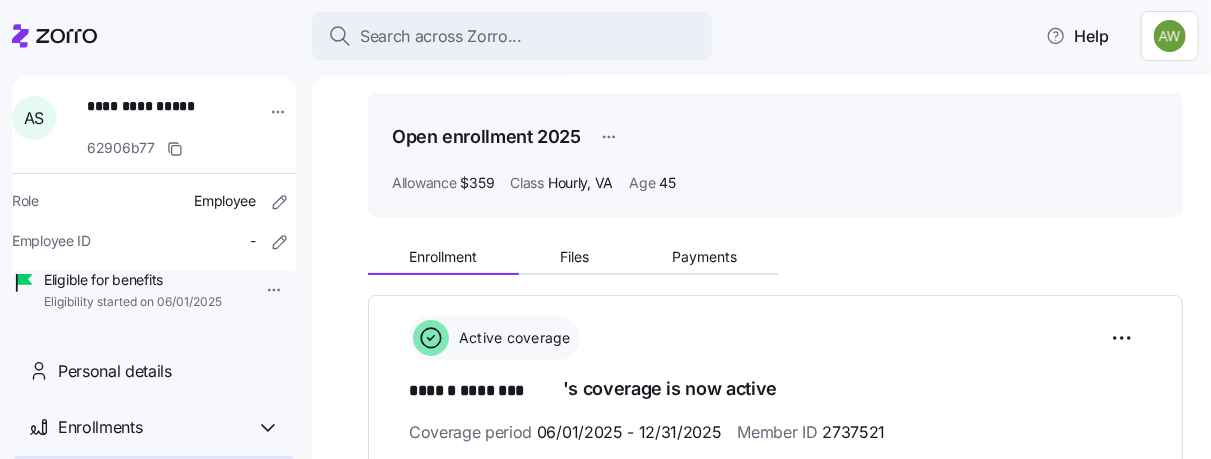 scroll, scrollTop: 0, scrollLeft: 0, axis: both 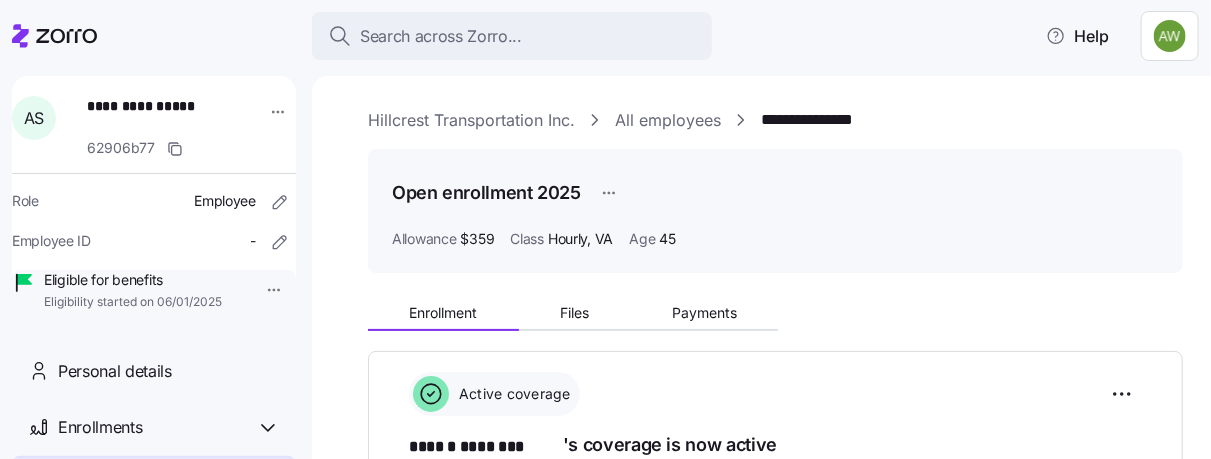 click 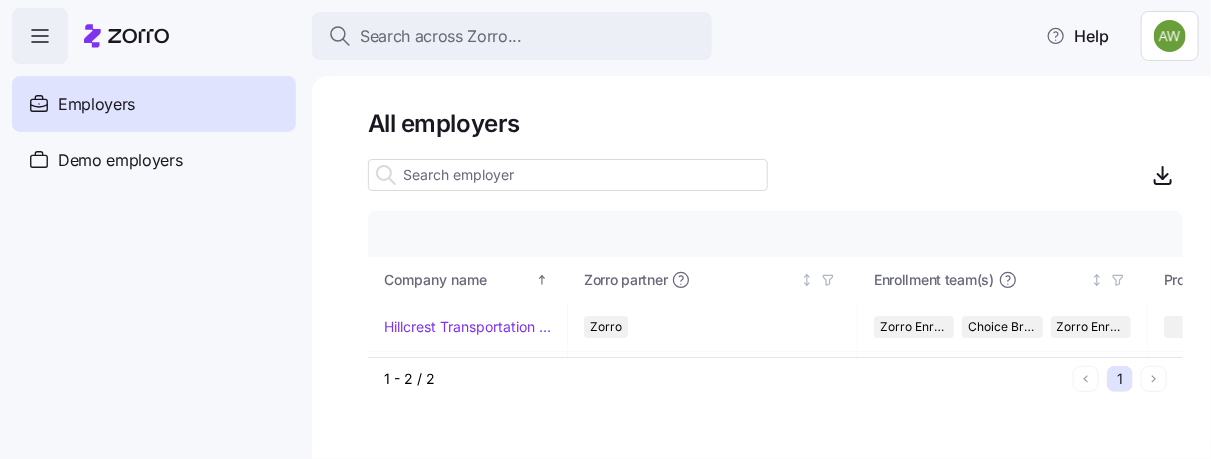 click on "Employers" at bounding box center [96, 104] 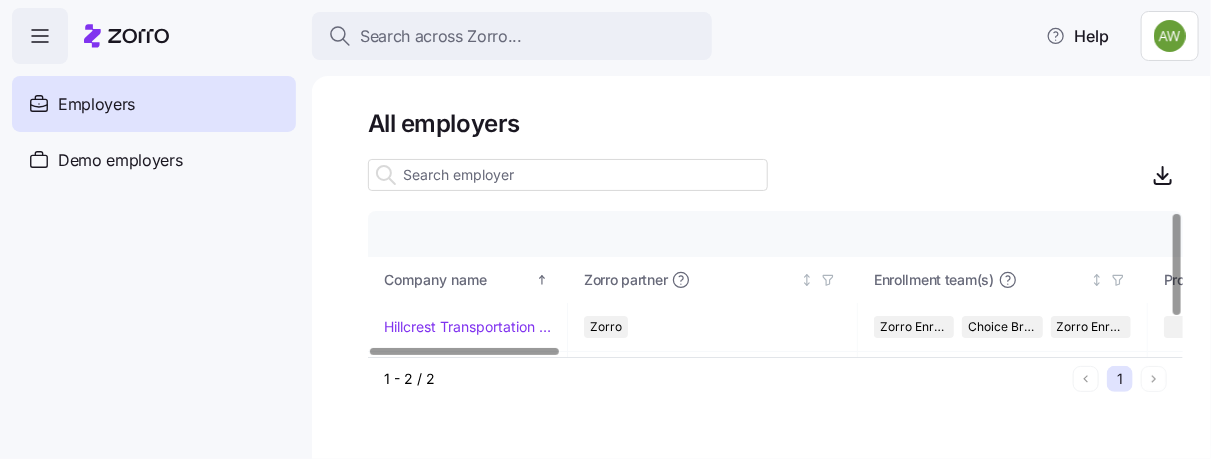 click on "Employers" at bounding box center [96, 104] 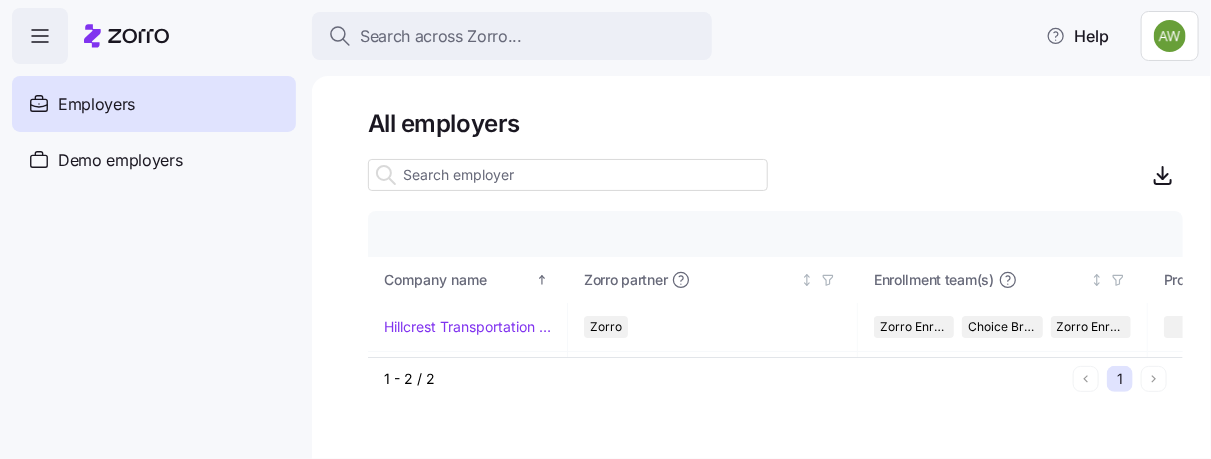 click at bounding box center (40, 36) 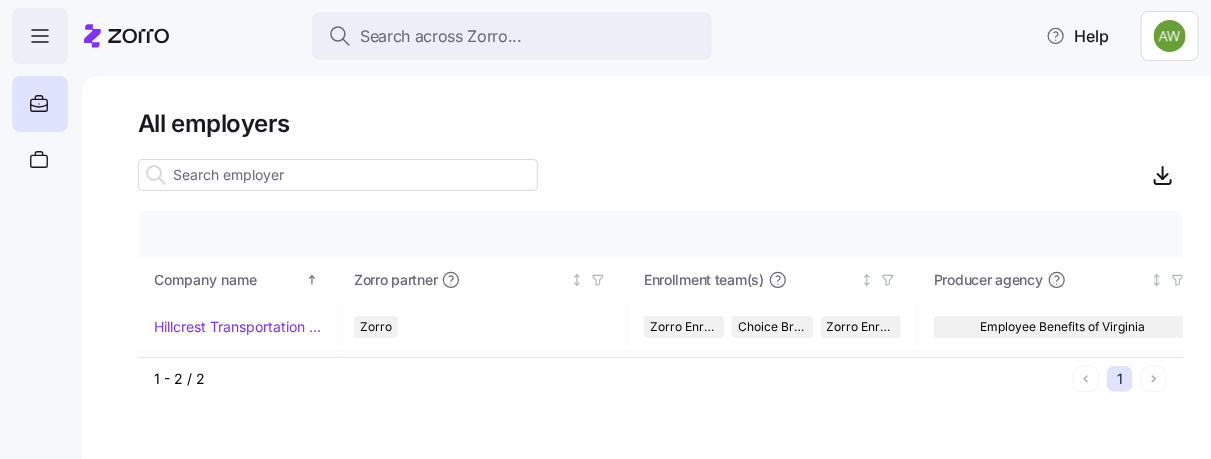 click at bounding box center [40, 36] 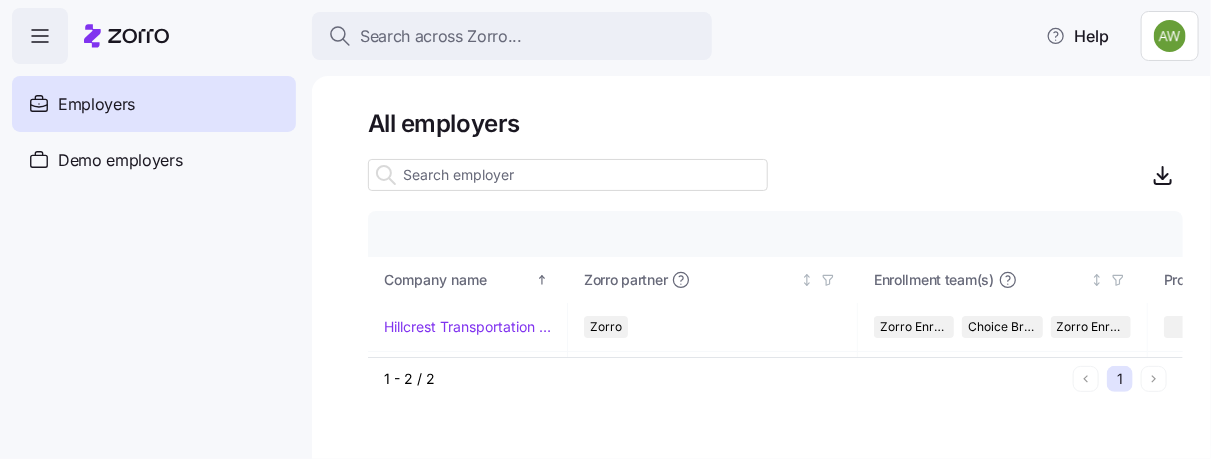 click 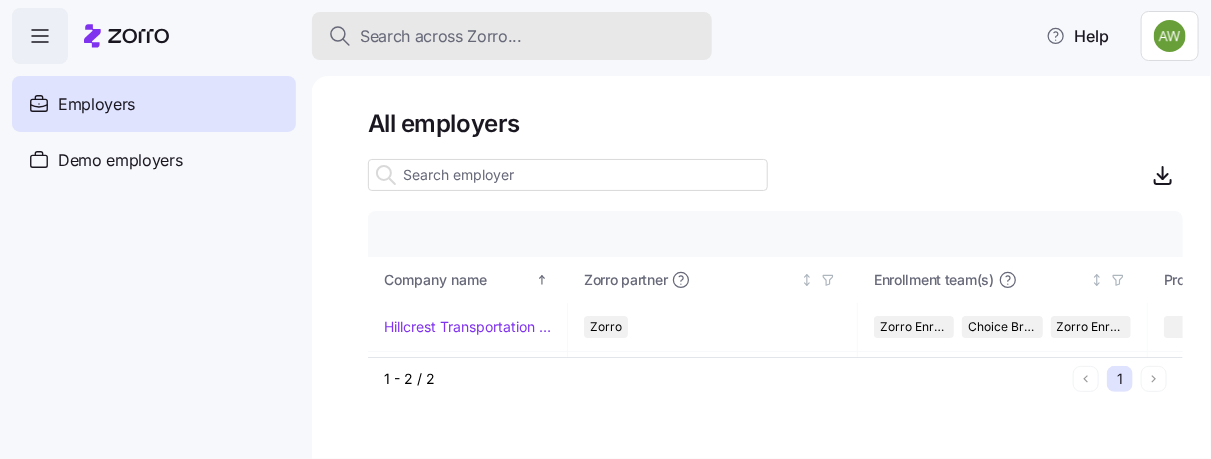 click on "Search across Zorro..." at bounding box center (441, 36) 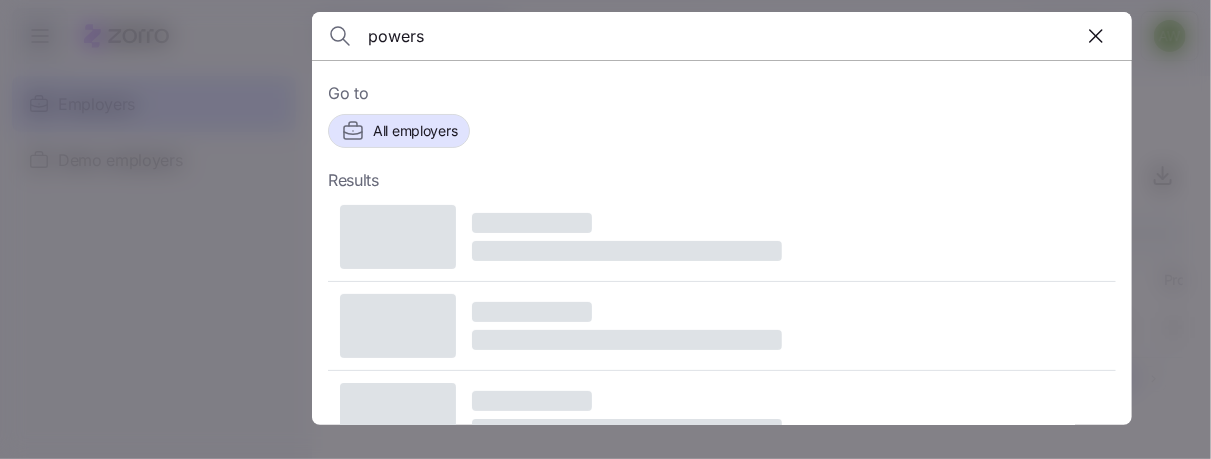type on "powers" 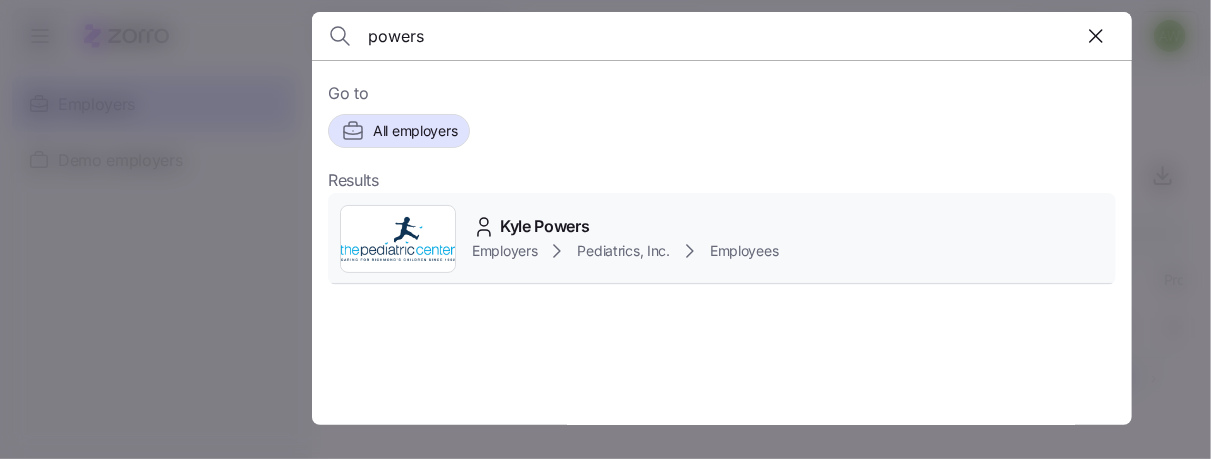 click at bounding box center [398, 239] 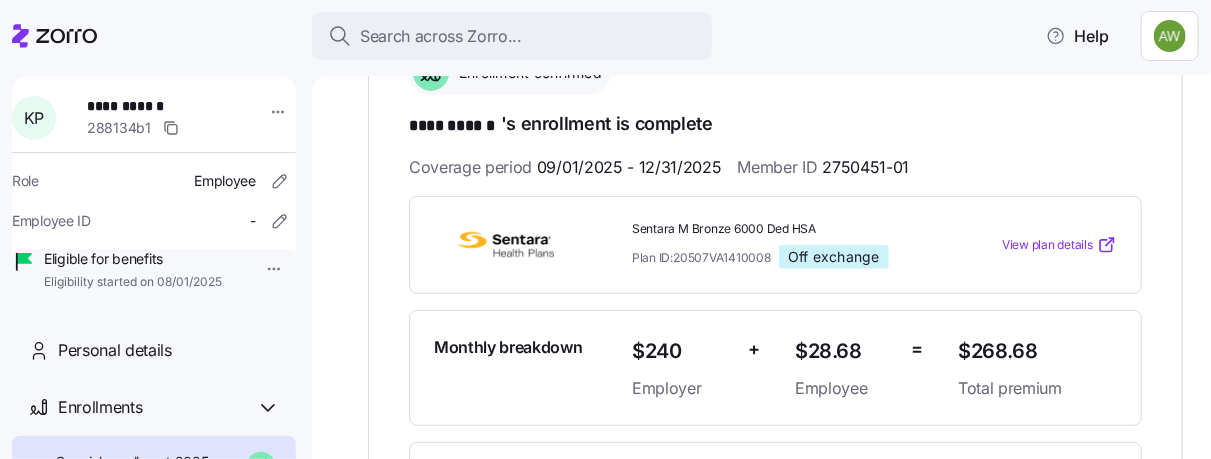 scroll, scrollTop: 333, scrollLeft: 0, axis: vertical 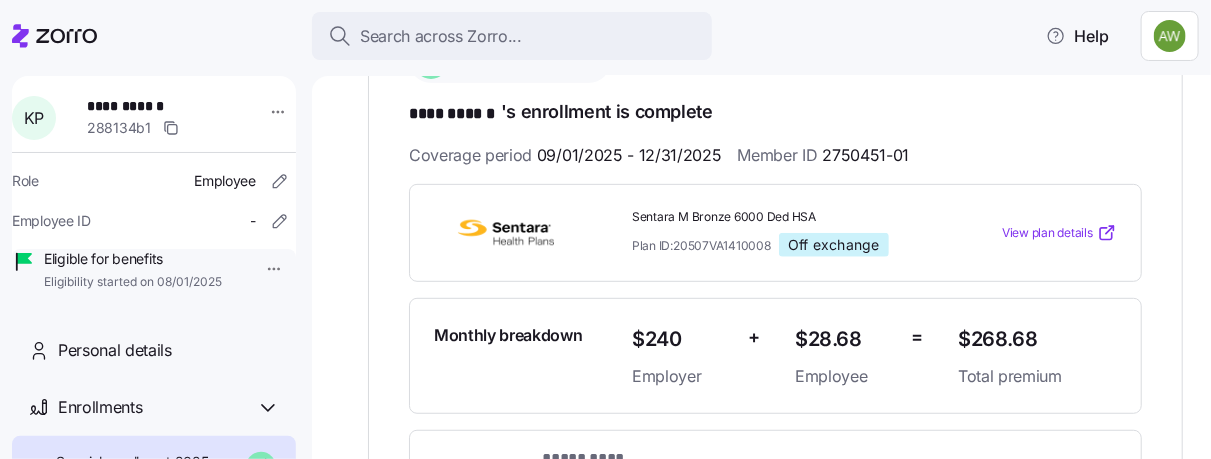 click on "**********" at bounding box center (156, 261) 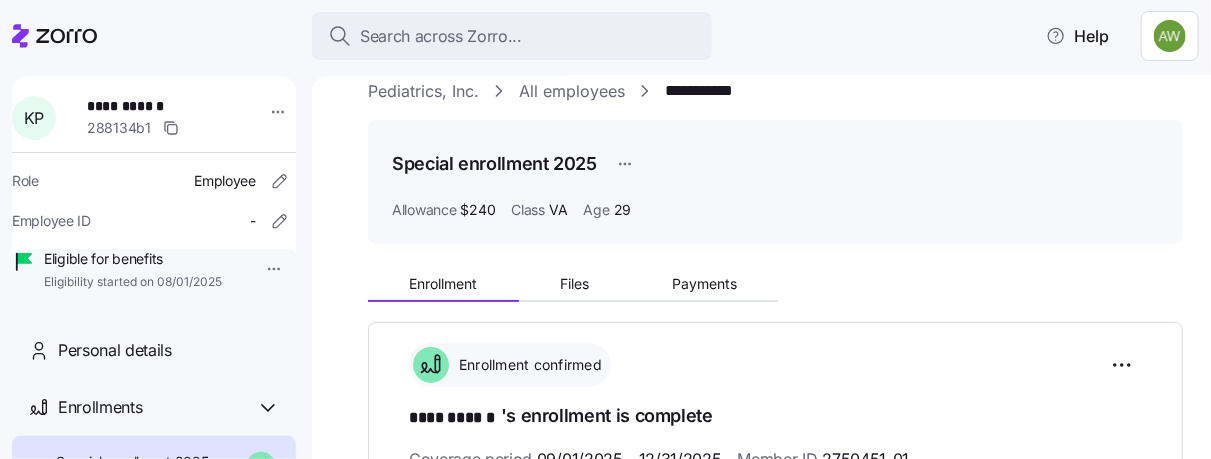 scroll, scrollTop: 0, scrollLeft: 0, axis: both 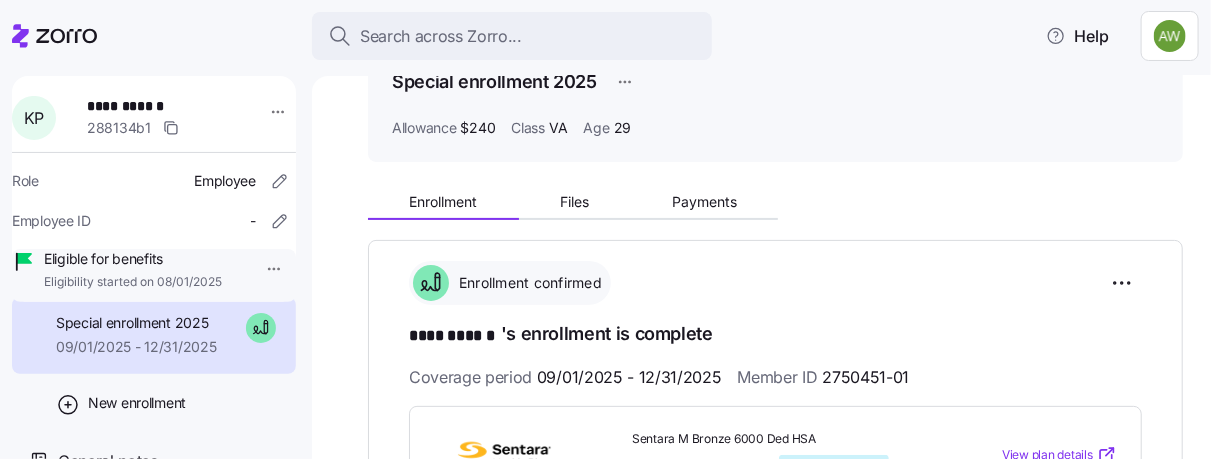 click on "Eligibility started on 08/01/2025" at bounding box center [133, 282] 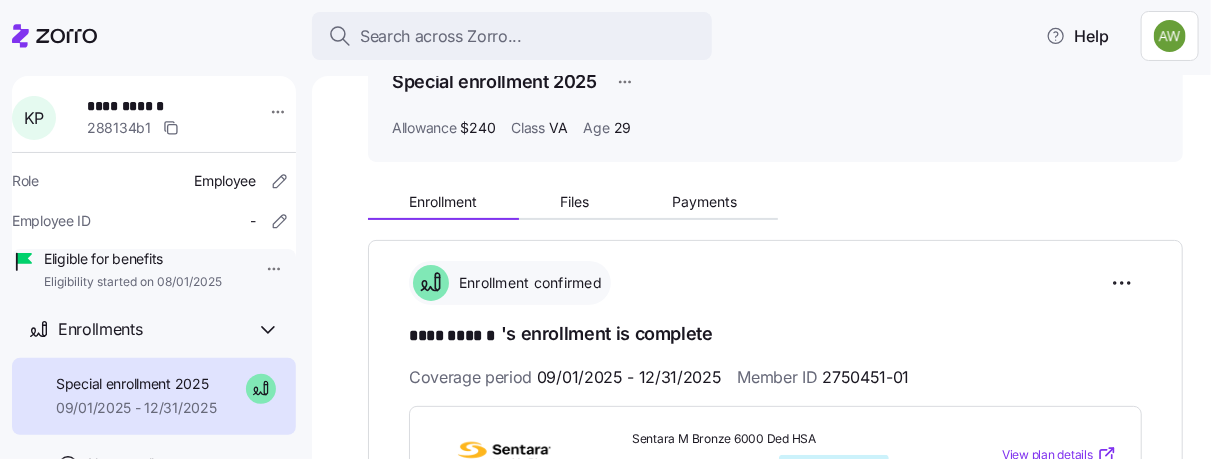scroll, scrollTop: 8, scrollLeft: 0, axis: vertical 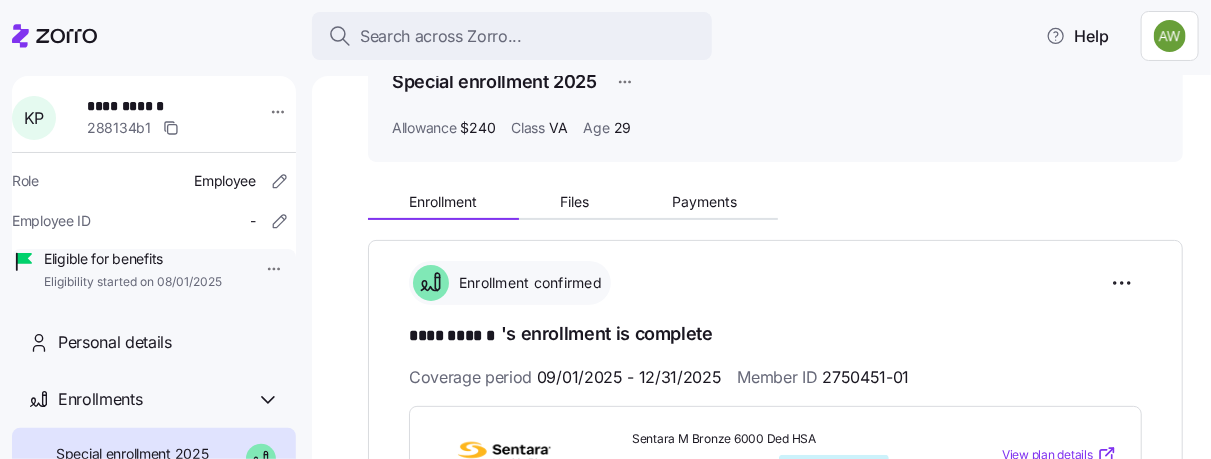 click on "**********" at bounding box center [156, 261] 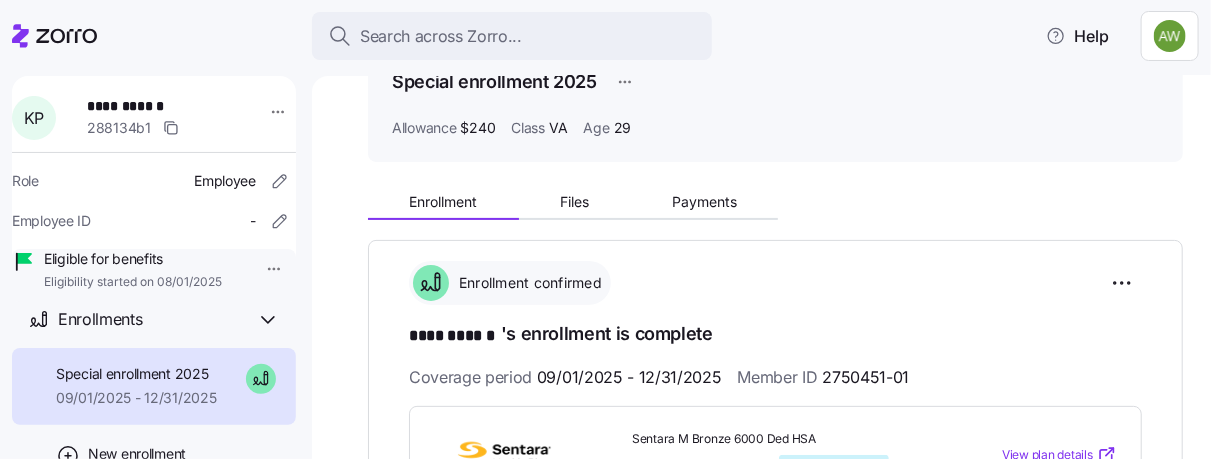 scroll, scrollTop: 119, scrollLeft: 0, axis: vertical 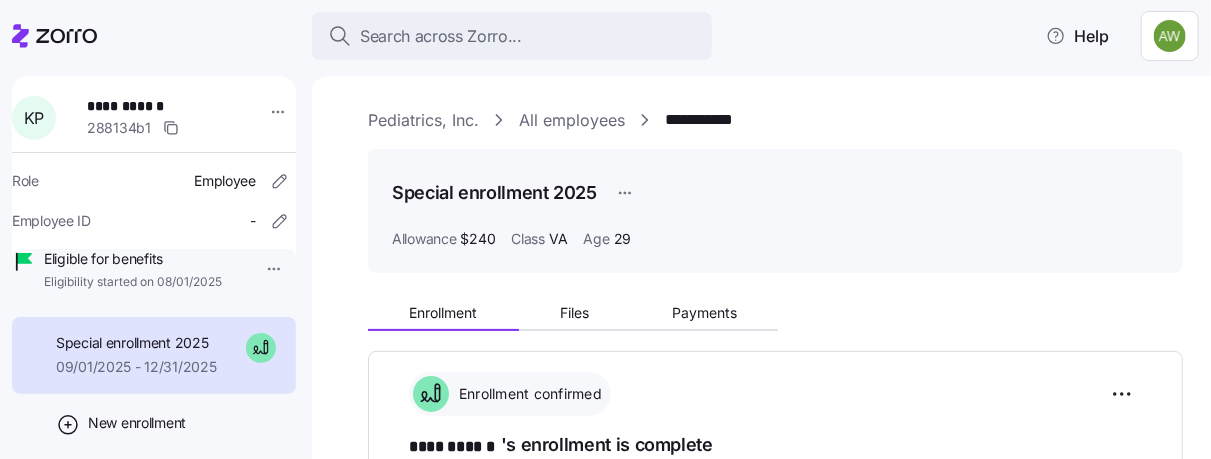 click on "Eligible for benefits" at bounding box center (133, 259) 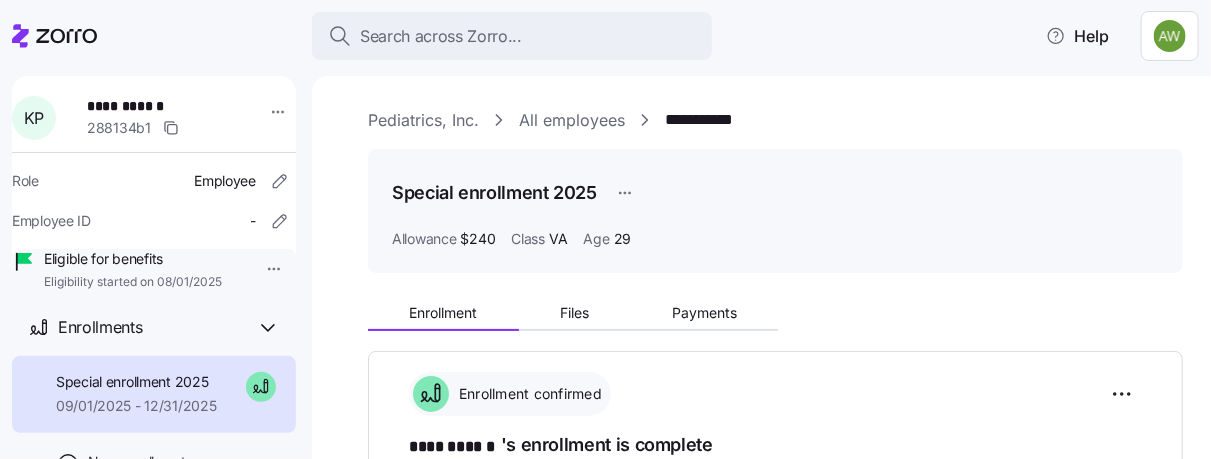 scroll, scrollTop: 111, scrollLeft: 0, axis: vertical 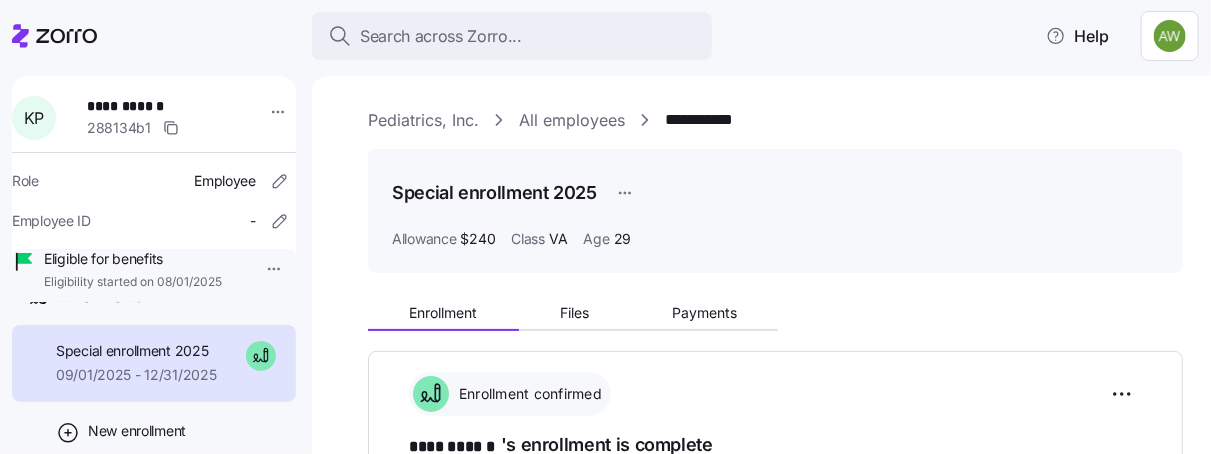 click on "Pediatrics, Inc." at bounding box center [423, 120] 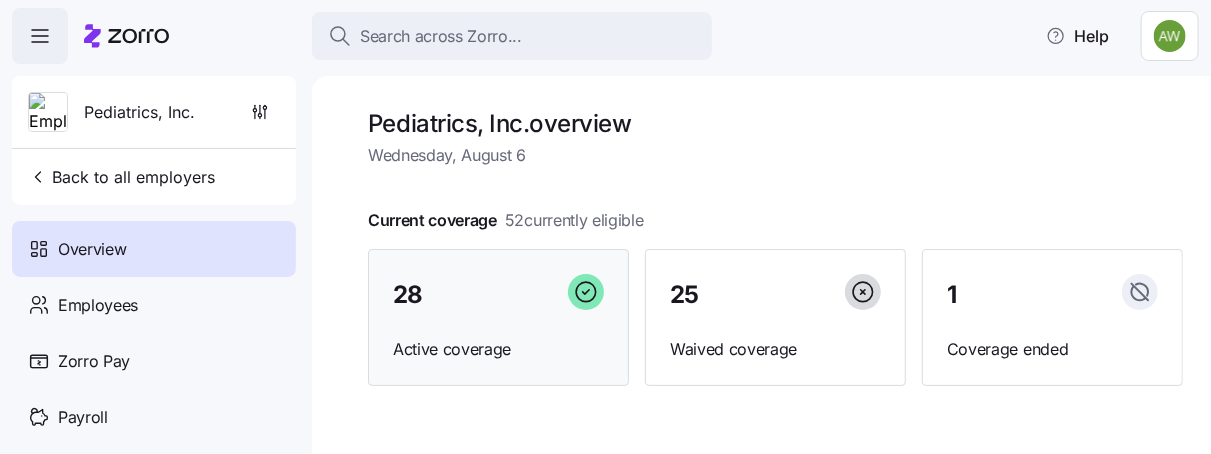 click on "28" at bounding box center (498, 295) 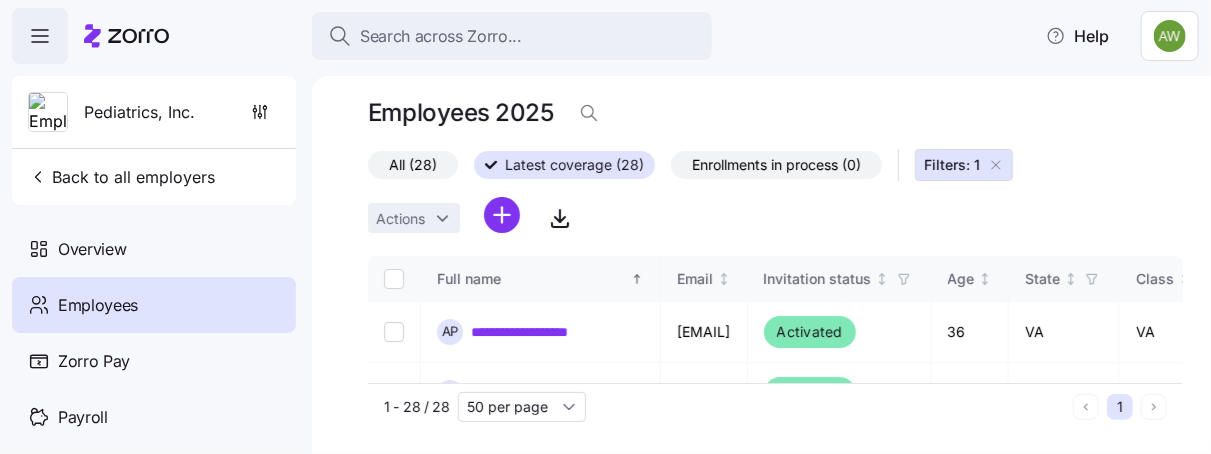 scroll, scrollTop: 0, scrollLeft: 0, axis: both 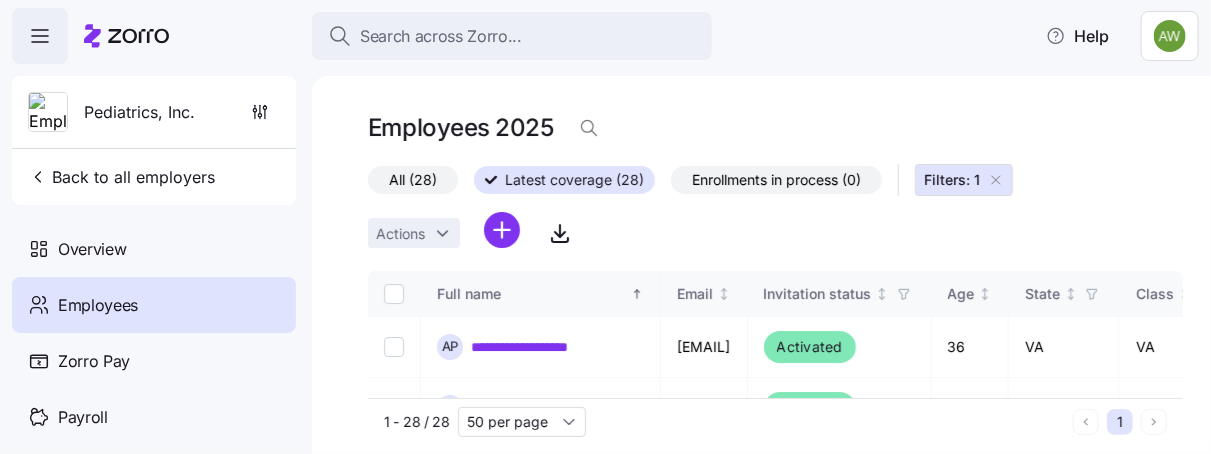 click 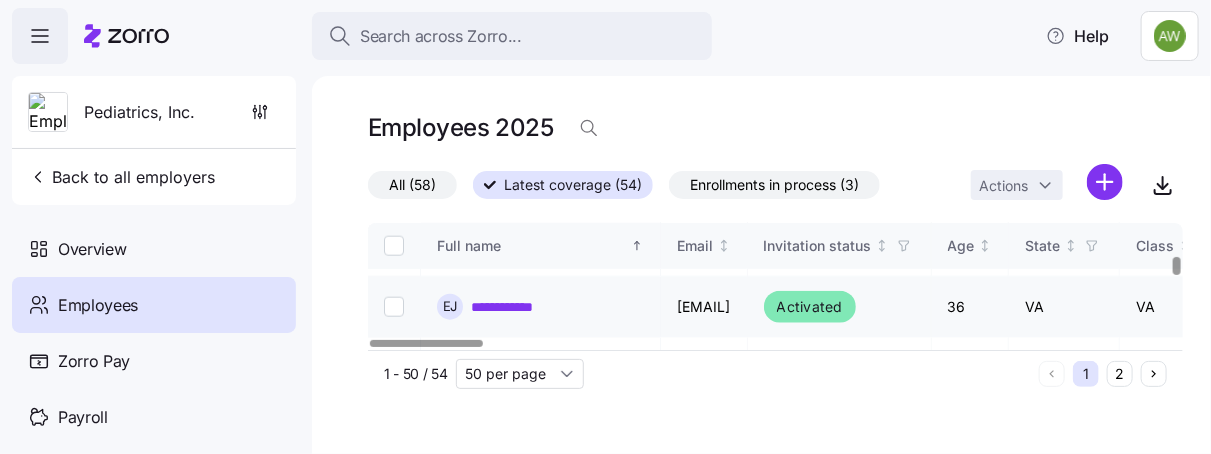 scroll, scrollTop: 1000, scrollLeft: 0, axis: vertical 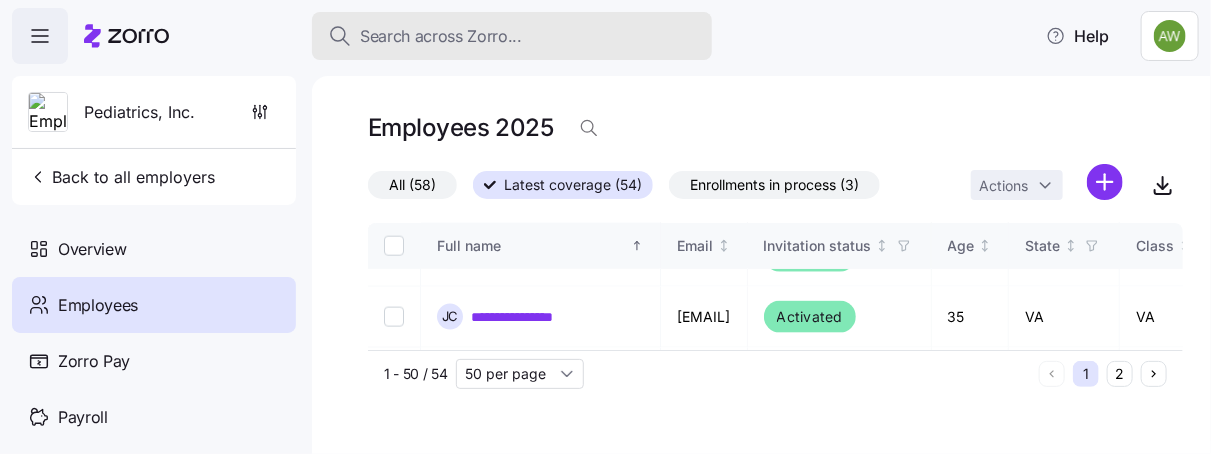 click on "Search across Zorro..." at bounding box center (441, 36) 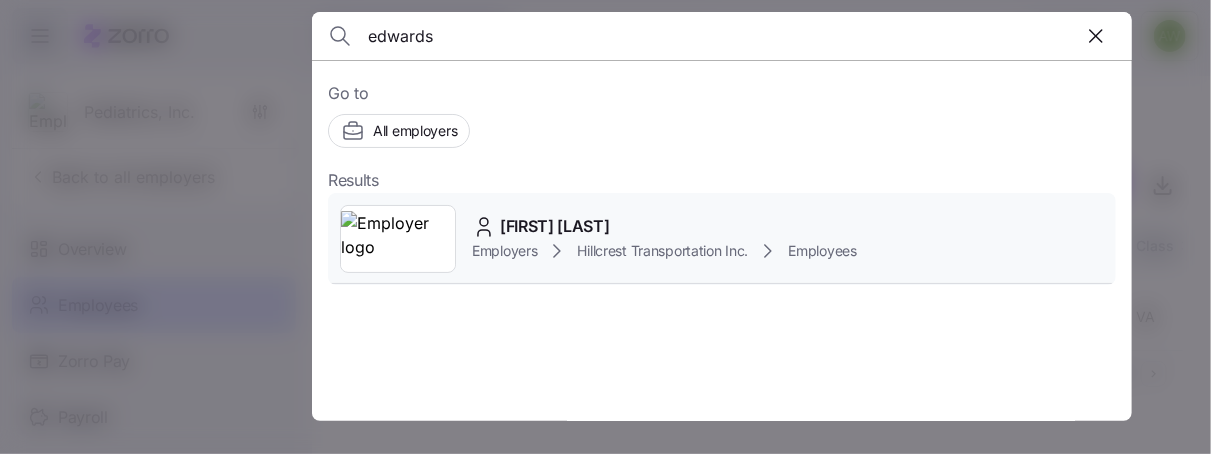 type on "edwards" 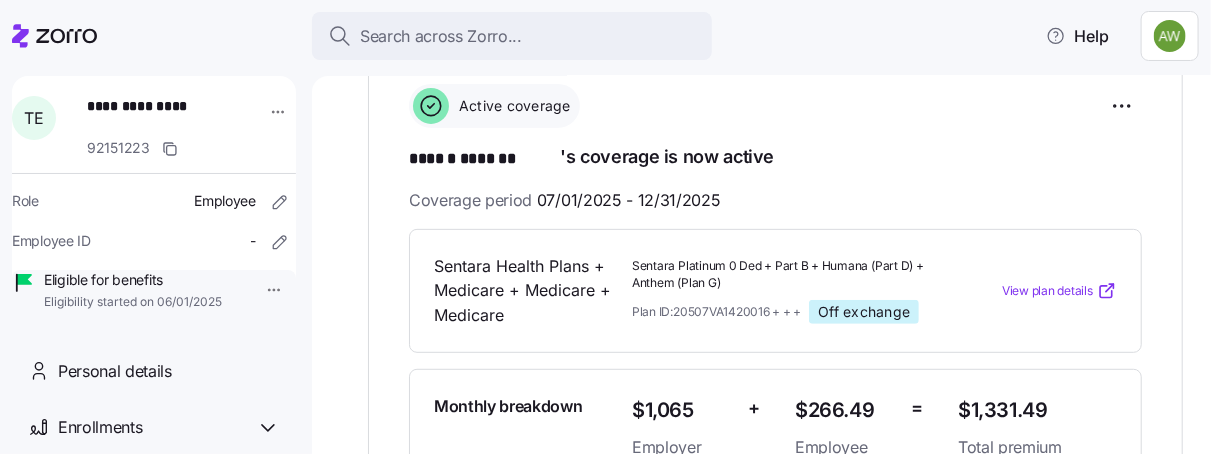 scroll, scrollTop: 127, scrollLeft: 0, axis: vertical 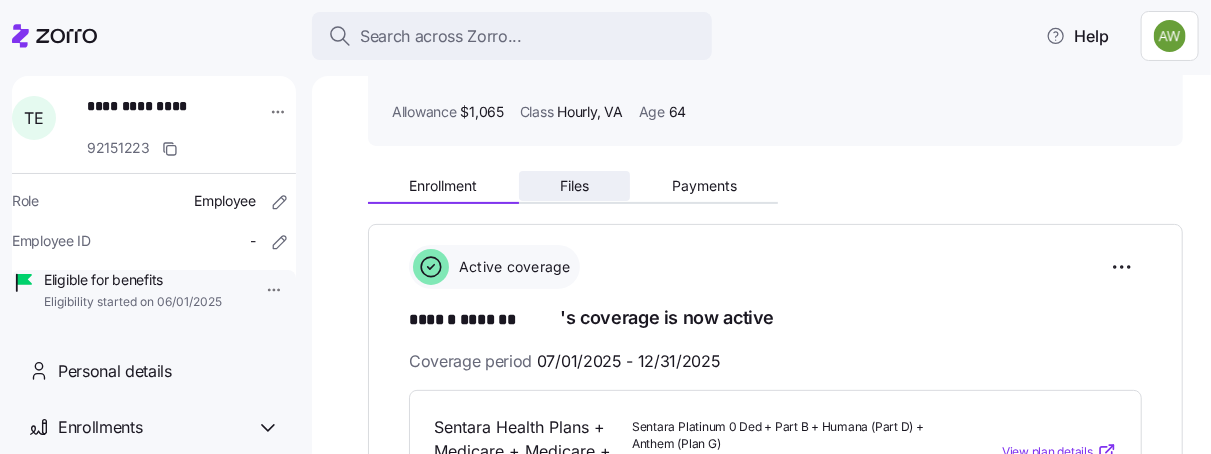 click on "Files" at bounding box center (574, 186) 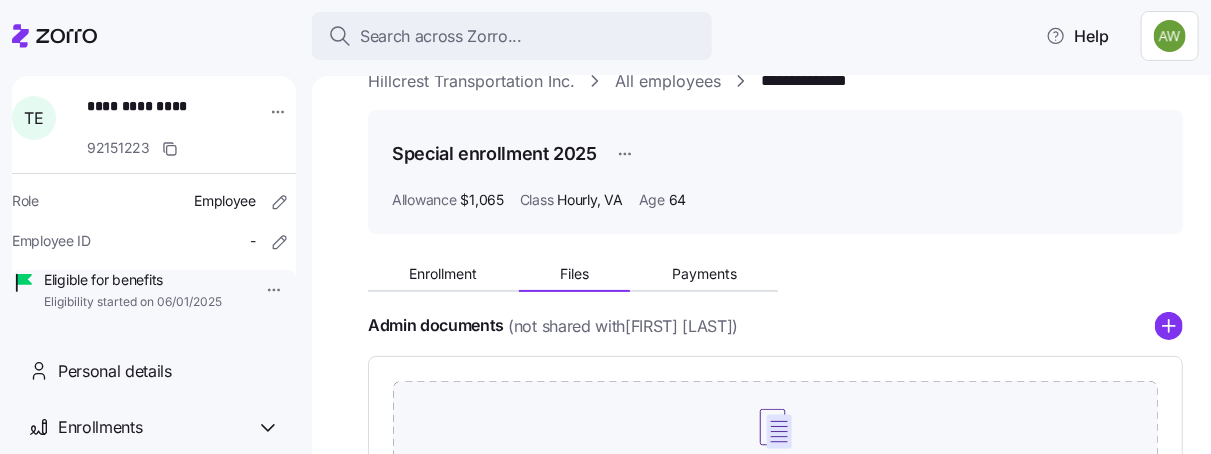 scroll, scrollTop: 0, scrollLeft: 0, axis: both 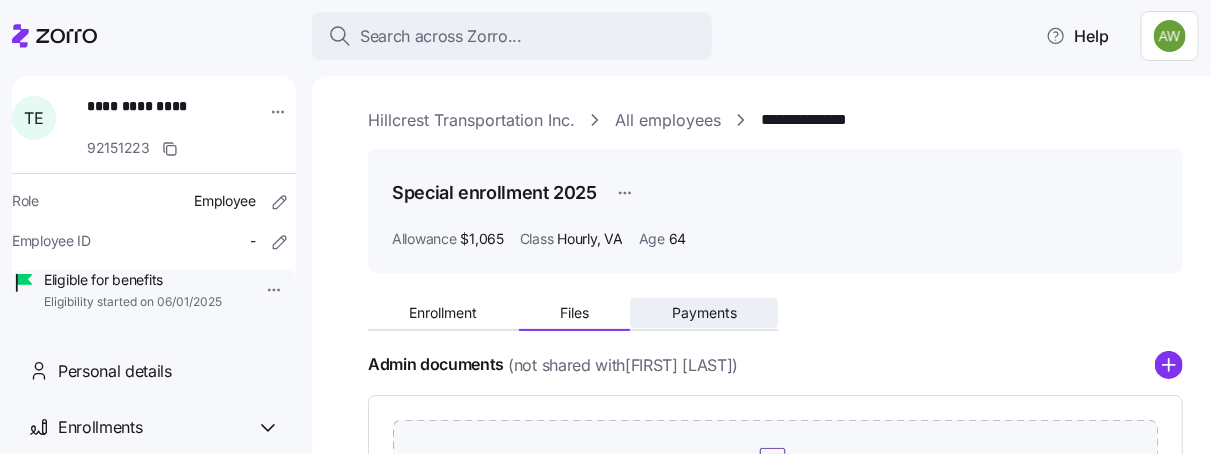 click on "Payments" at bounding box center (704, 313) 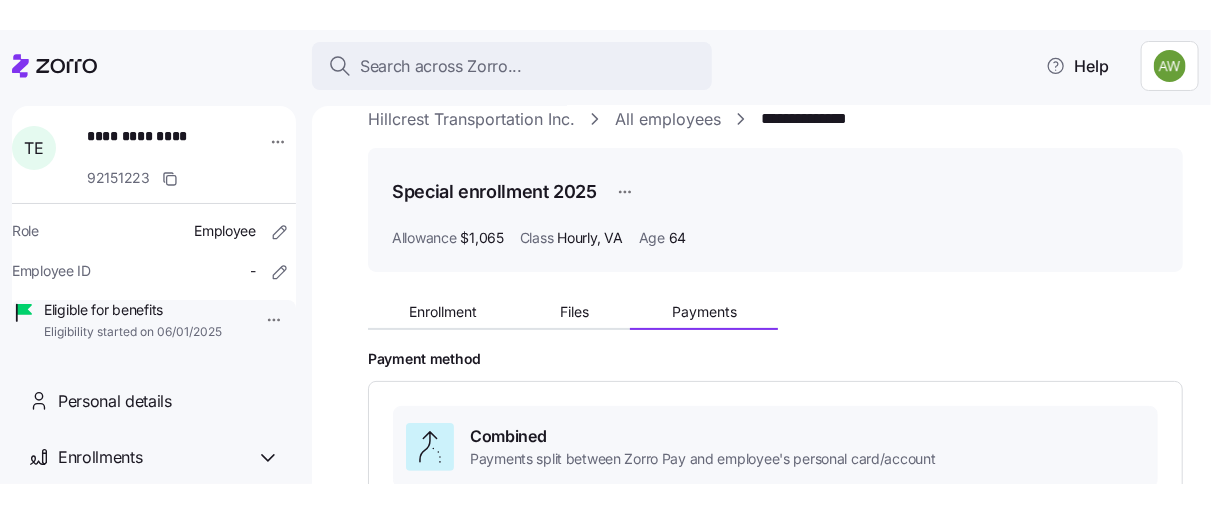 scroll, scrollTop: 0, scrollLeft: 0, axis: both 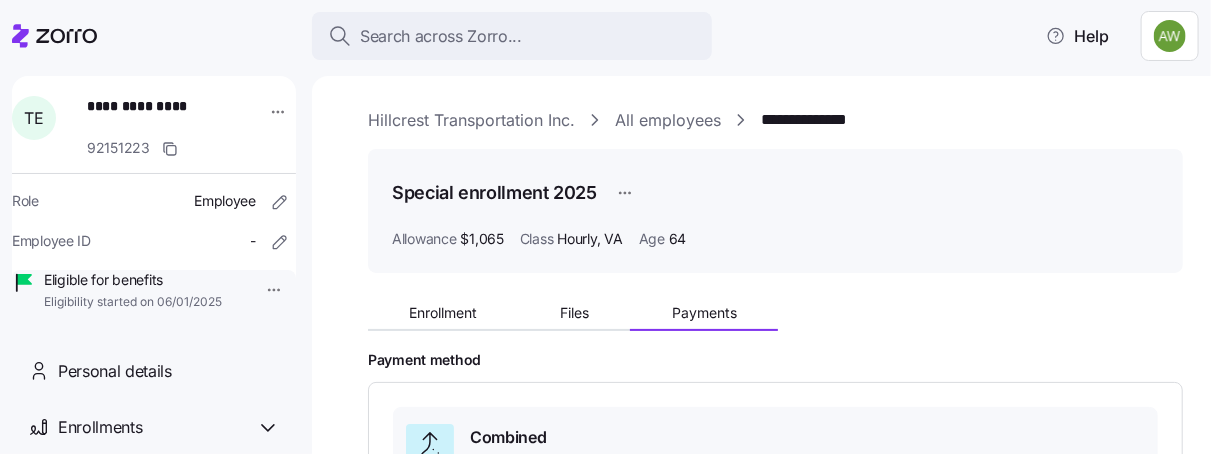 click on "All employees" at bounding box center [668, 120] 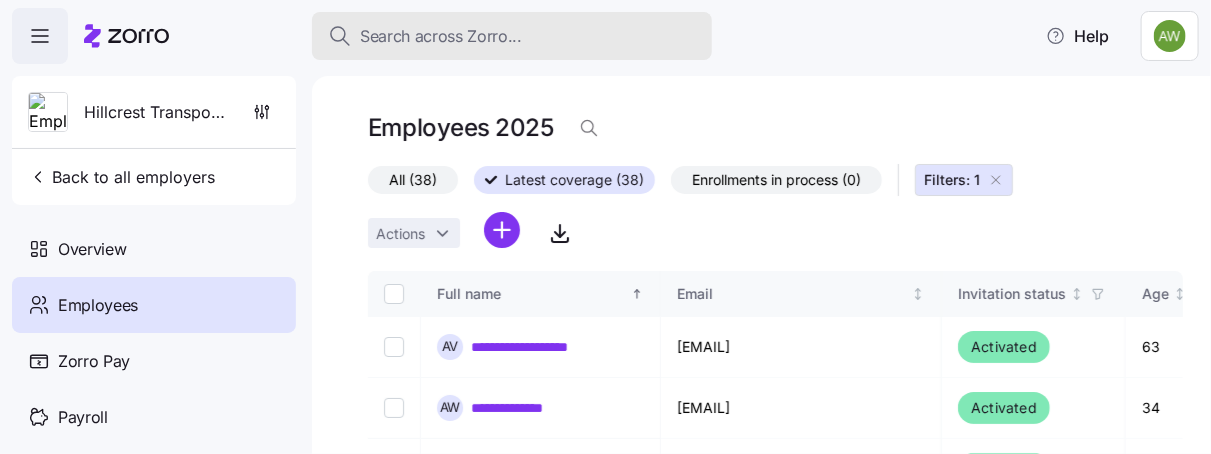 click on "Search across Zorro..." at bounding box center [441, 36] 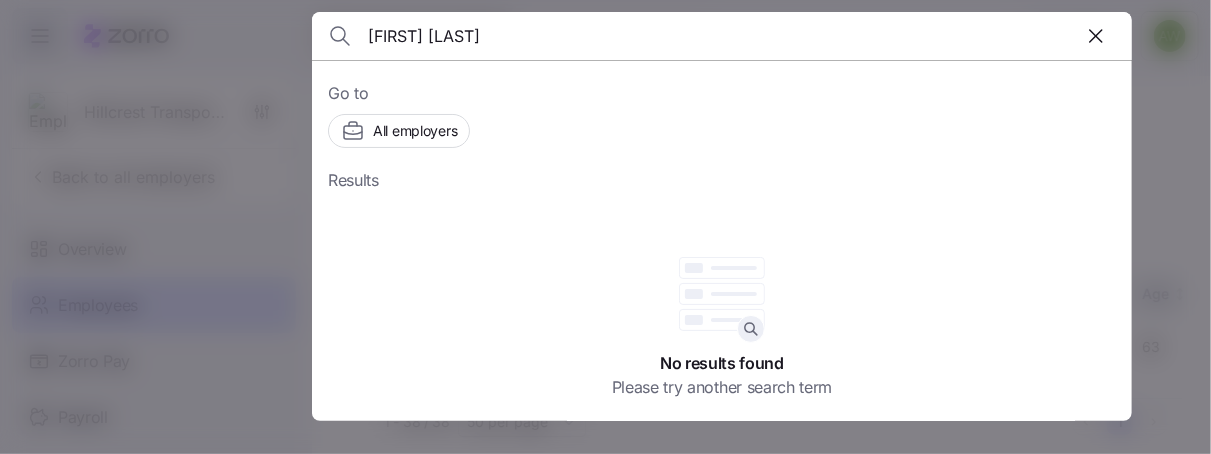 type on "arlene edwards" 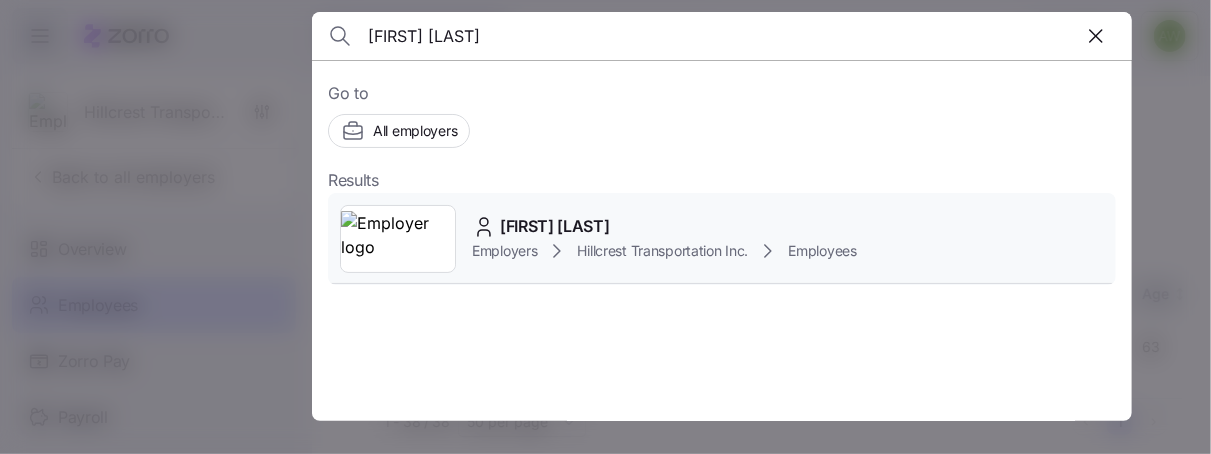 click on "Employers Hillcrest Transportation Inc. Employees" at bounding box center [664, 251] 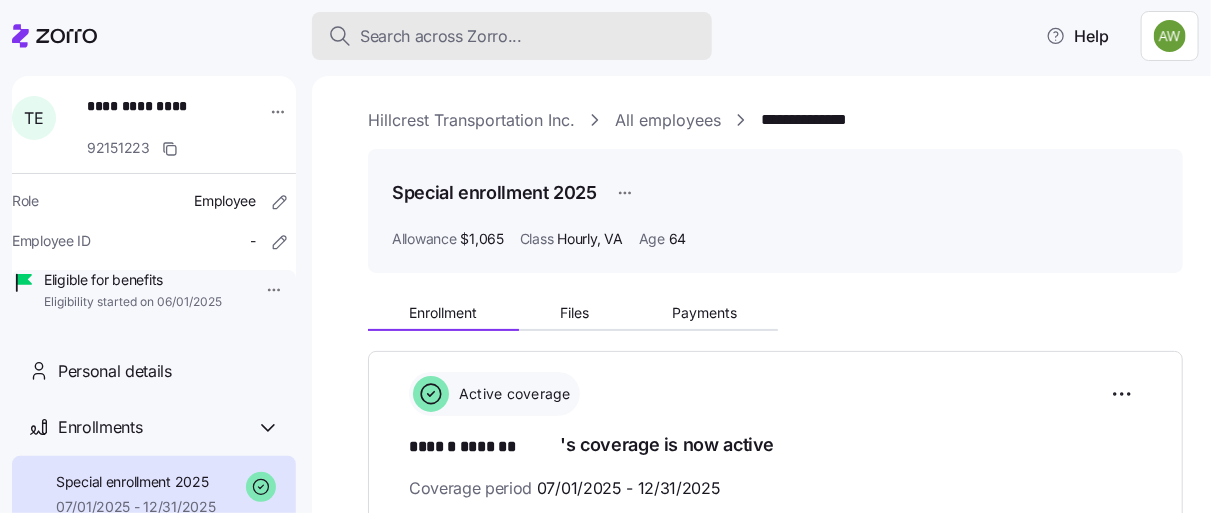 click on "Search across Zorro..." at bounding box center (441, 36) 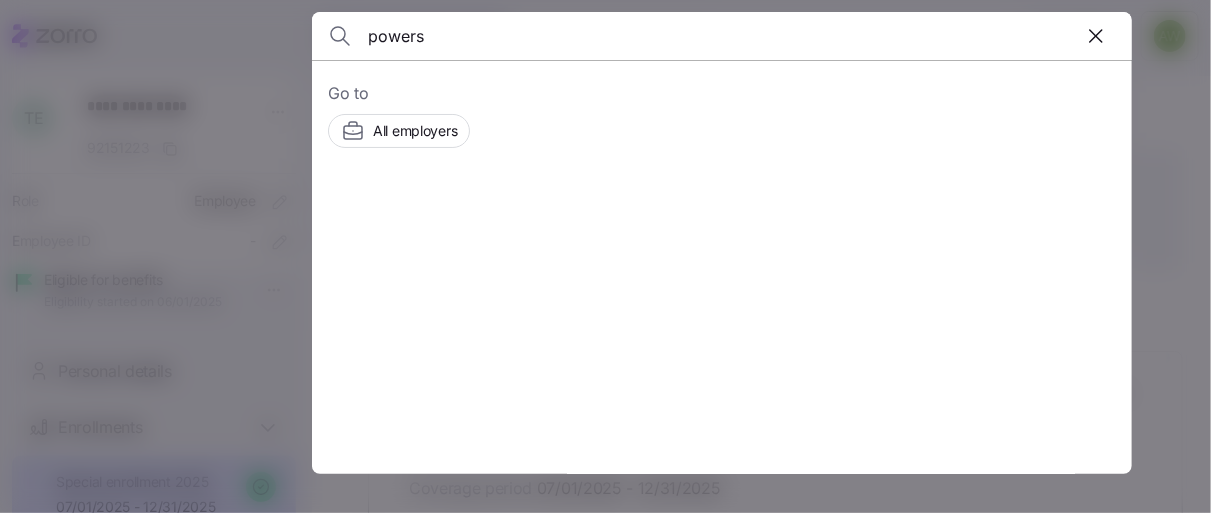 type on "powers" 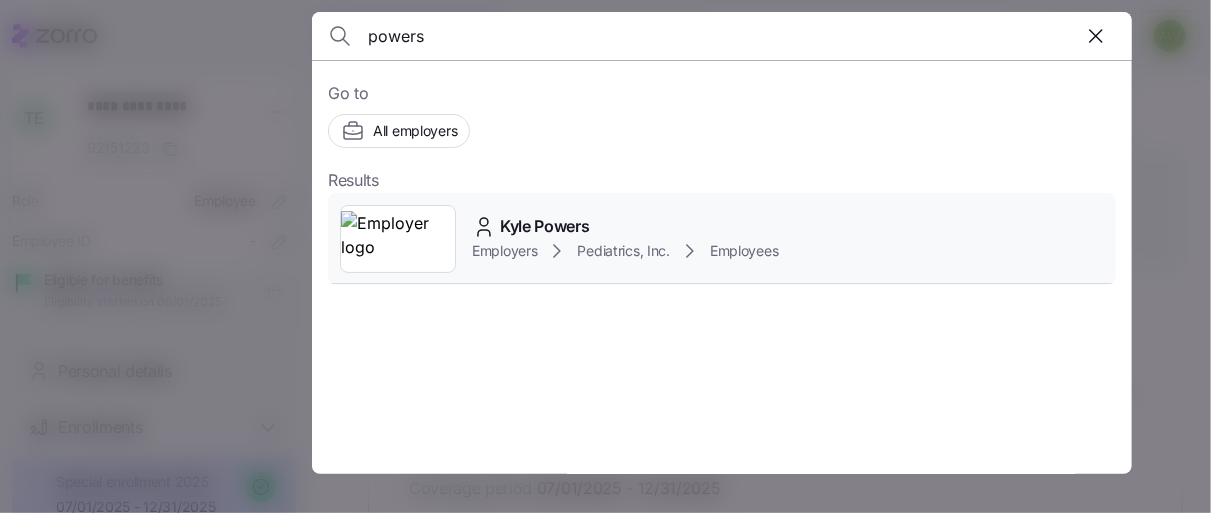click on "Kyle Powers Employers Pediatrics, Inc. Employees" at bounding box center [722, 239] 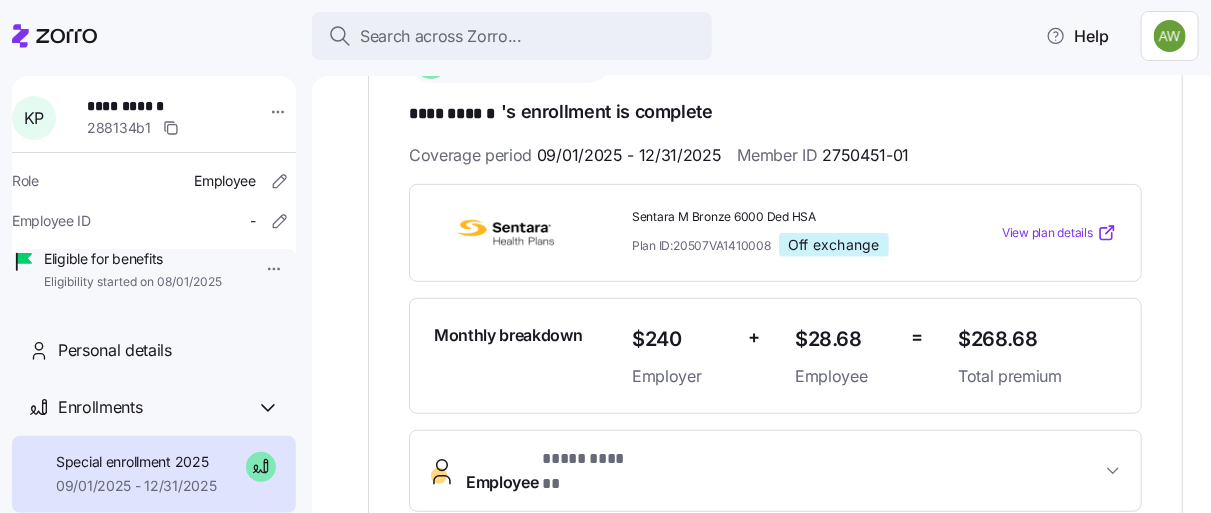 scroll, scrollTop: 555, scrollLeft: 0, axis: vertical 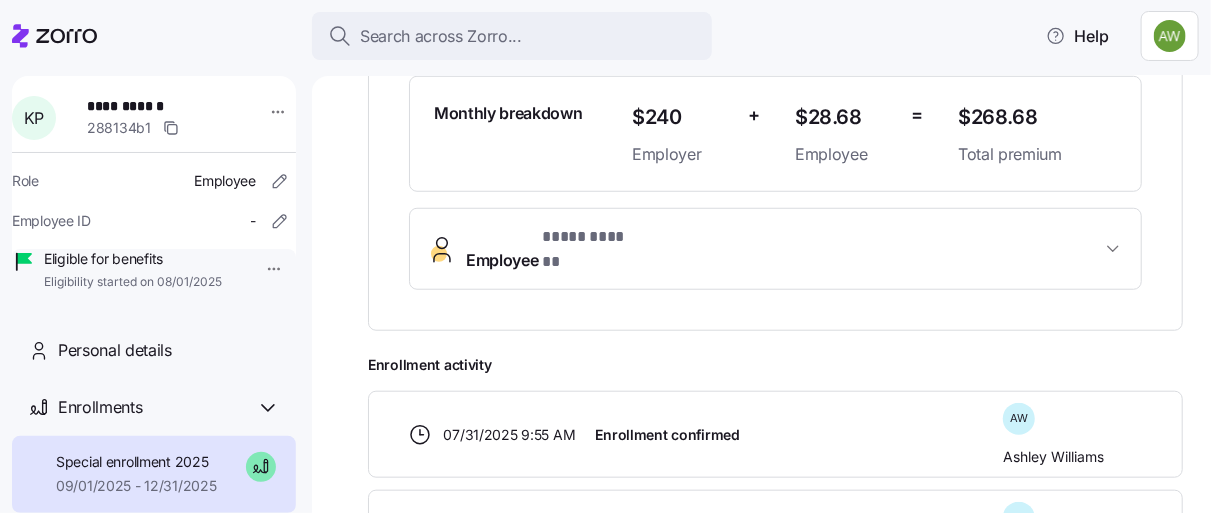 click on "Employee * ****   ****** *" at bounding box center (554, 249) 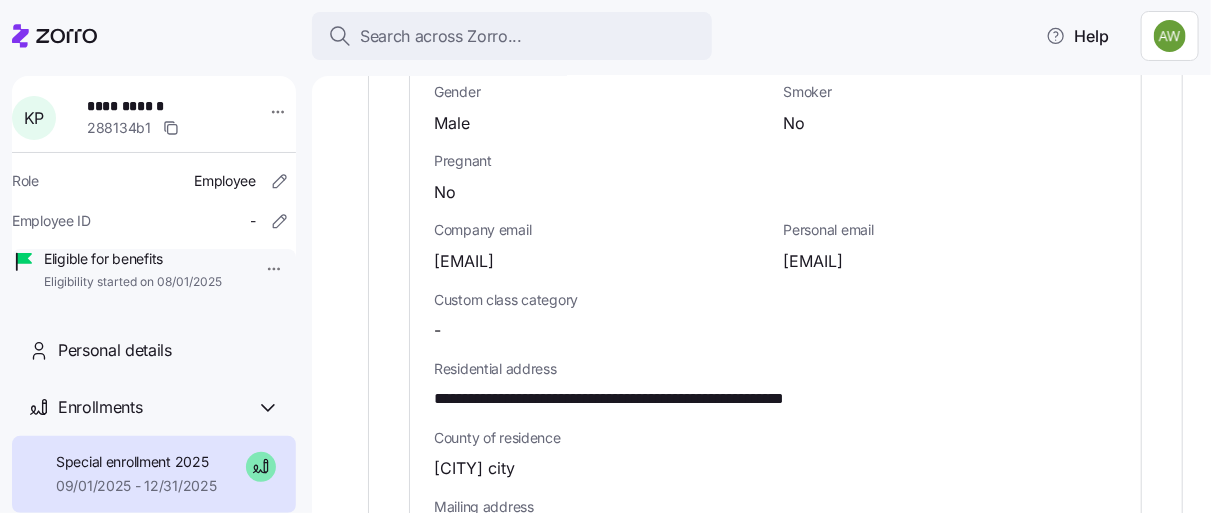 scroll, scrollTop: 1000, scrollLeft: 0, axis: vertical 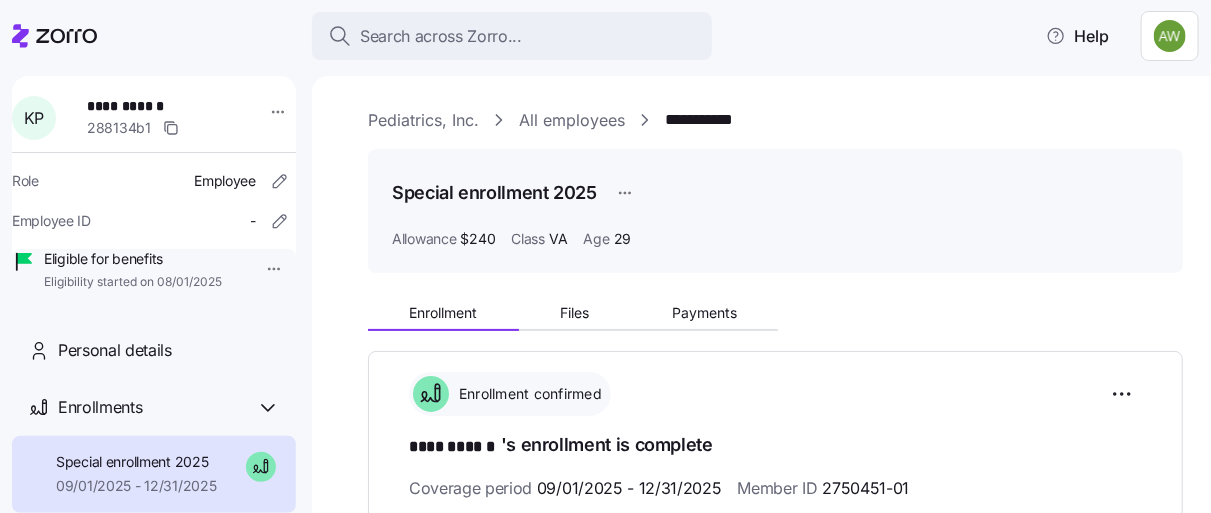 click on "Search across Zorro..." at bounding box center (441, 36) 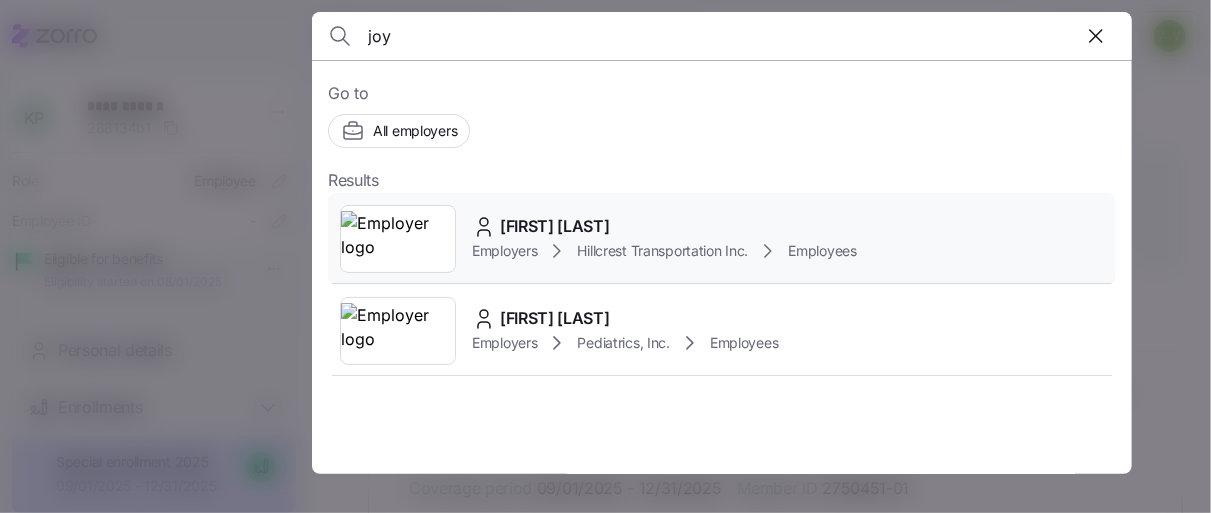 type on "joy" 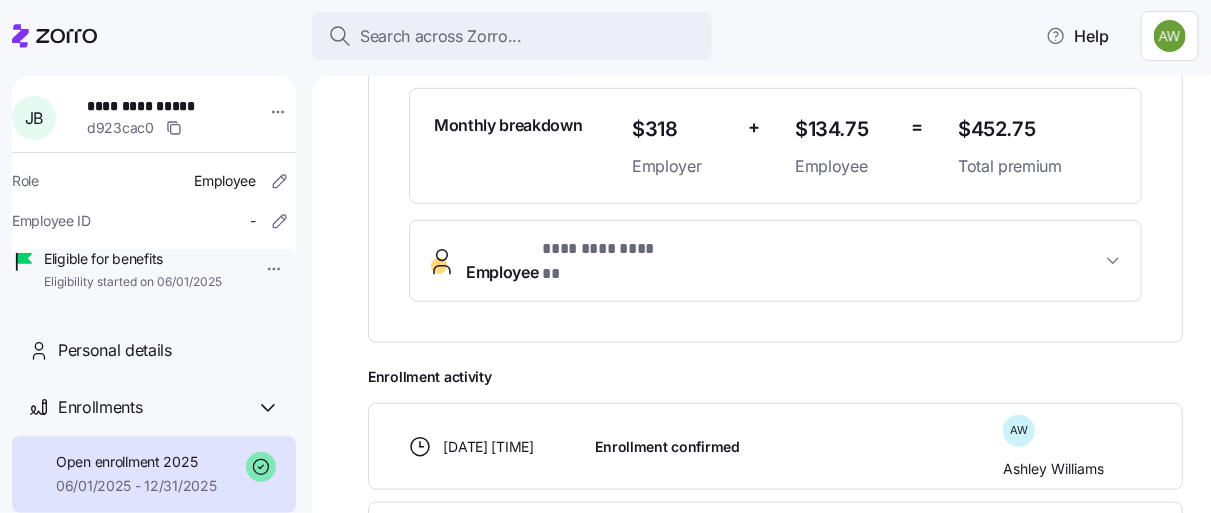 scroll, scrollTop: 666, scrollLeft: 0, axis: vertical 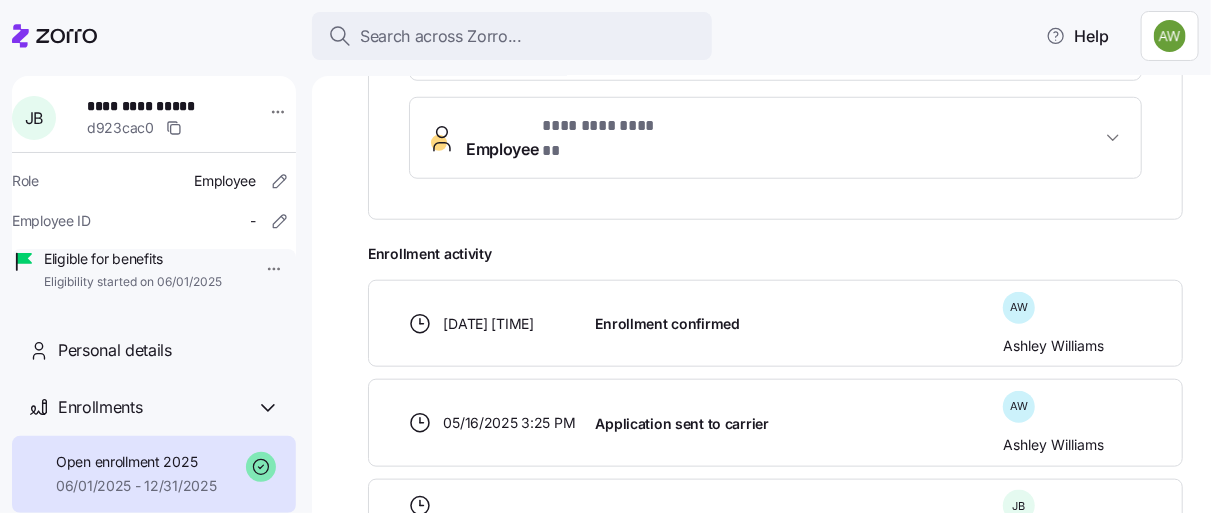 click on "**********" at bounding box center [604, 126] 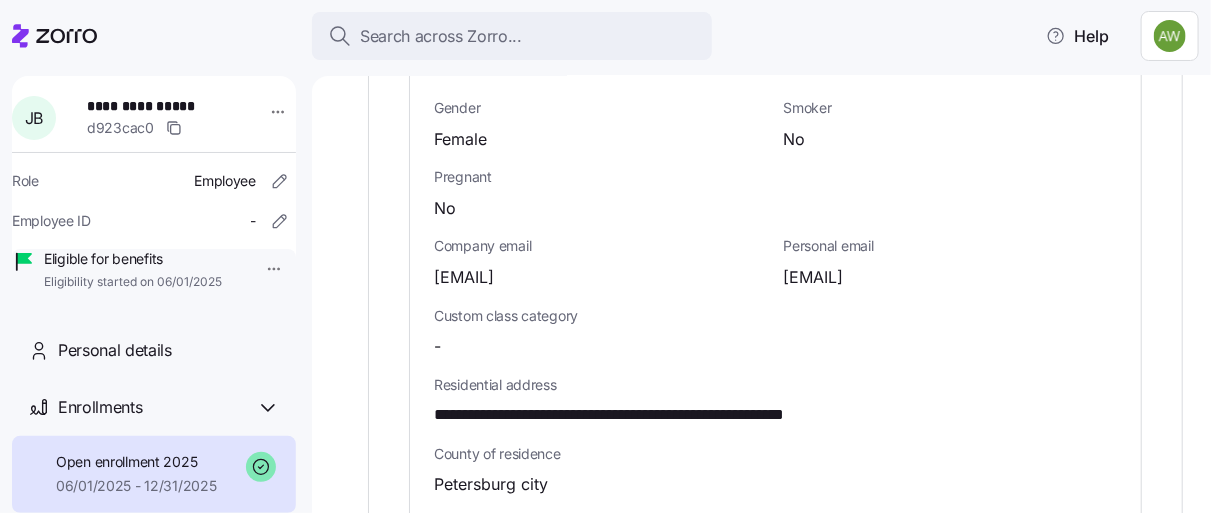 scroll, scrollTop: 1000, scrollLeft: 0, axis: vertical 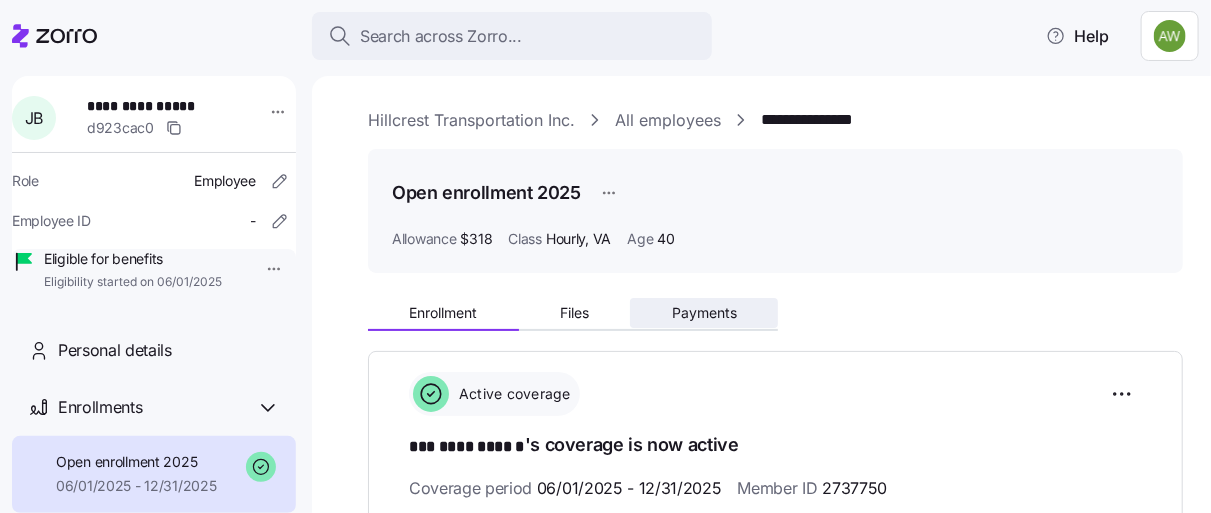 click on "Payments" at bounding box center (704, 313) 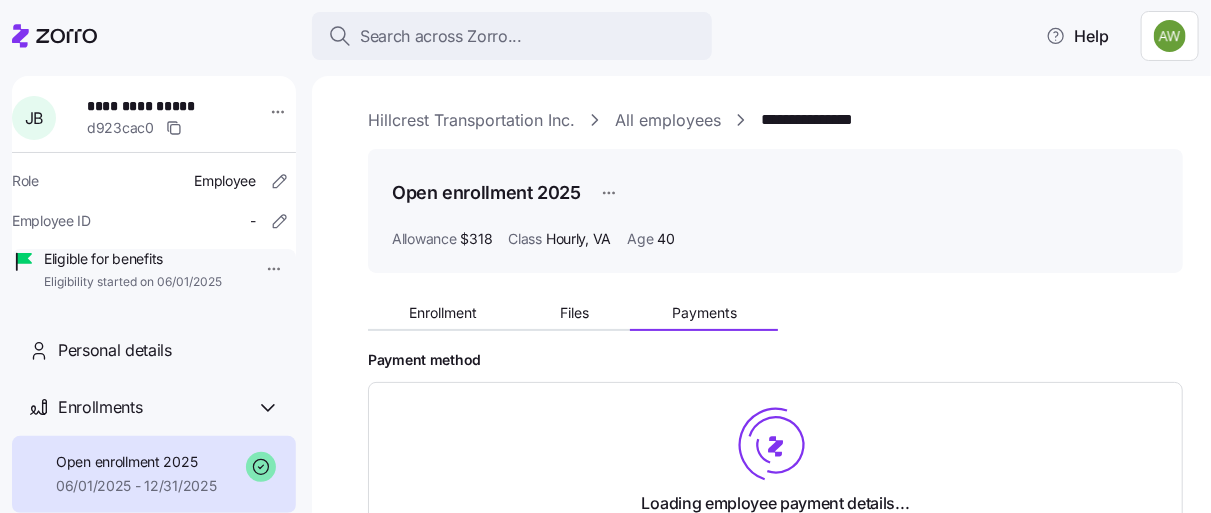 scroll, scrollTop: 146, scrollLeft: 0, axis: vertical 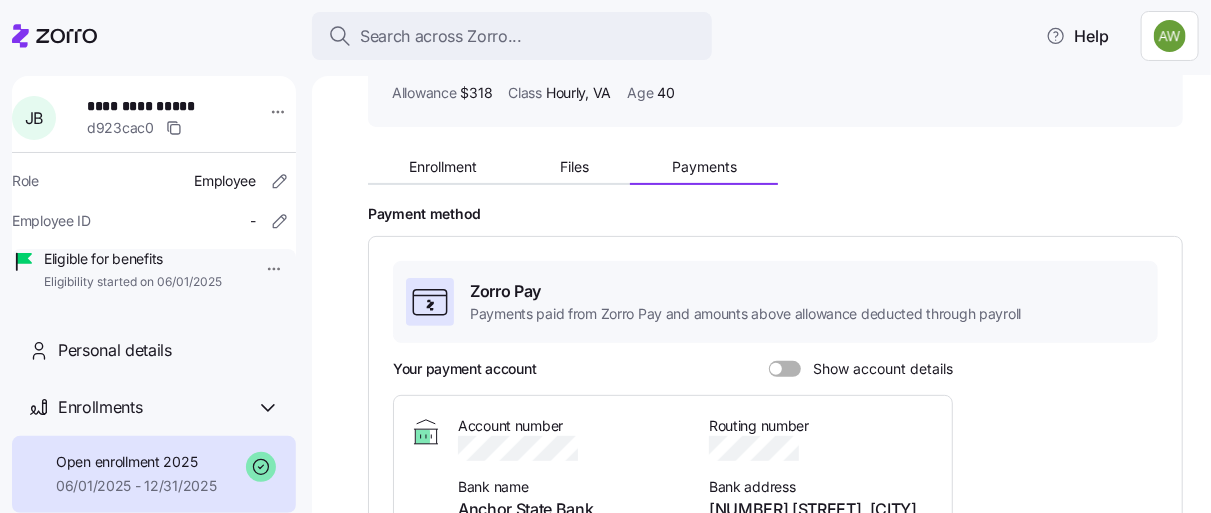 click at bounding box center (792, 369) 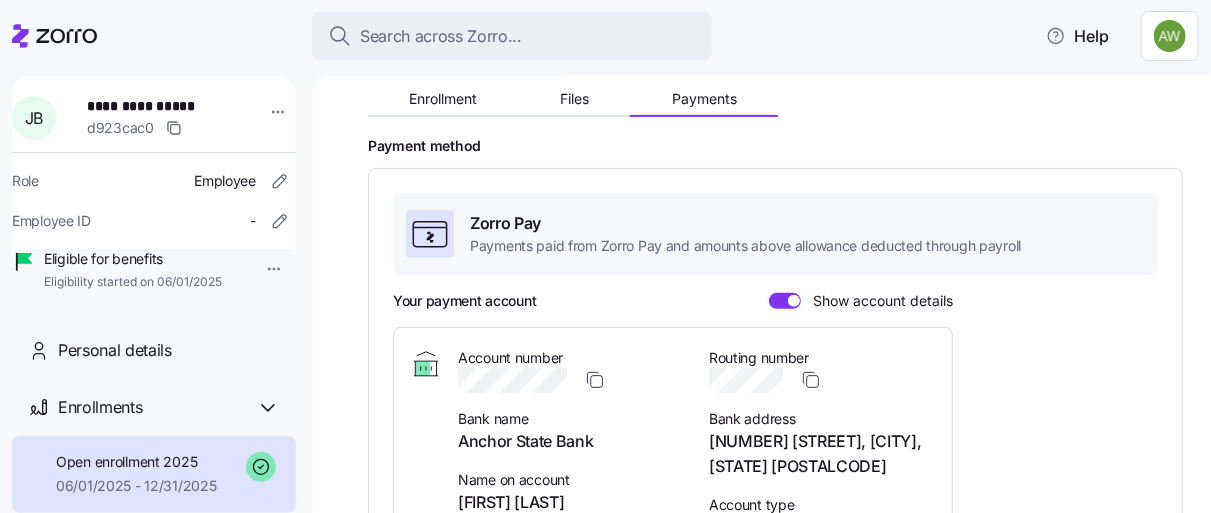scroll, scrollTop: 368, scrollLeft: 0, axis: vertical 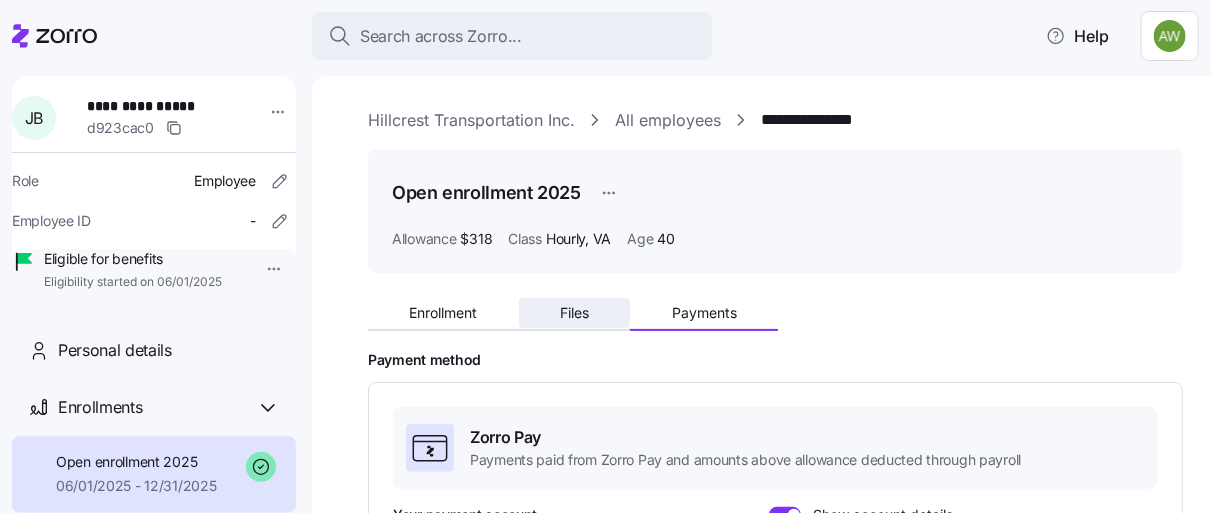 click on "Files" at bounding box center [575, 313] 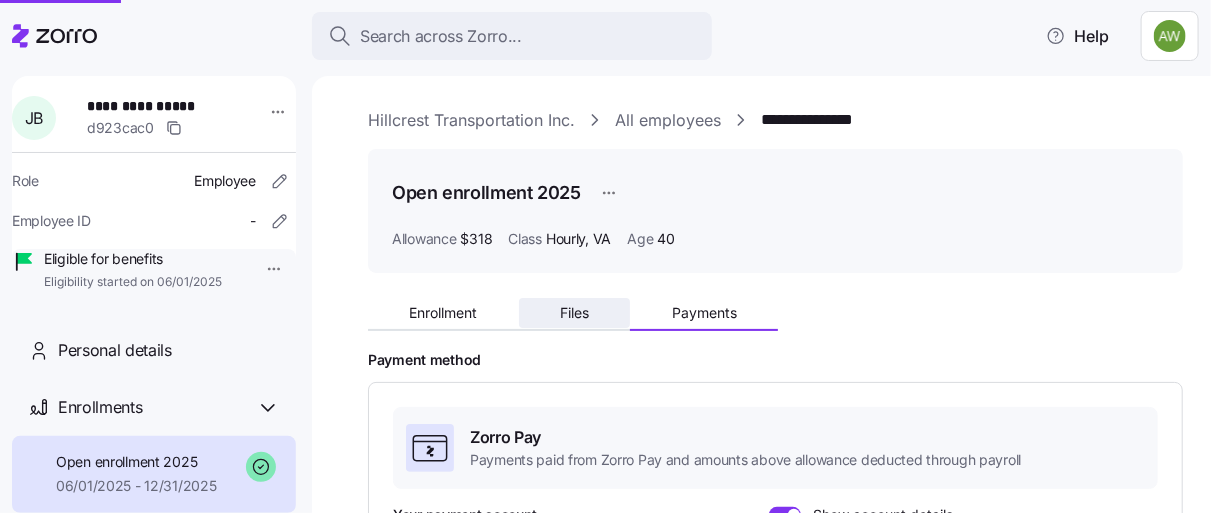 click on "Files" at bounding box center (575, 313) 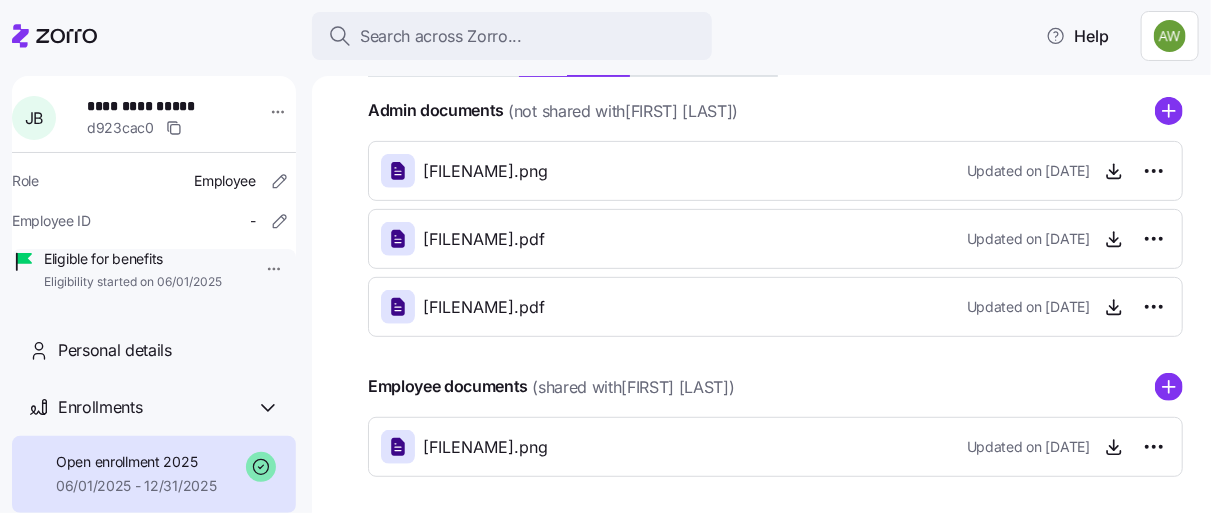 scroll, scrollTop: 223, scrollLeft: 0, axis: vertical 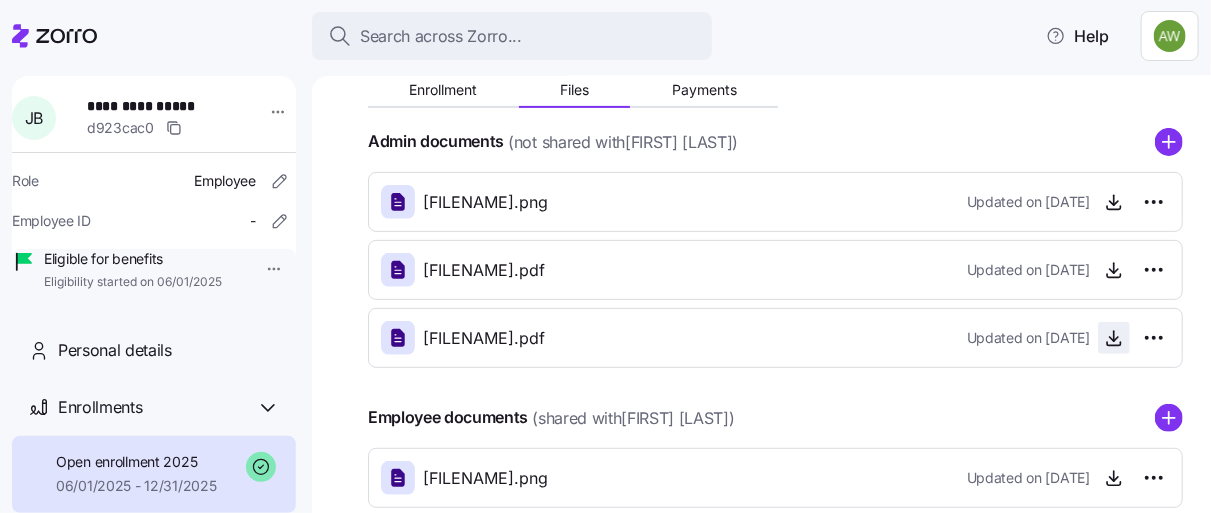 click 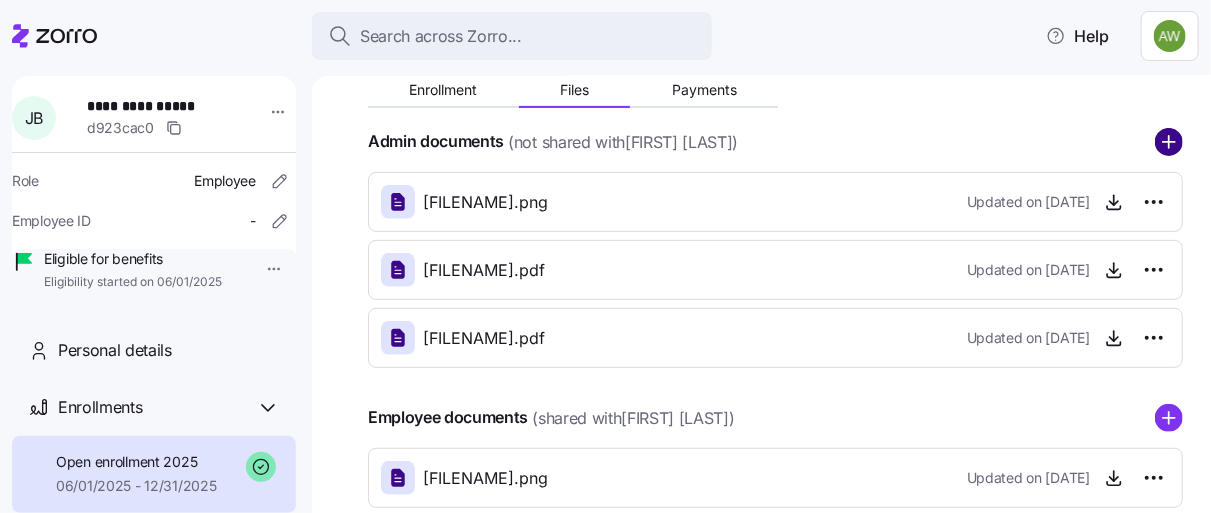 click 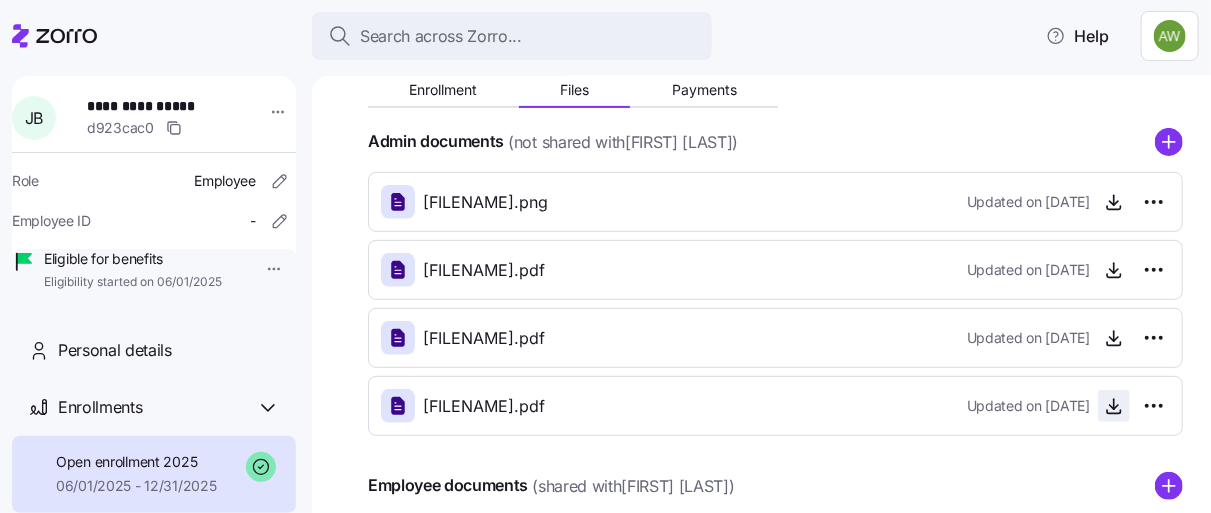 click 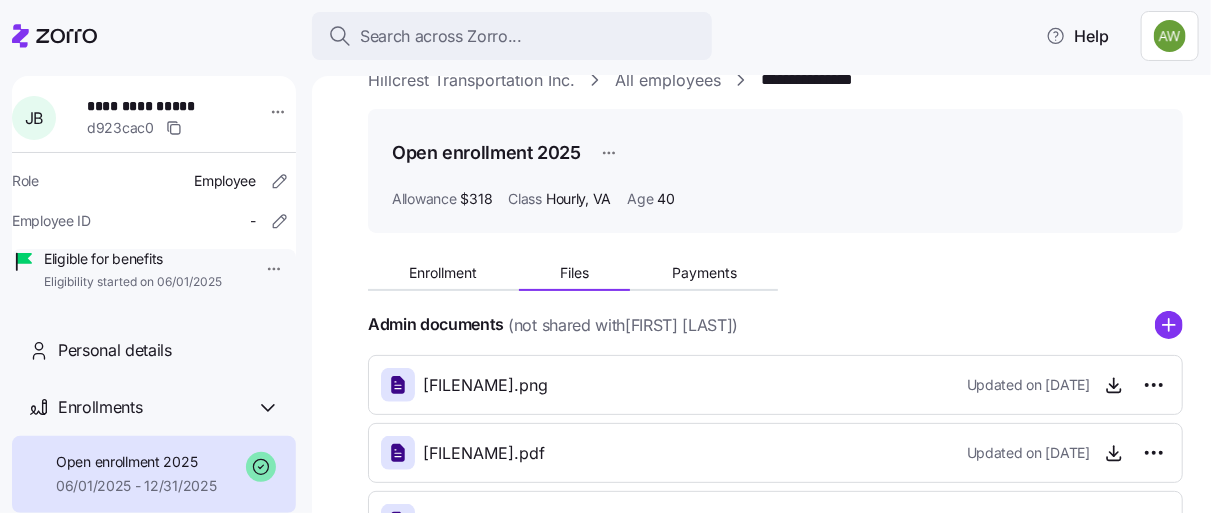 scroll, scrollTop: 1, scrollLeft: 0, axis: vertical 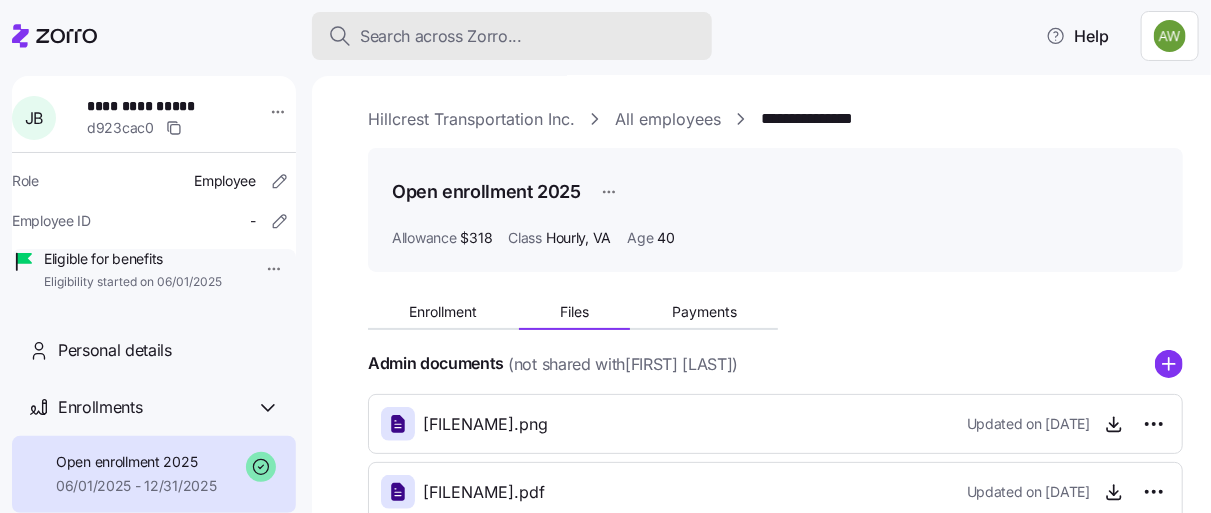 click on "Search across Zorro..." at bounding box center (441, 36) 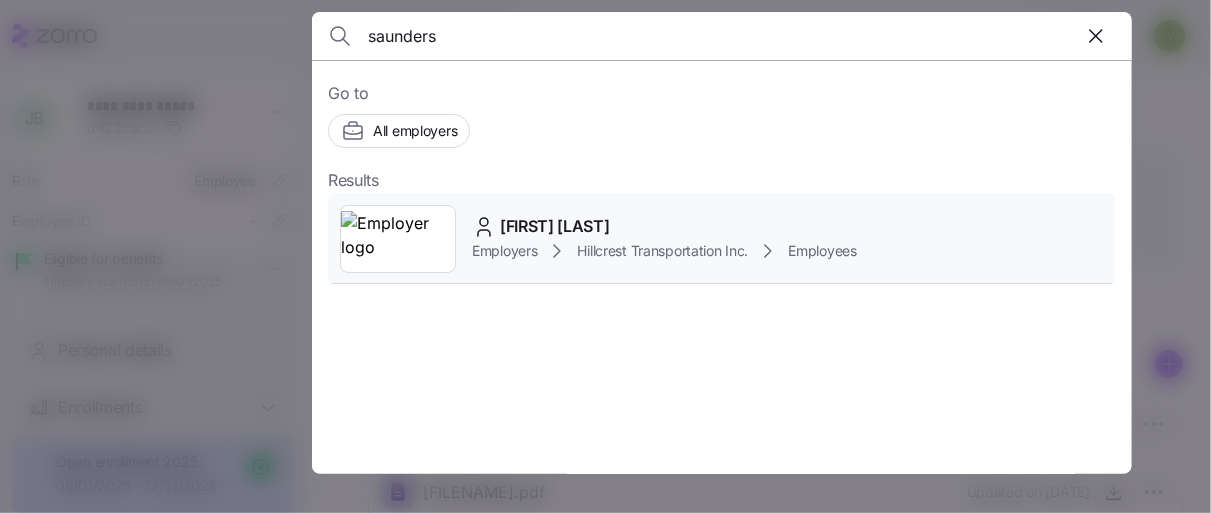 type on "saunders" 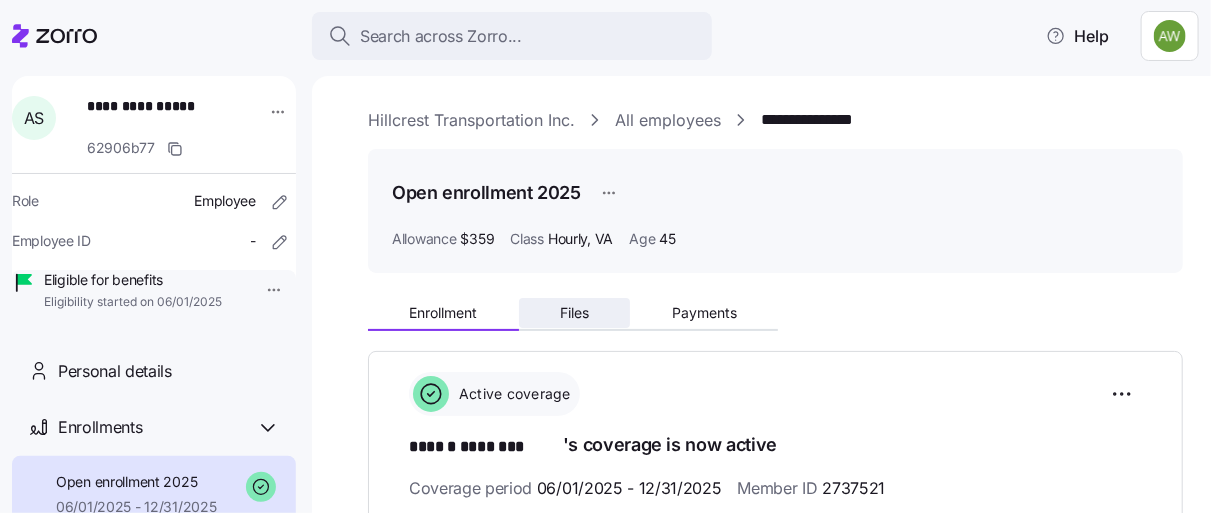 click on "Files" at bounding box center [574, 313] 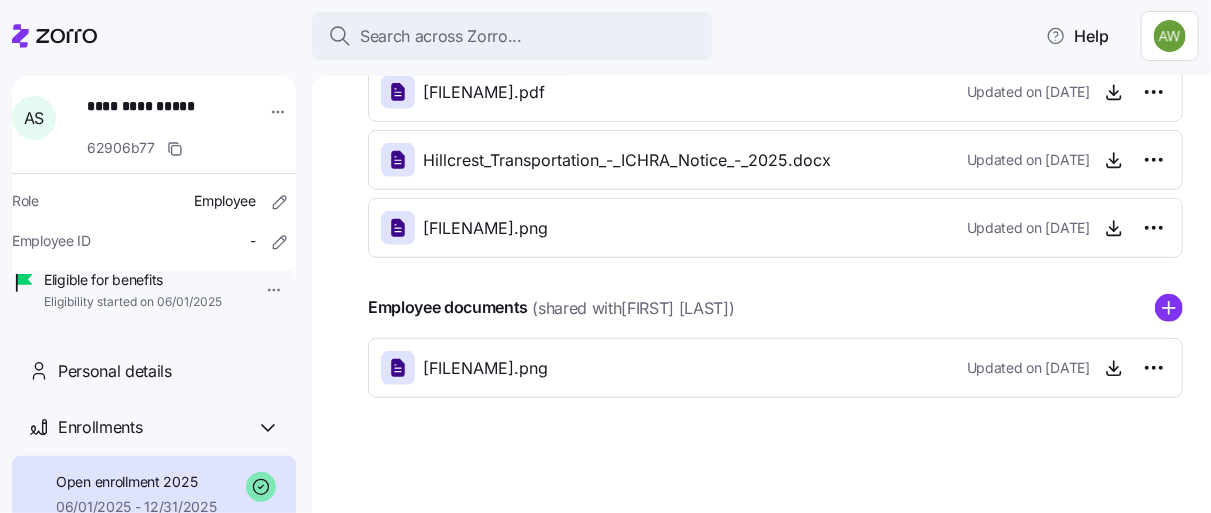 scroll, scrollTop: 222, scrollLeft: 0, axis: vertical 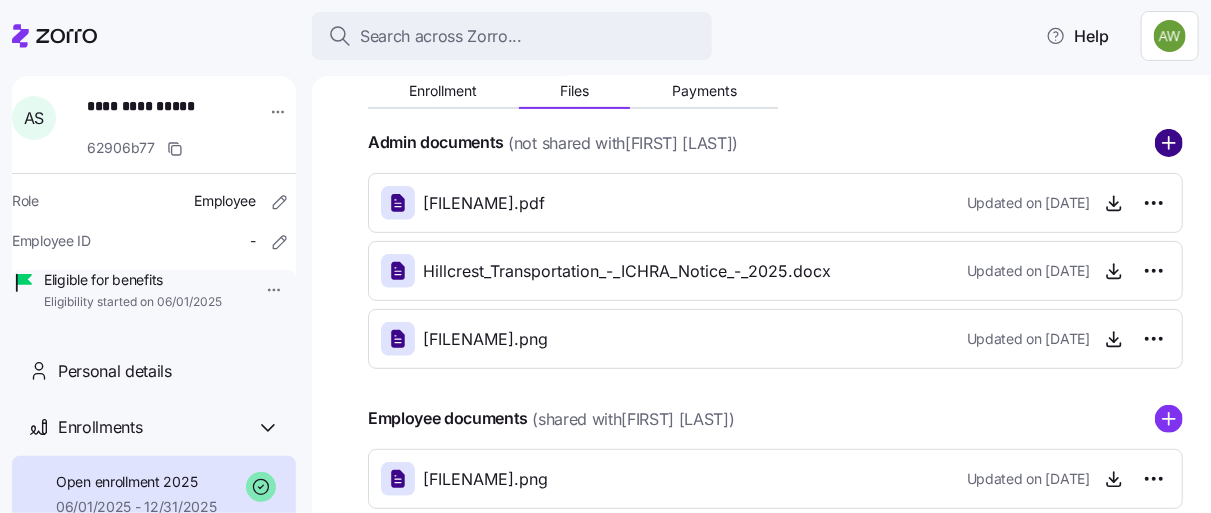click 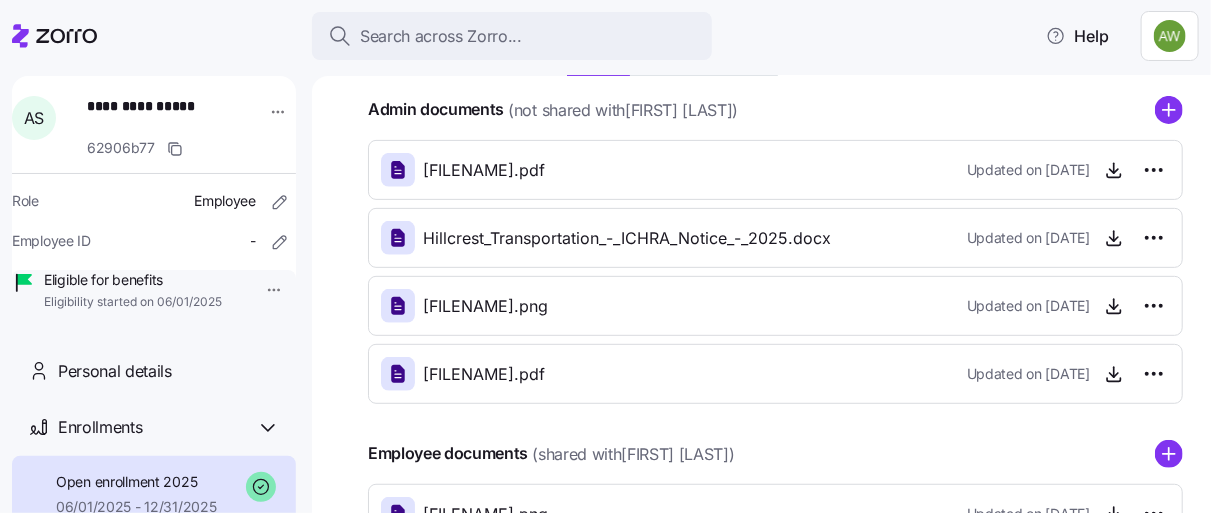 scroll, scrollTop: 333, scrollLeft: 0, axis: vertical 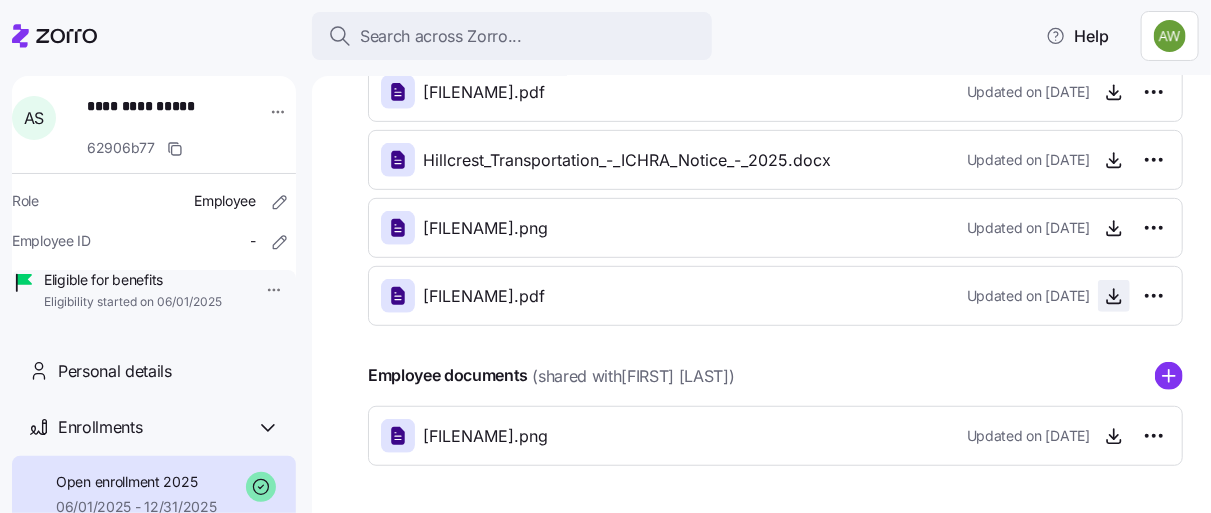 click 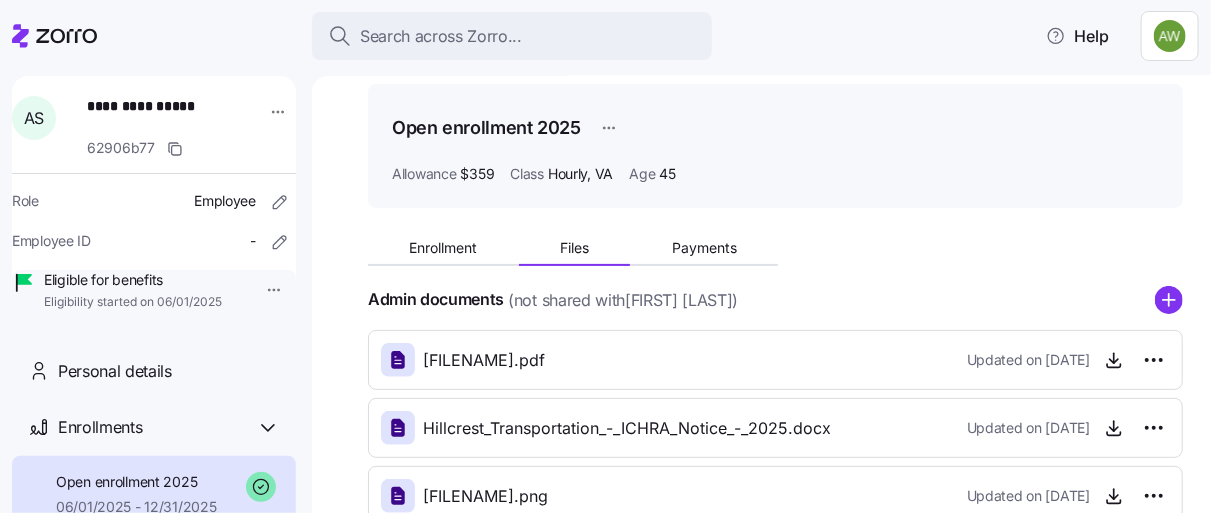 scroll, scrollTop: 0, scrollLeft: 0, axis: both 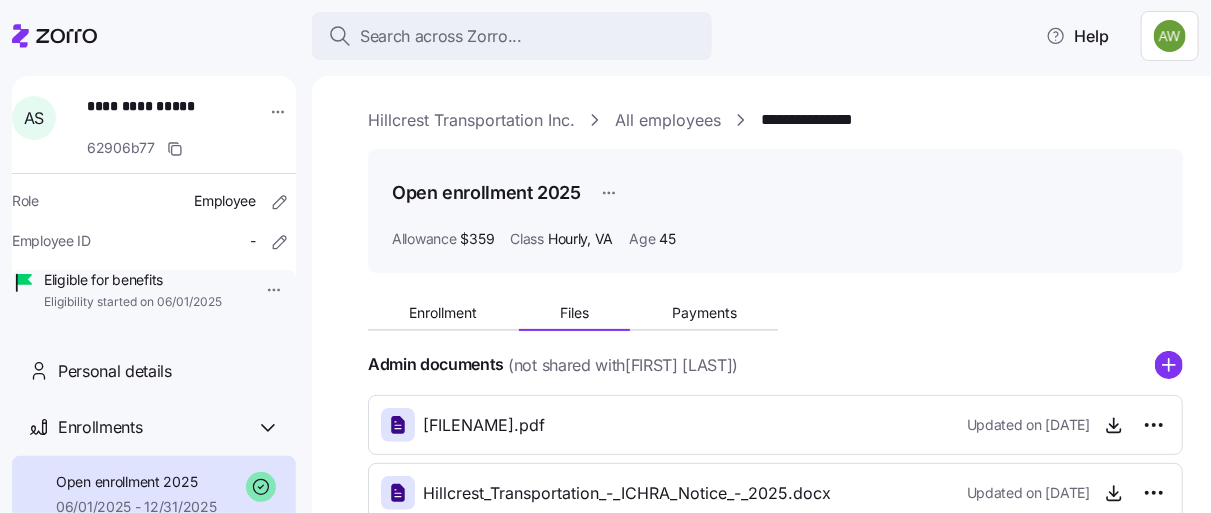 click on "**********" at bounding box center [839, 120] 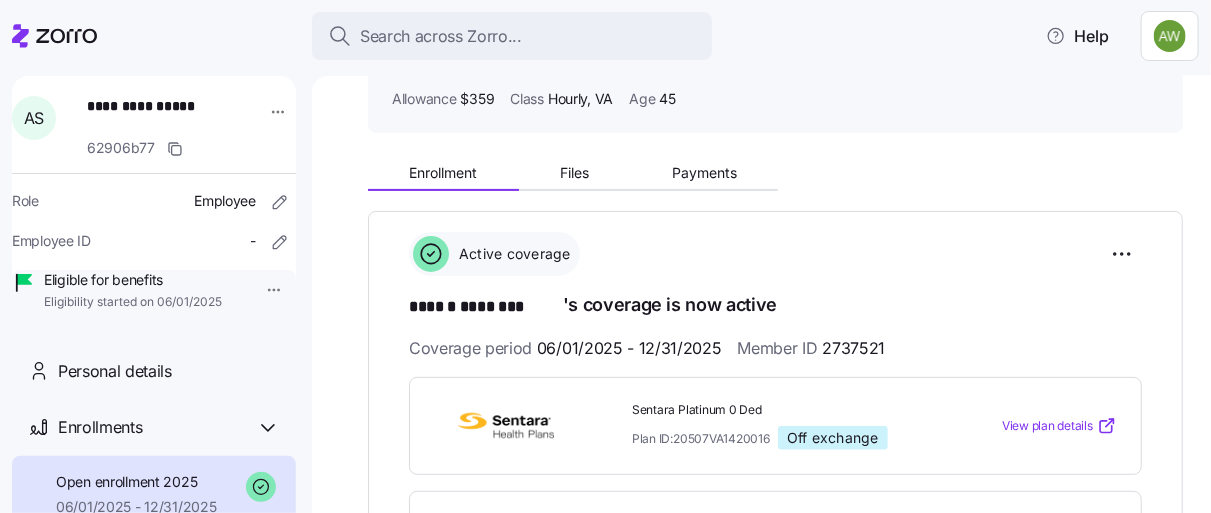 scroll, scrollTop: 222, scrollLeft: 0, axis: vertical 